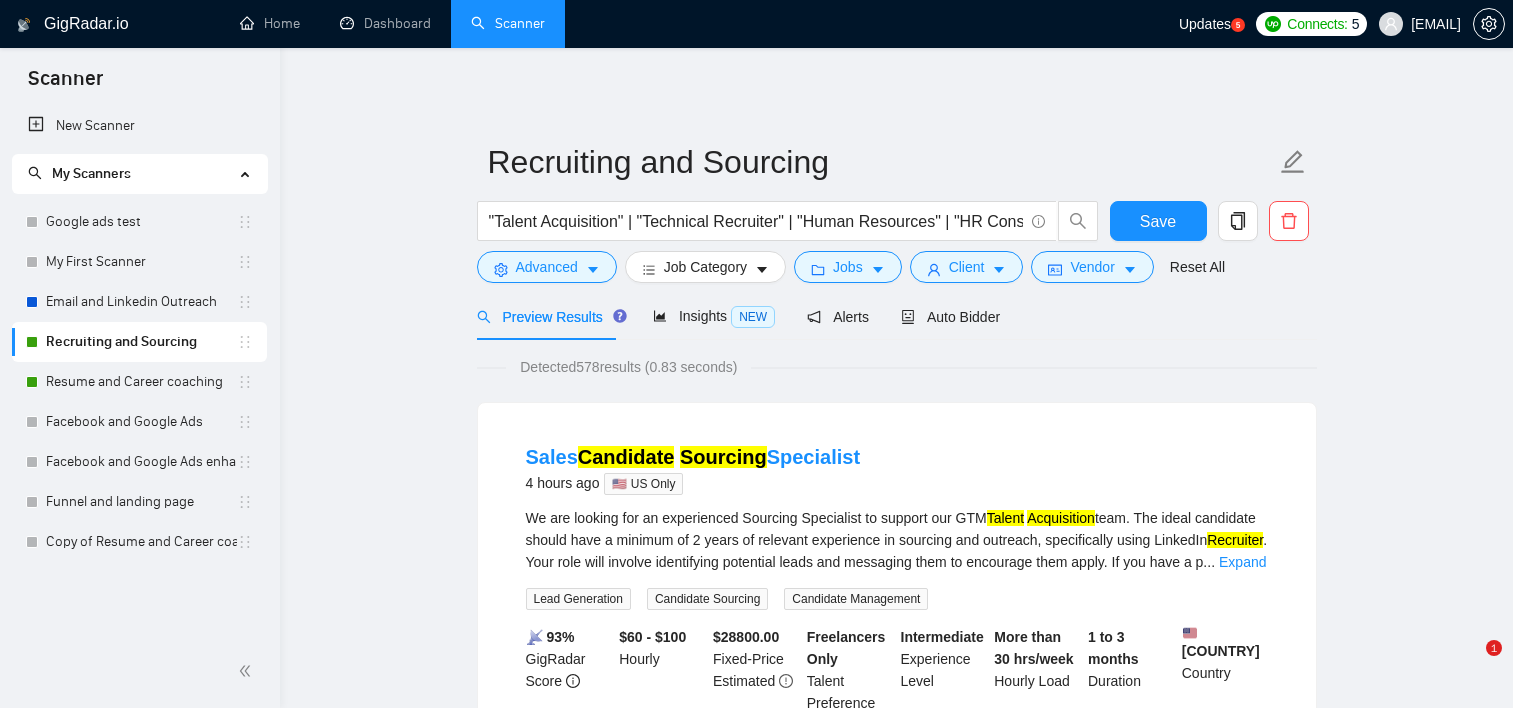 scroll, scrollTop: 22, scrollLeft: 0, axis: vertical 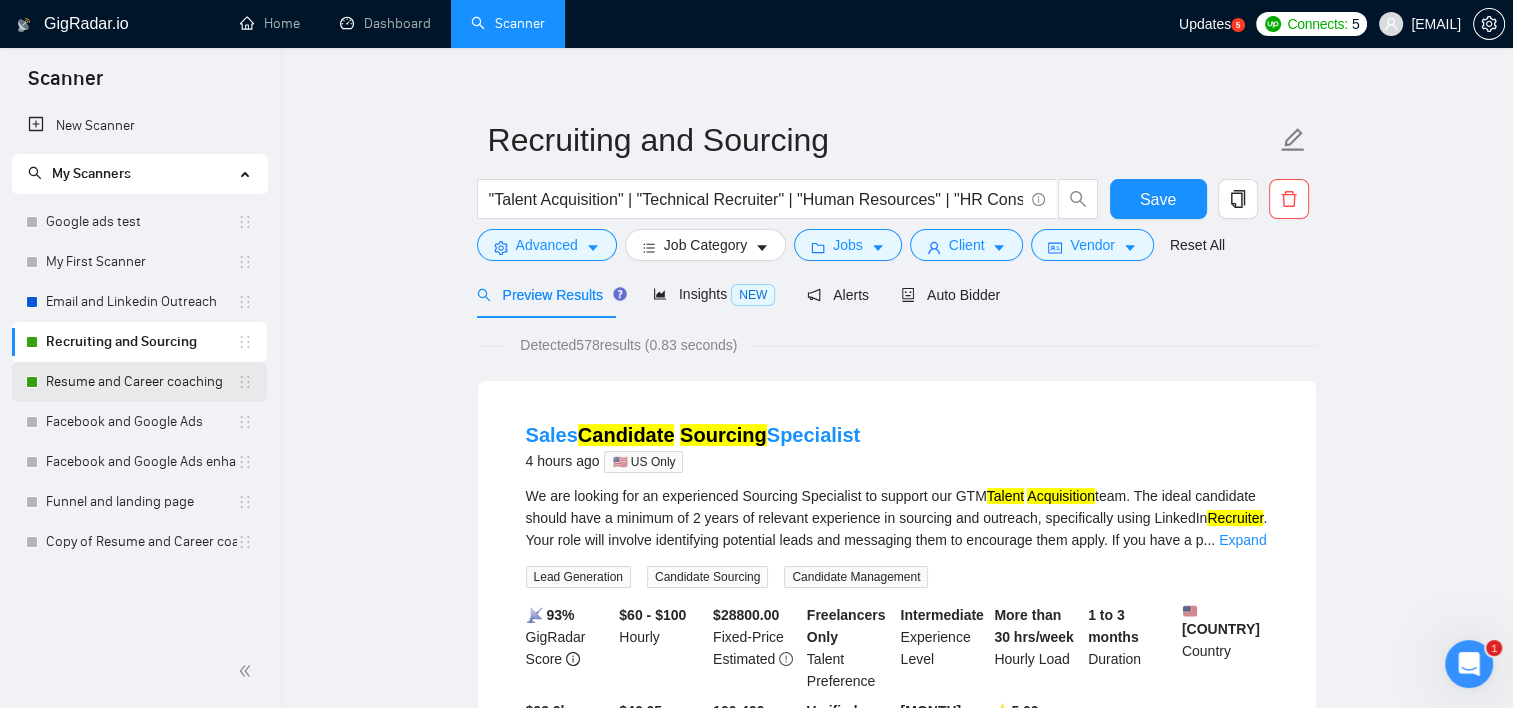 click on "Resume and Career coaching" at bounding box center (141, 382) 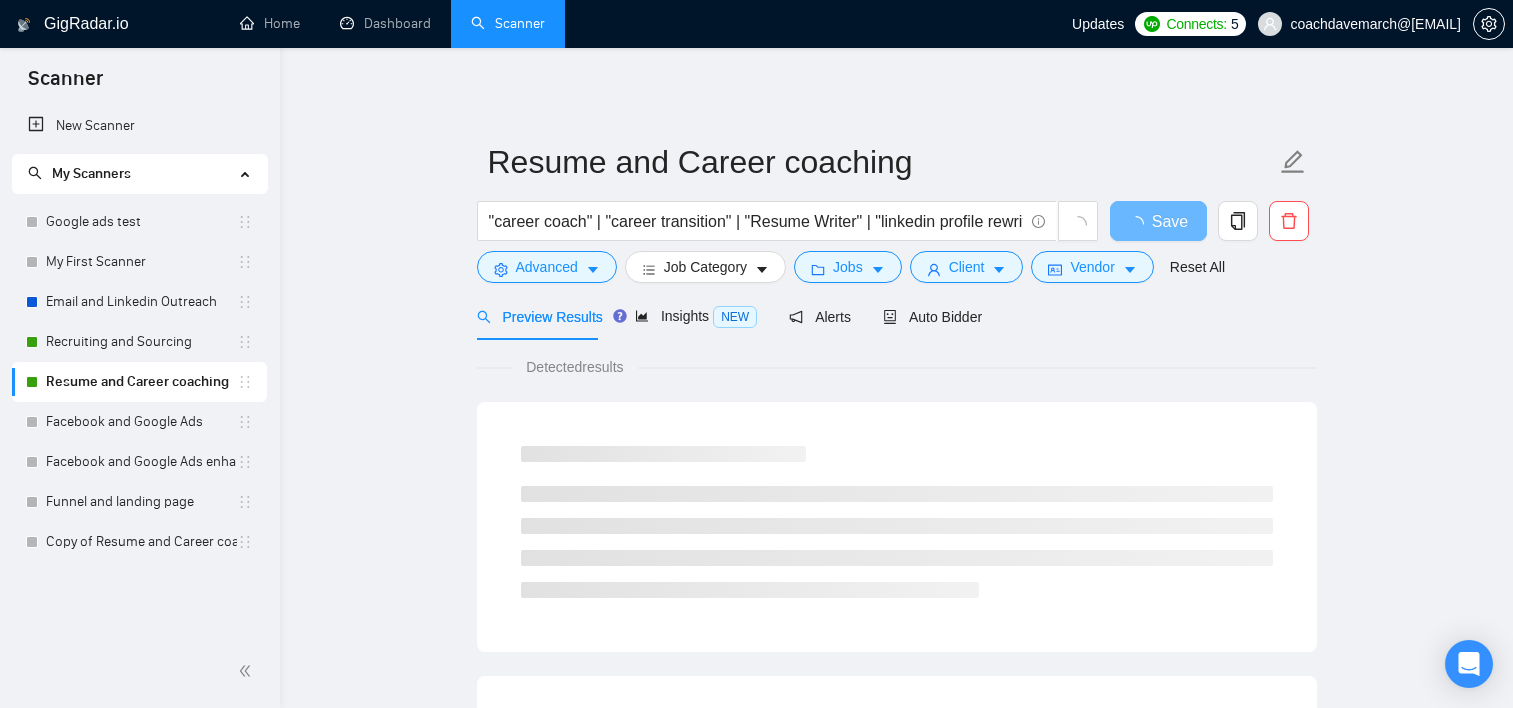 scroll, scrollTop: 22, scrollLeft: 0, axis: vertical 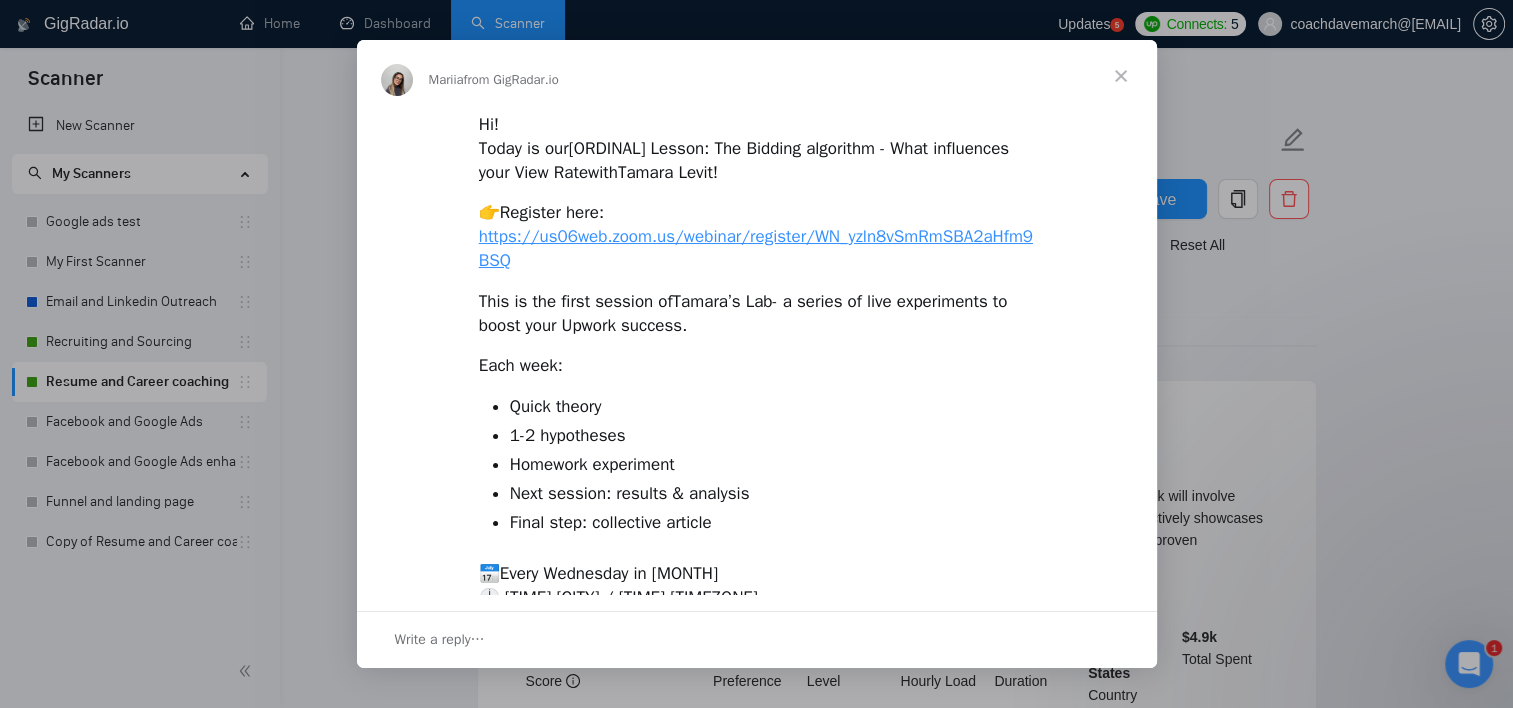 click at bounding box center [1121, 76] 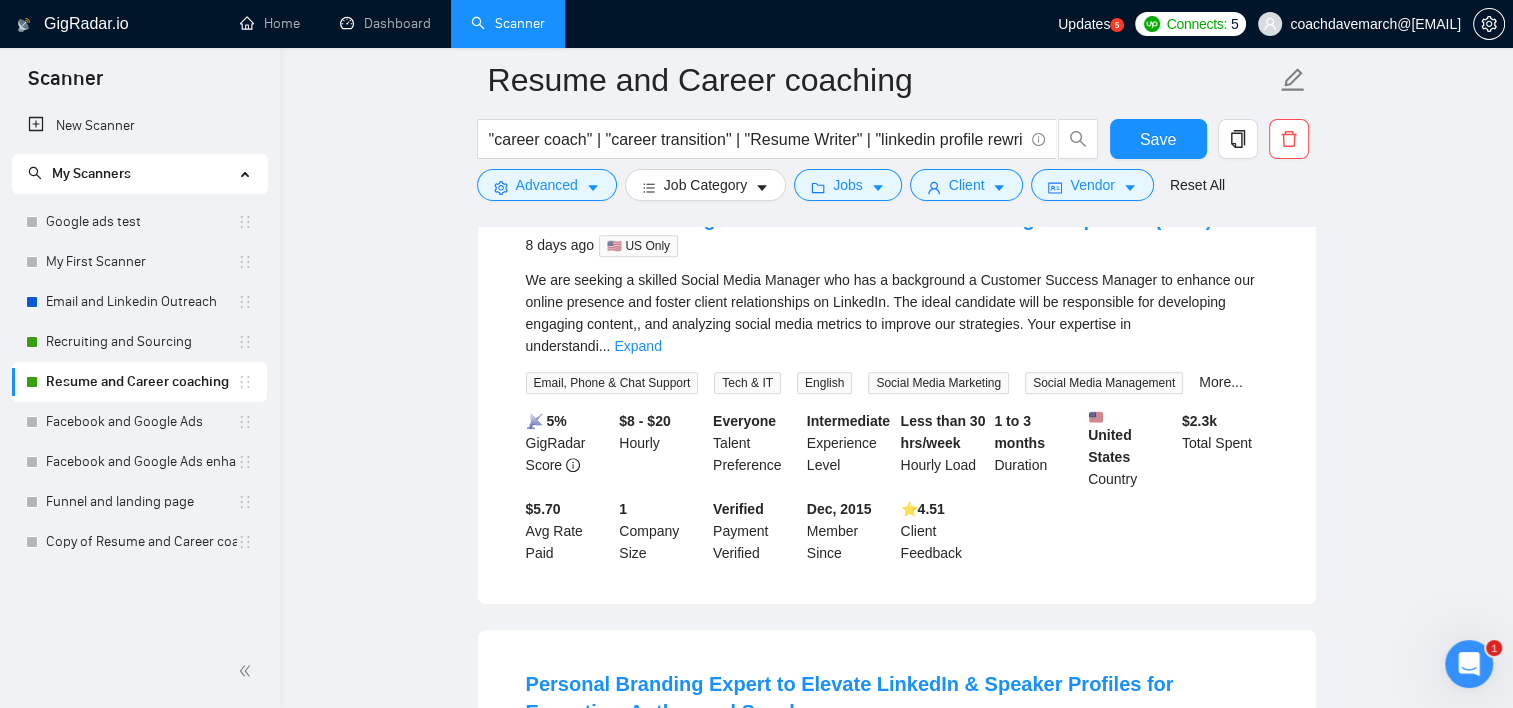 scroll, scrollTop: 722, scrollLeft: 0, axis: vertical 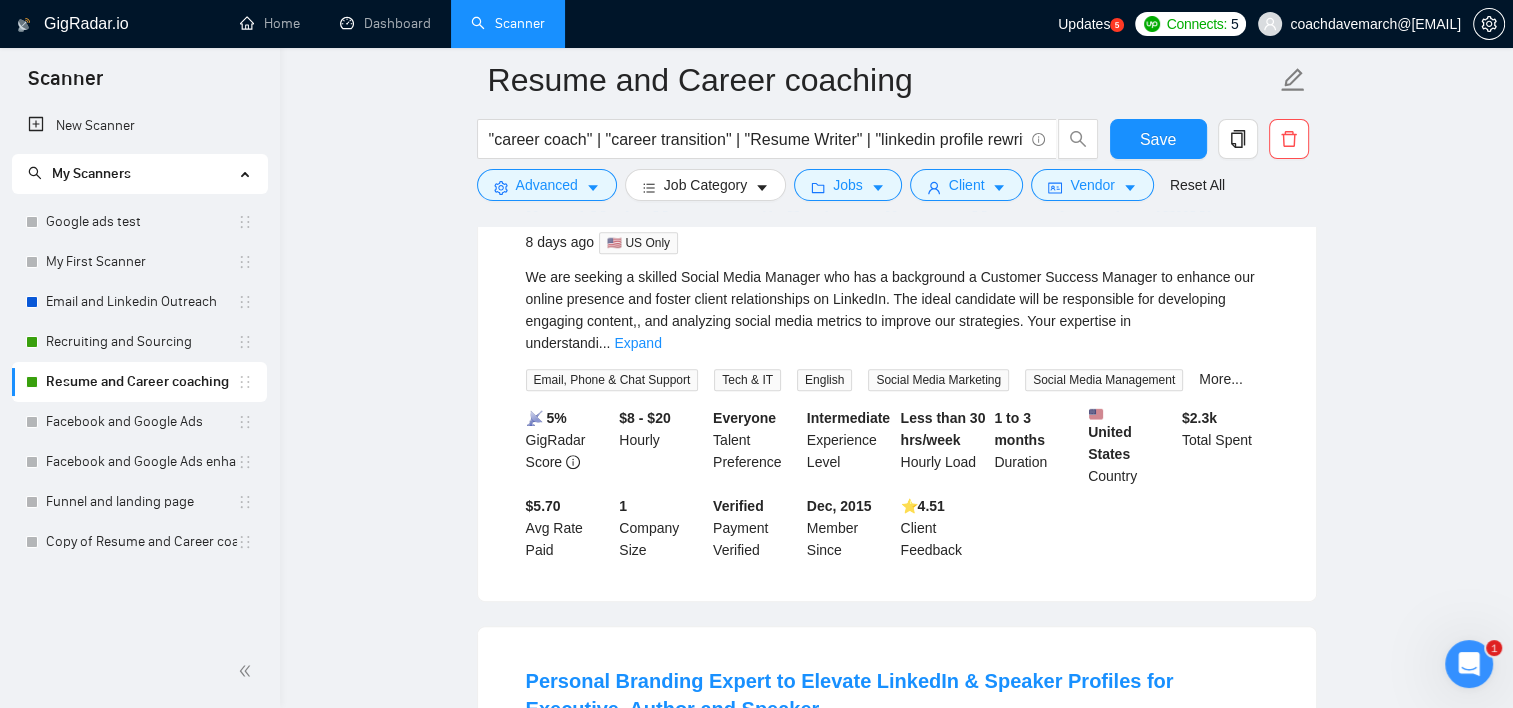 click at bounding box center [1469, 664] 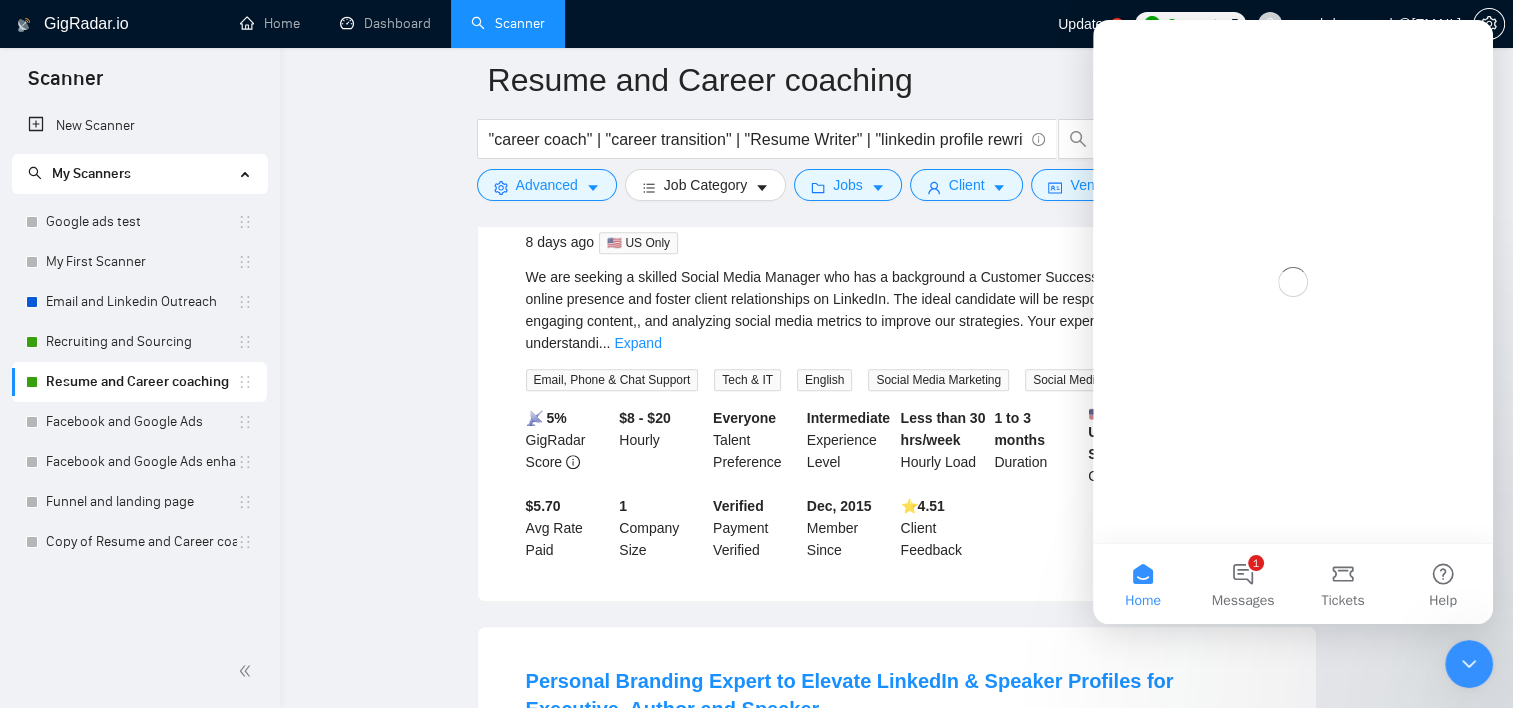 scroll, scrollTop: 0, scrollLeft: 0, axis: both 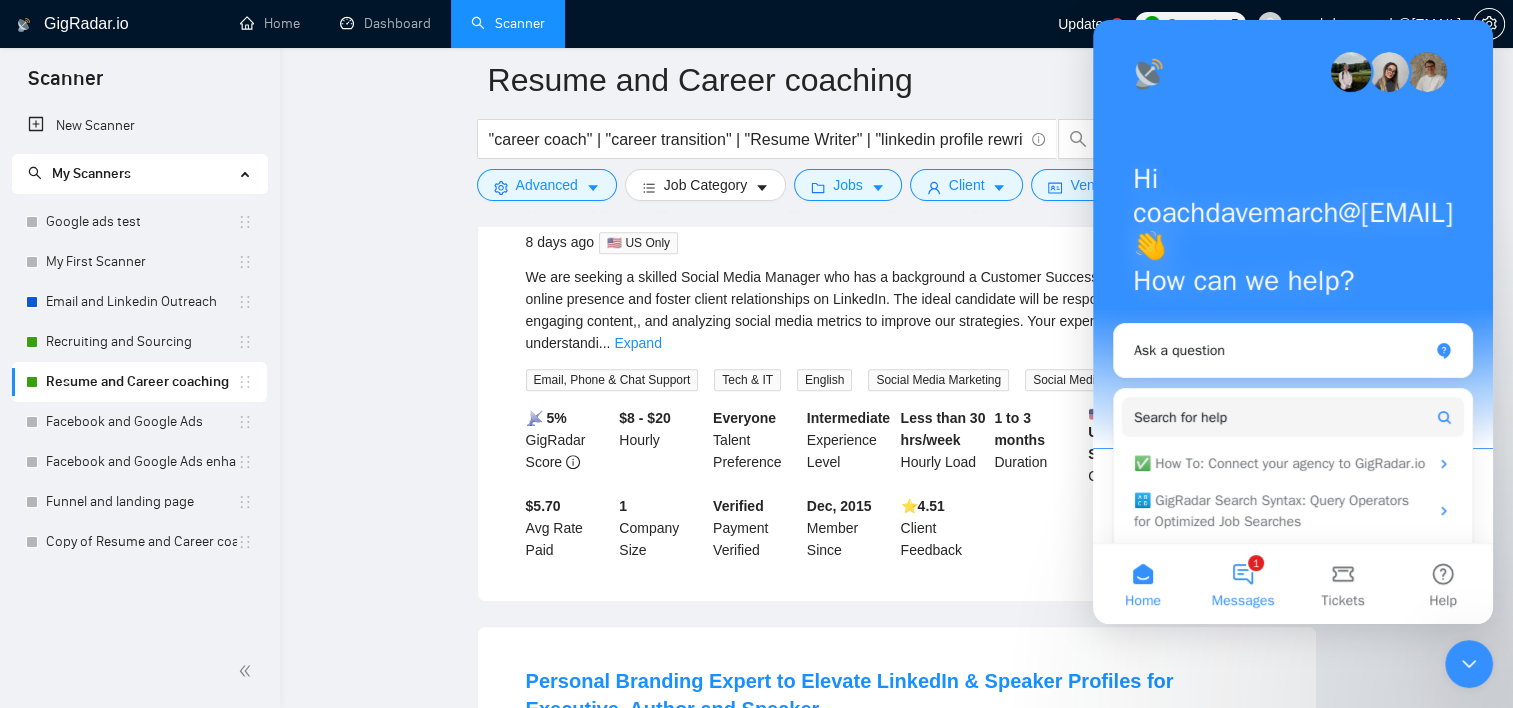 click on "1 Messages" at bounding box center [1243, 584] 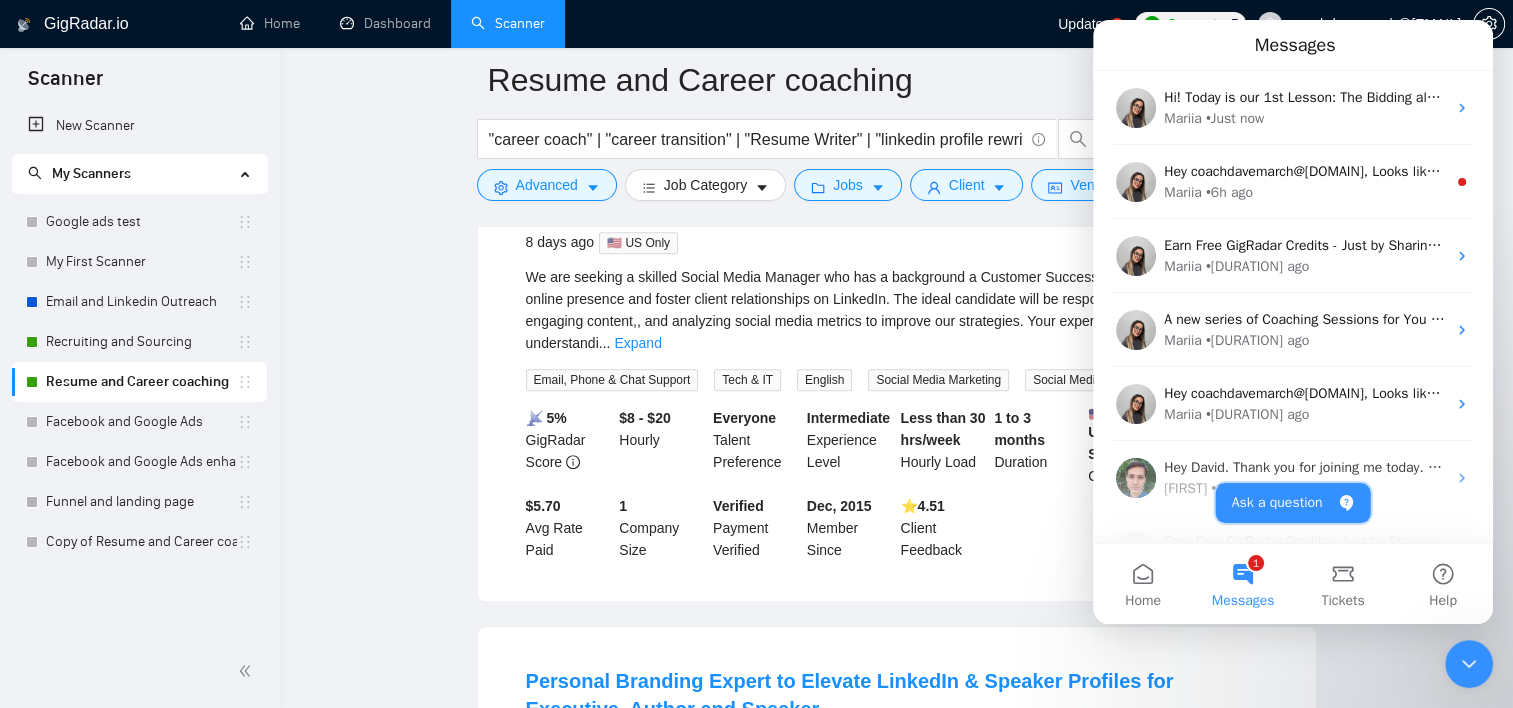 click on "Ask a question" at bounding box center [1293, 503] 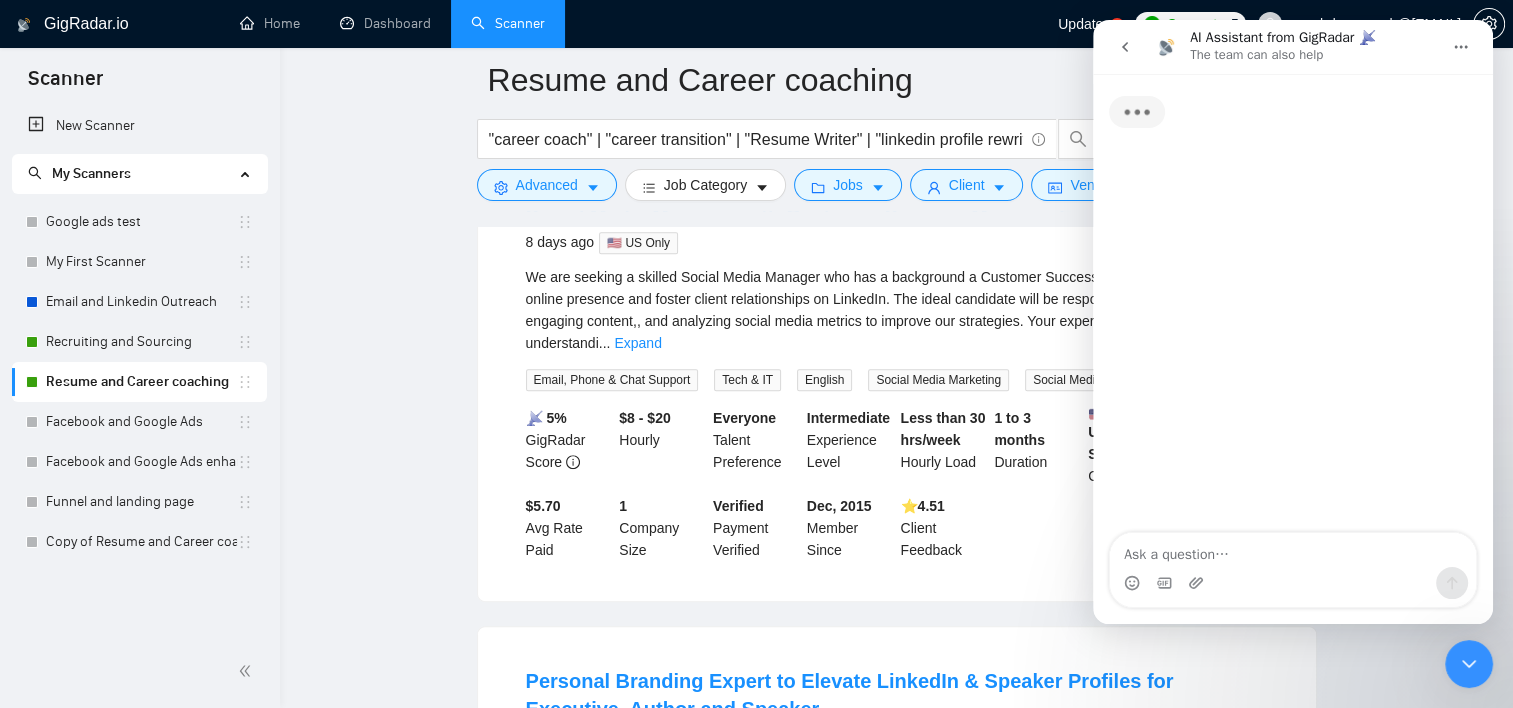 click at bounding box center [1293, 583] 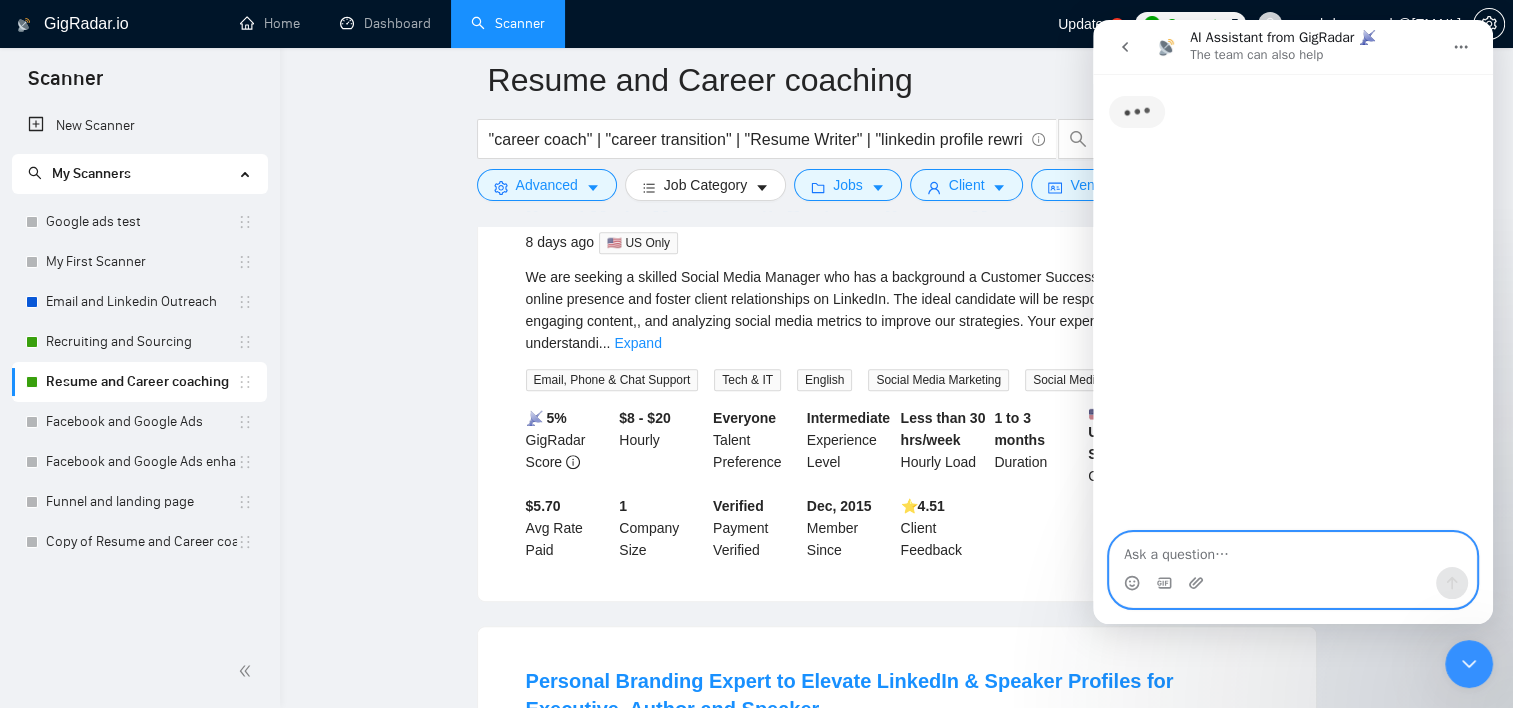 click at bounding box center [1293, 550] 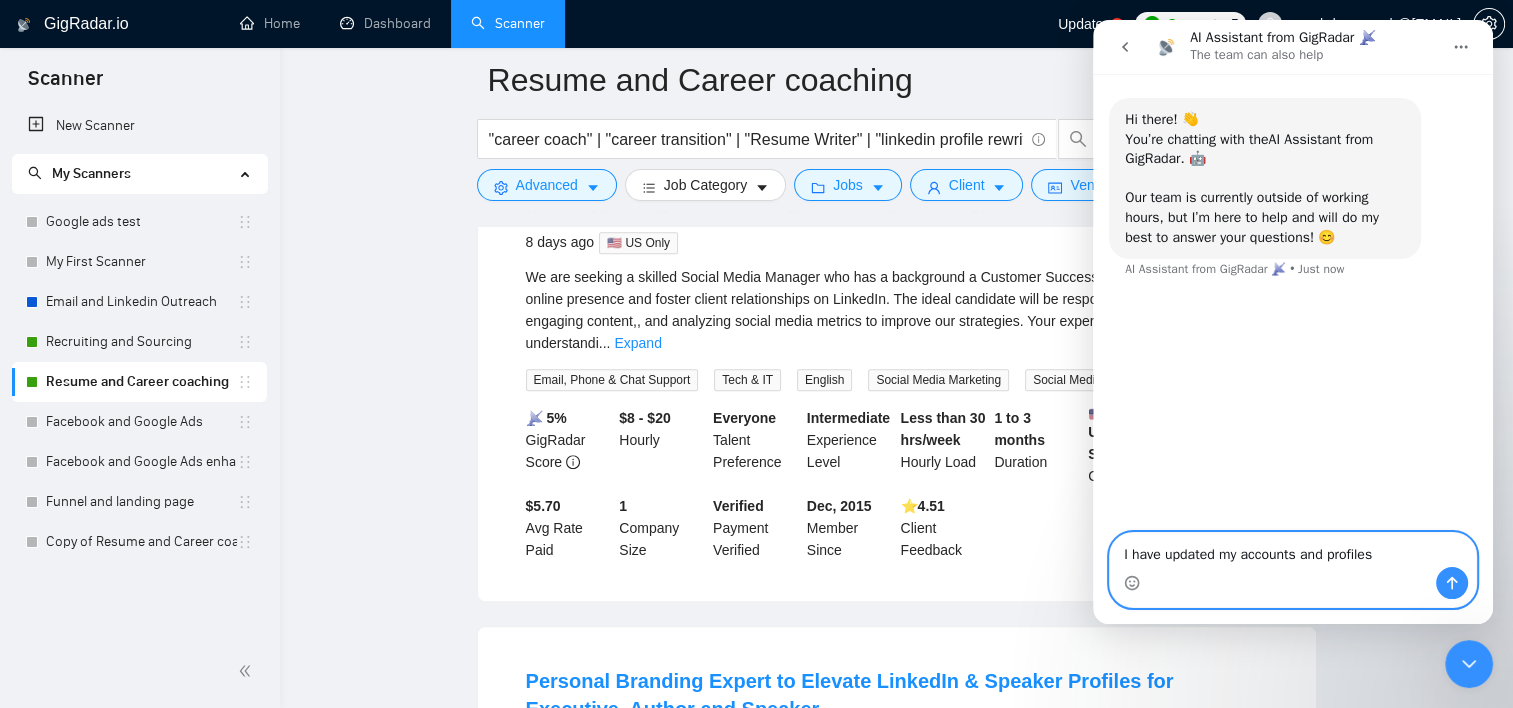 type on "I have updated my accounts and profiles" 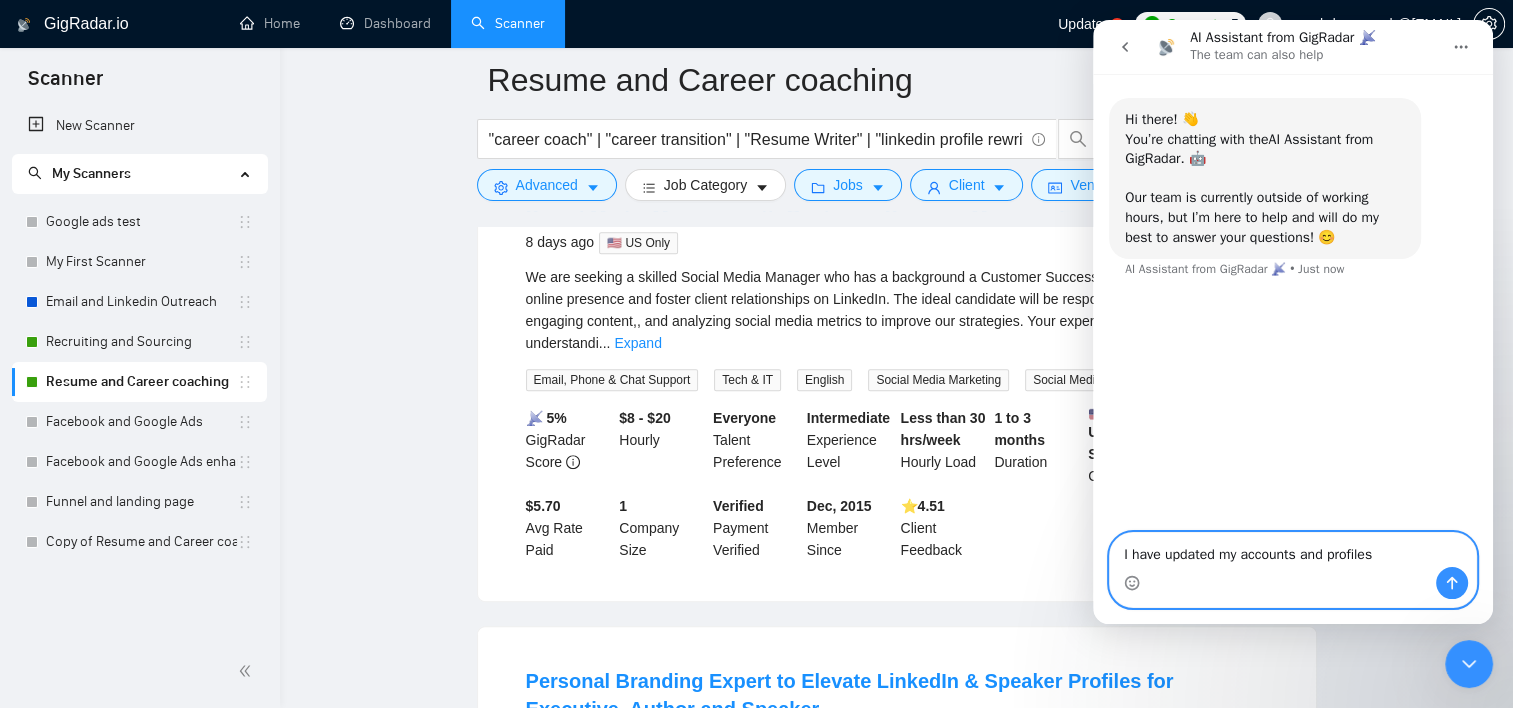 type 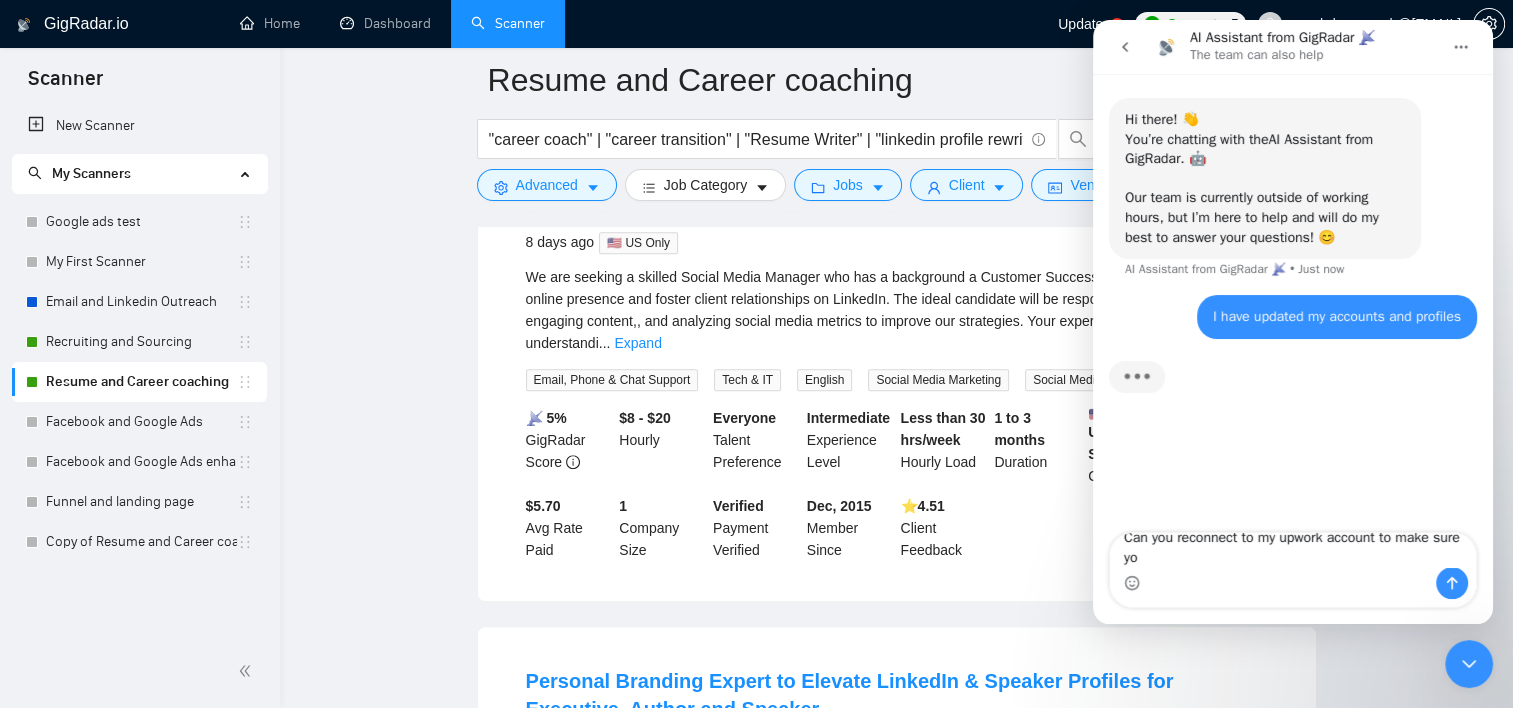 scroll, scrollTop: 0, scrollLeft: 0, axis: both 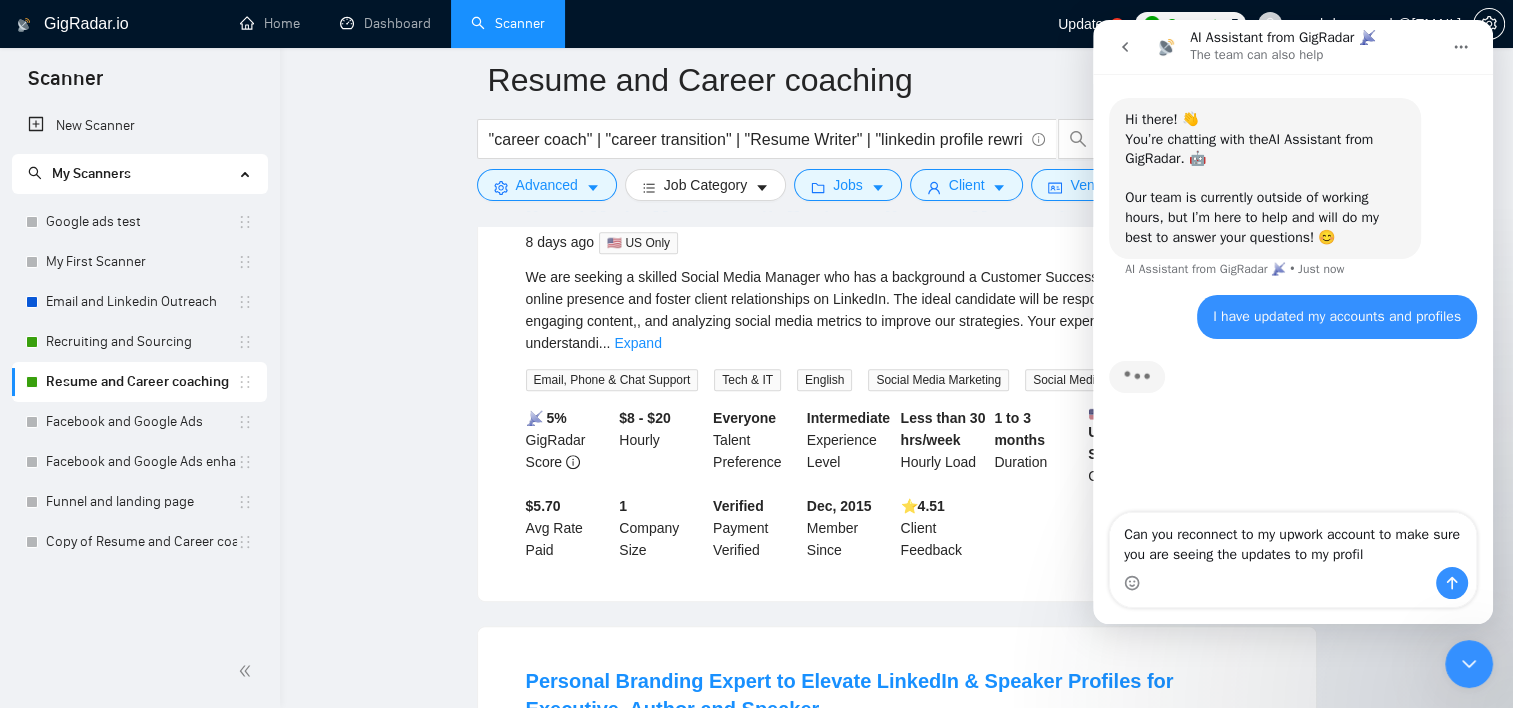 type on "Can you reconnect to my upwork account to make sure you are seeing the updates to my profile" 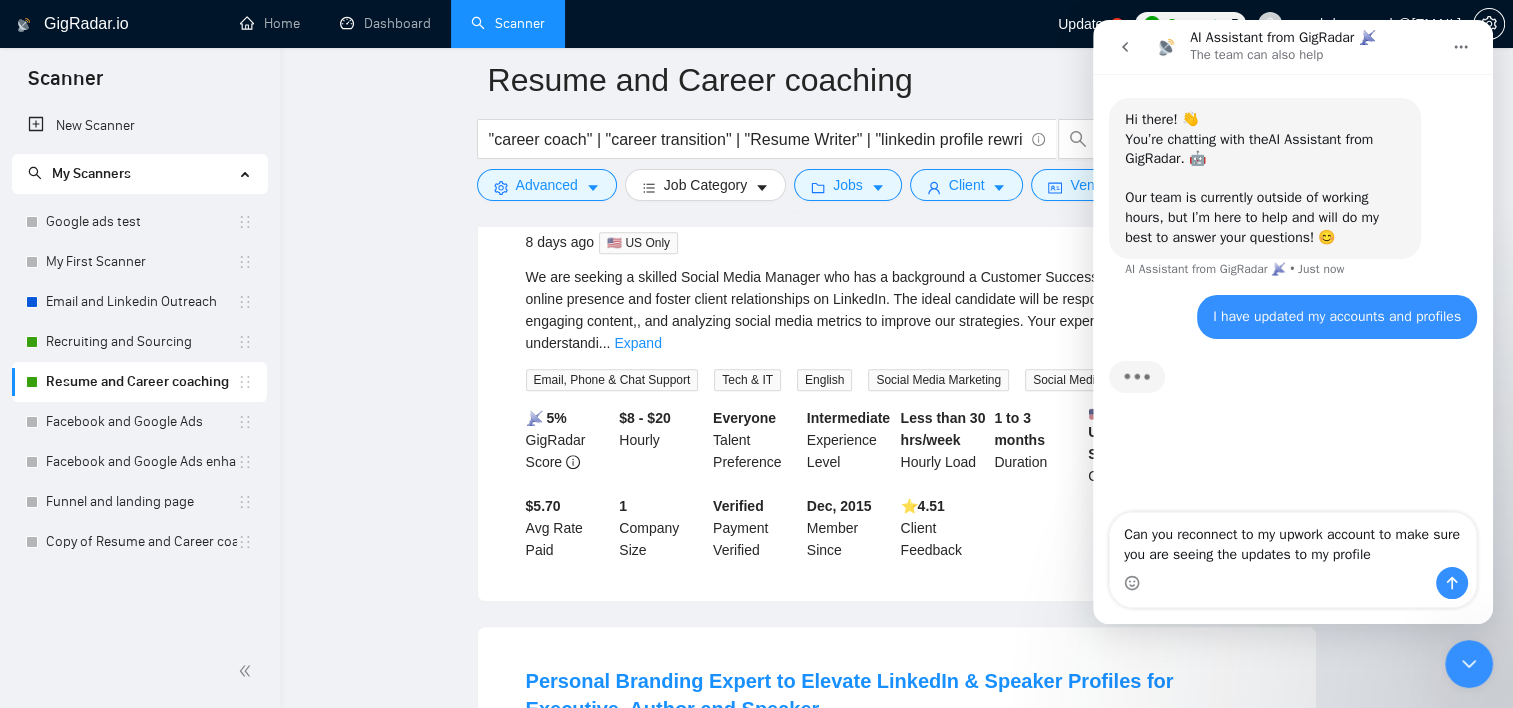 type 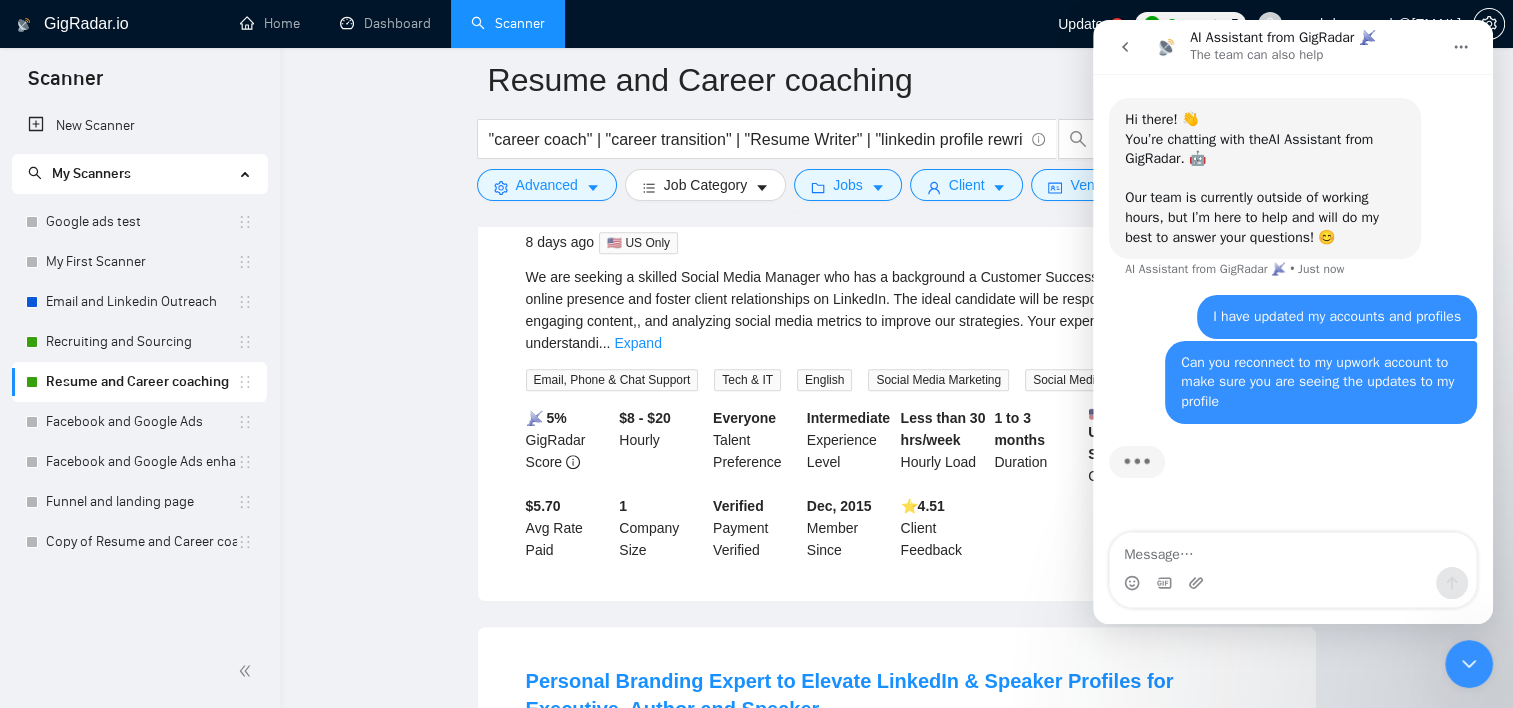 click on "AI Assistant from GigRadar 📡 The team can also help" at bounding box center (1295, 47) 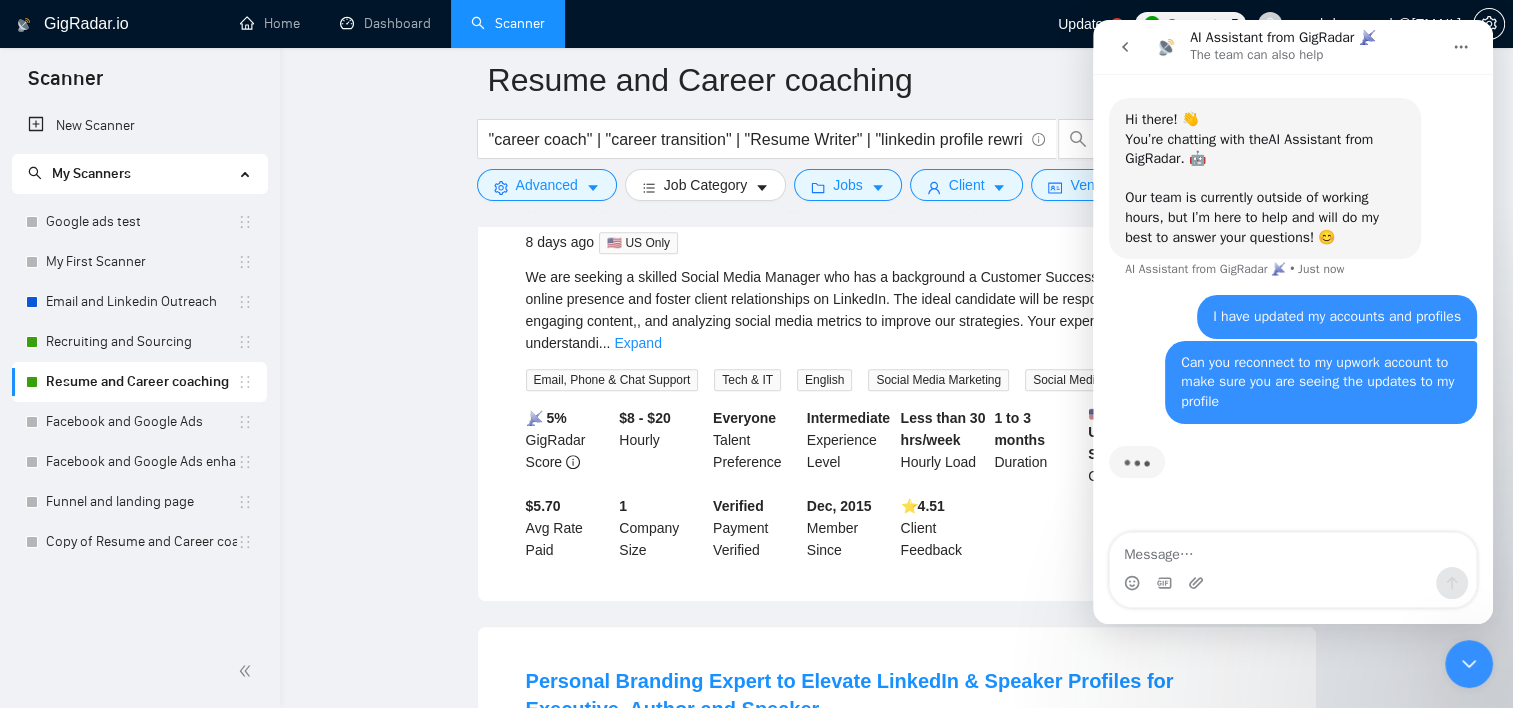 click at bounding box center (1166, 47) 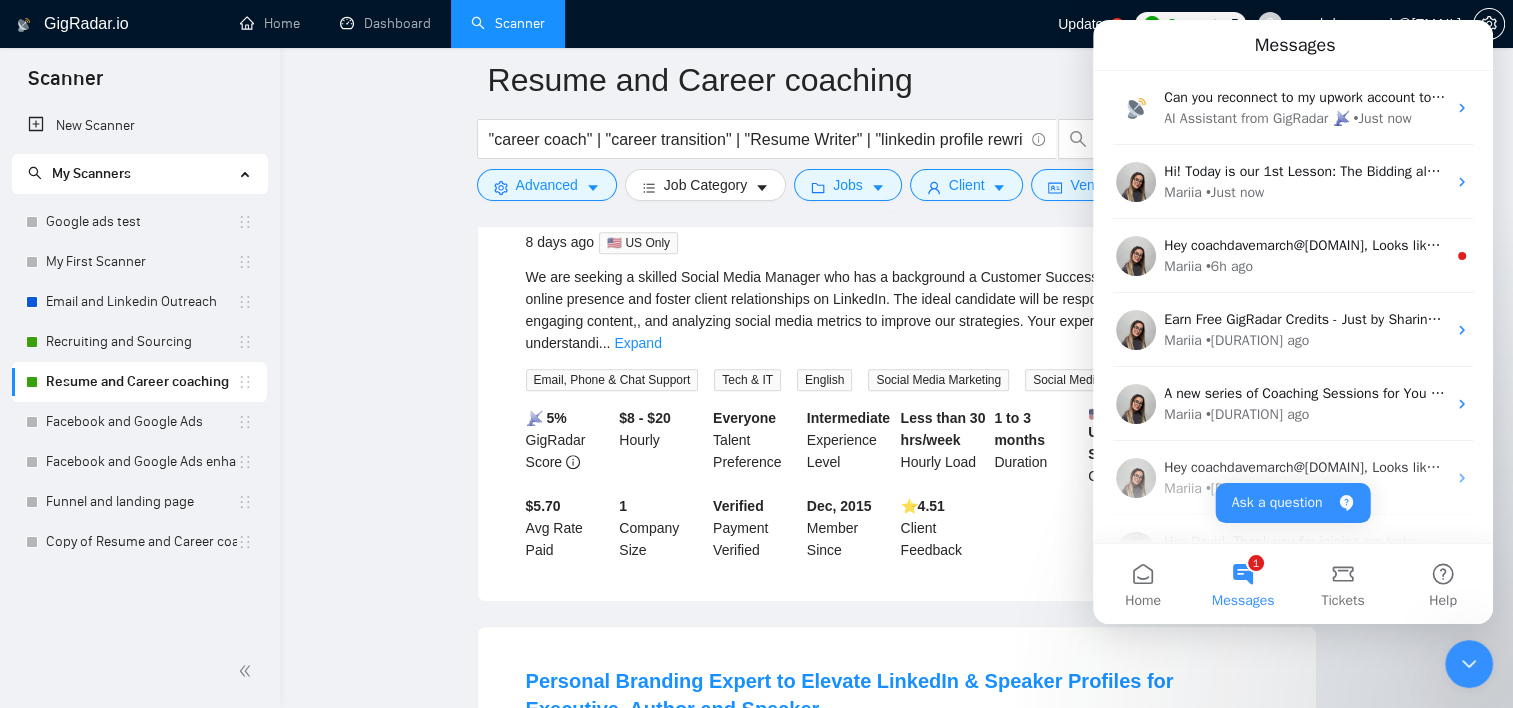 click on "Messages" at bounding box center [1295, 45] 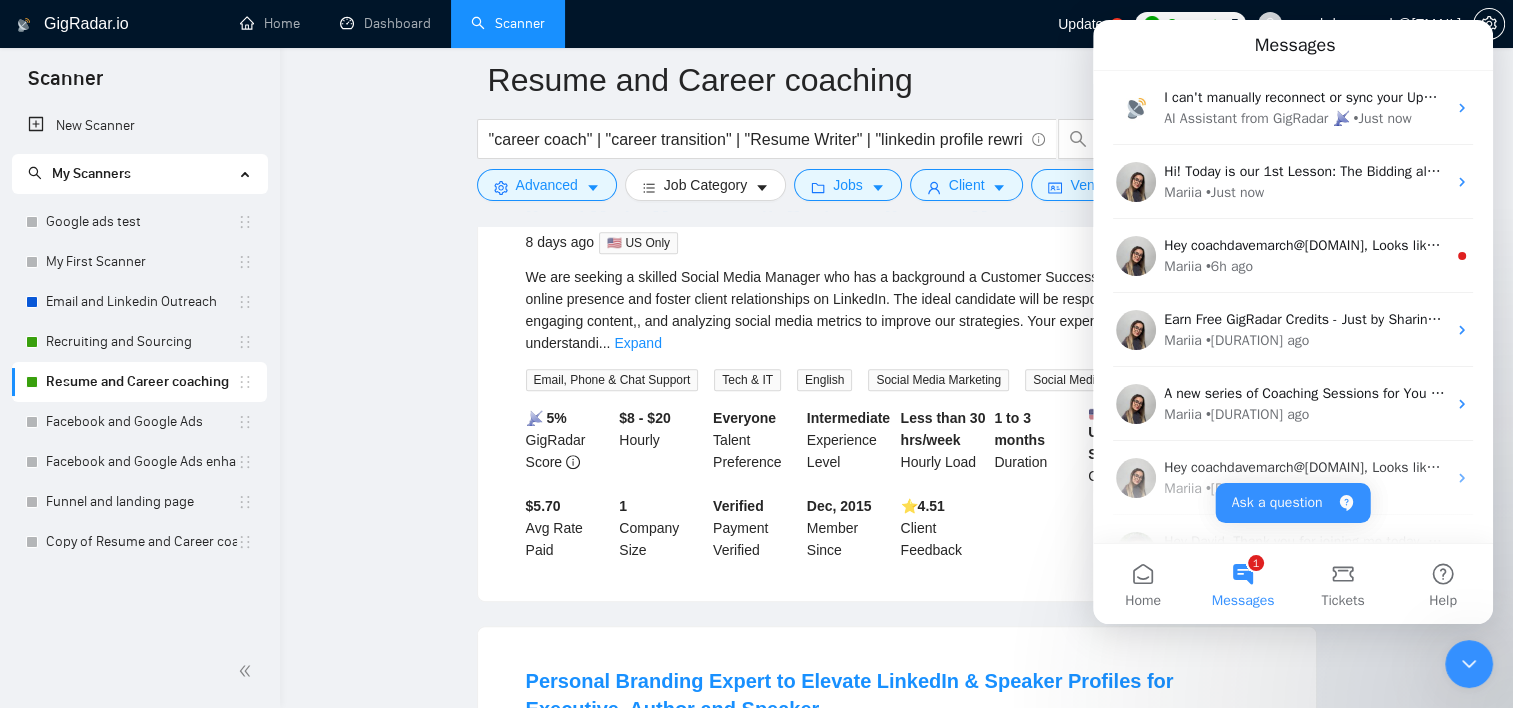click on "Resume and Career coaching "career coach" | "career transition" | "Resume Writer" | "linkedin profile rewrite"| "Job search" | "career coaching"| "Resume Review" | "Resume development" | "resume writer" Save Advanced   Job Category   Jobs   Client   Vendor   Reset All Preview Results Insights NEW Alerts Auto Bidder Detected   142  results   (0.19 seconds) Career   Coach  & Resume Builder Needed 6 days ago 🇺🇸 US Only I am seeking an experienced  career   coach  and resume builder to enhance my current resume. Your task will involve reviewing my existing document, aligning it with my skill set, and creating a standout resume that effectively showcases my strengths and experiences. A successful candidate will understand industry standards and have a proven re ... Expand Career Coaching Resume Resume Writing Cover Letter Writing 📡   92% GigRadar Score   $[PRICE] - $[PRICE] Hourly Everyone Talent Preference Intermediate Experience Level Less than 30 hrs/week Hourly Load Less than 1 month Duration   United States $" at bounding box center [896, 1901] 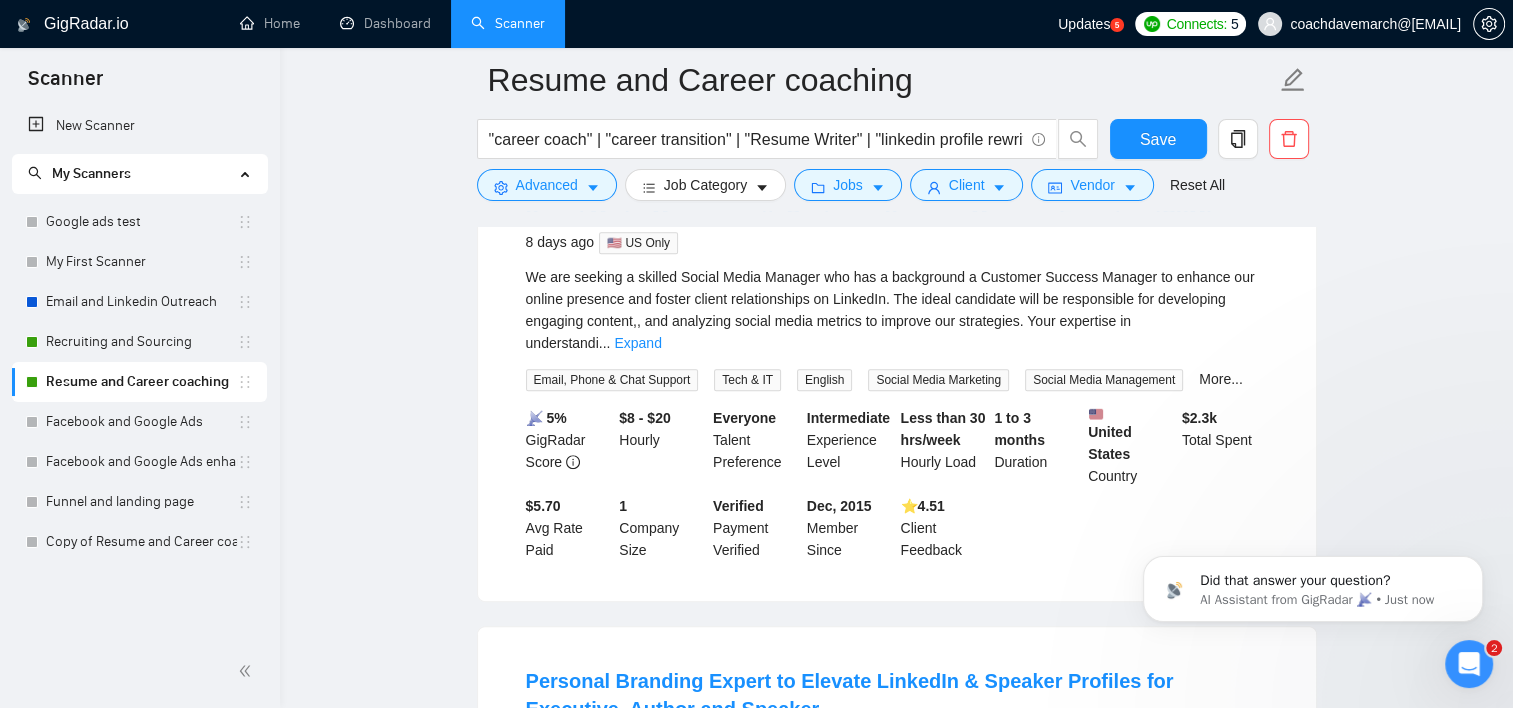 scroll, scrollTop: 0, scrollLeft: 0, axis: both 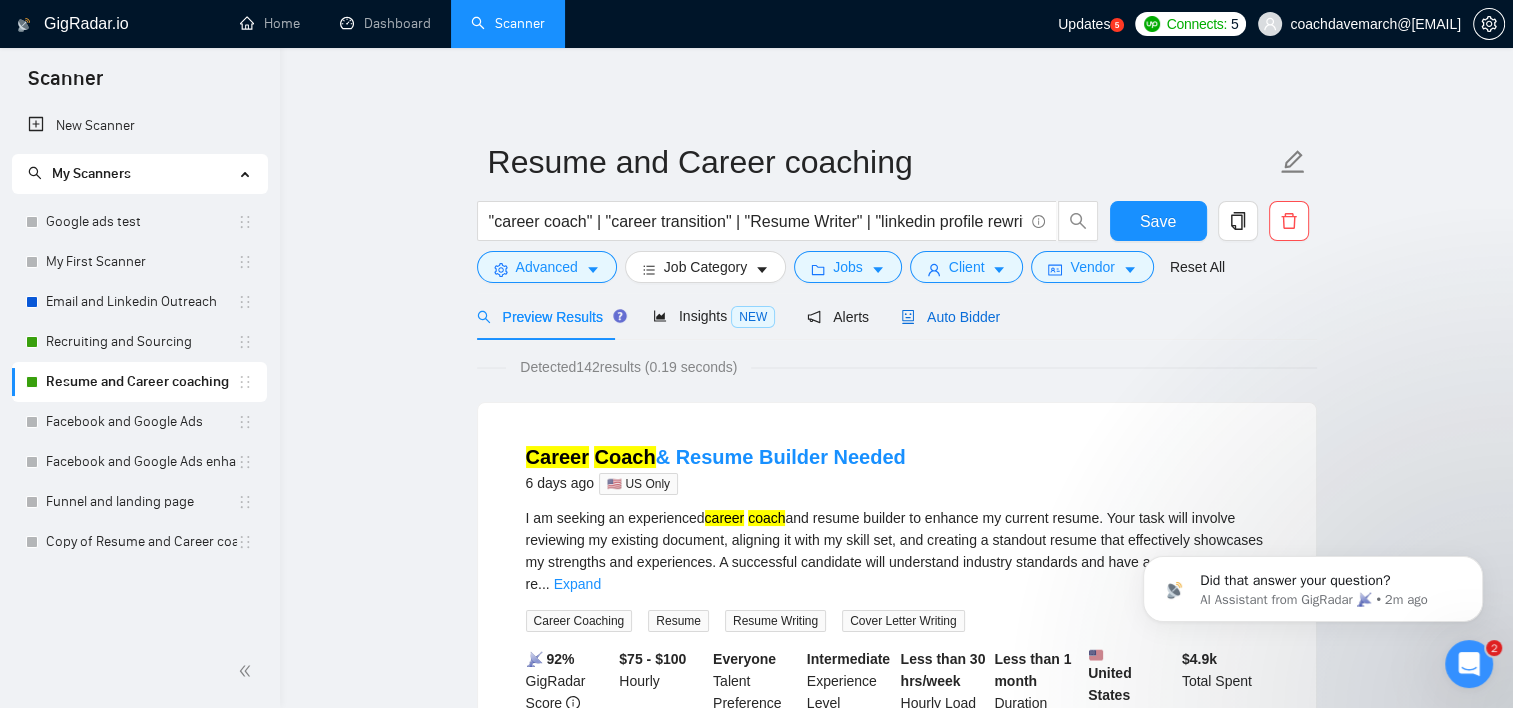 click on "Auto Bidder" at bounding box center [950, 317] 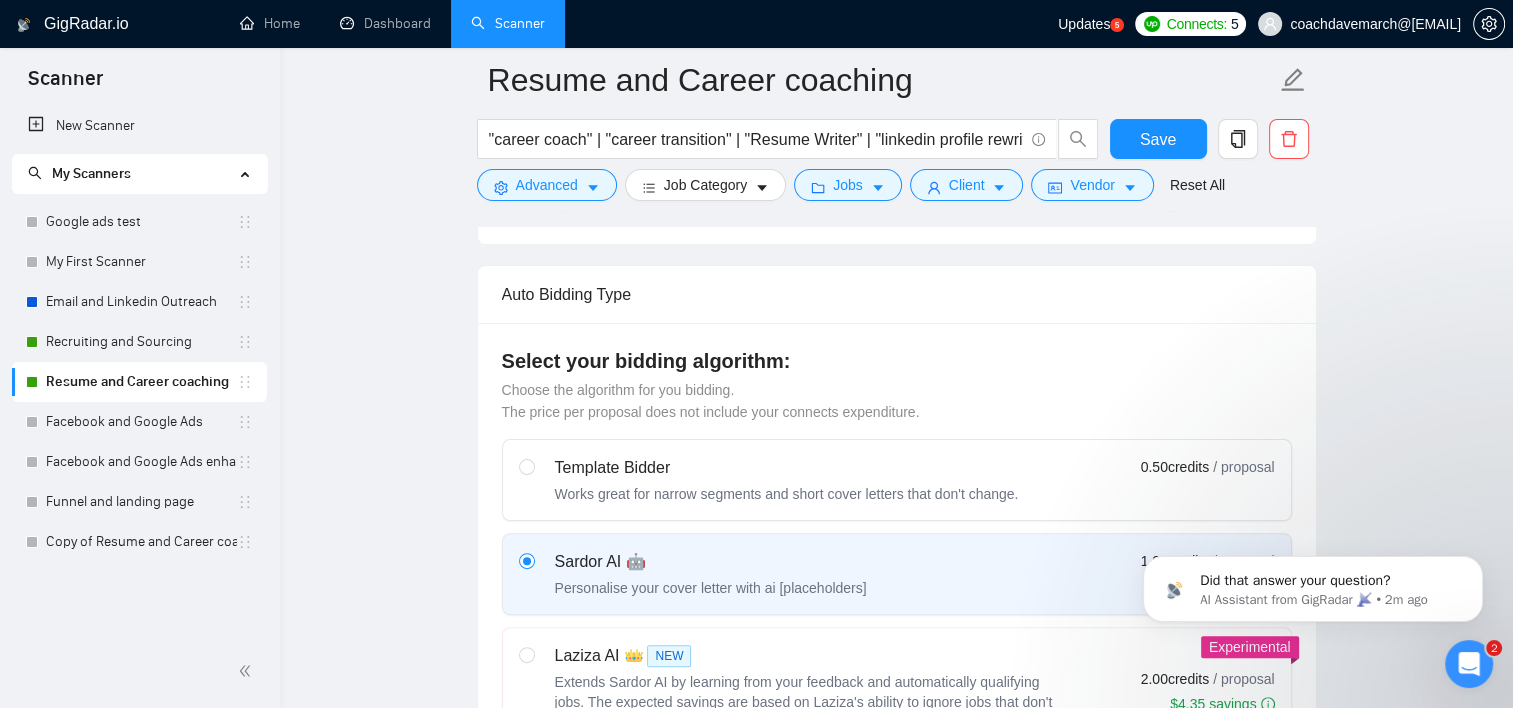 type 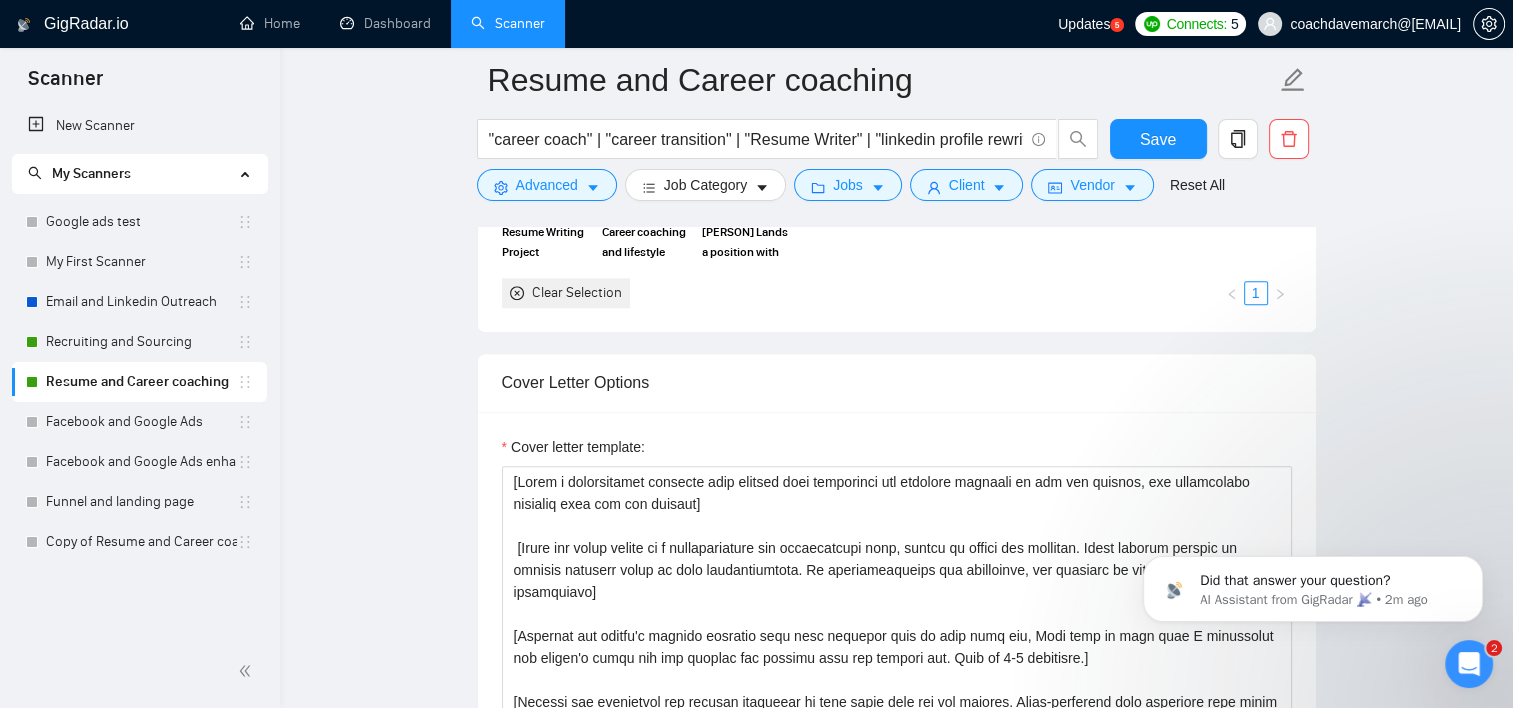 scroll, scrollTop: 2100, scrollLeft: 0, axis: vertical 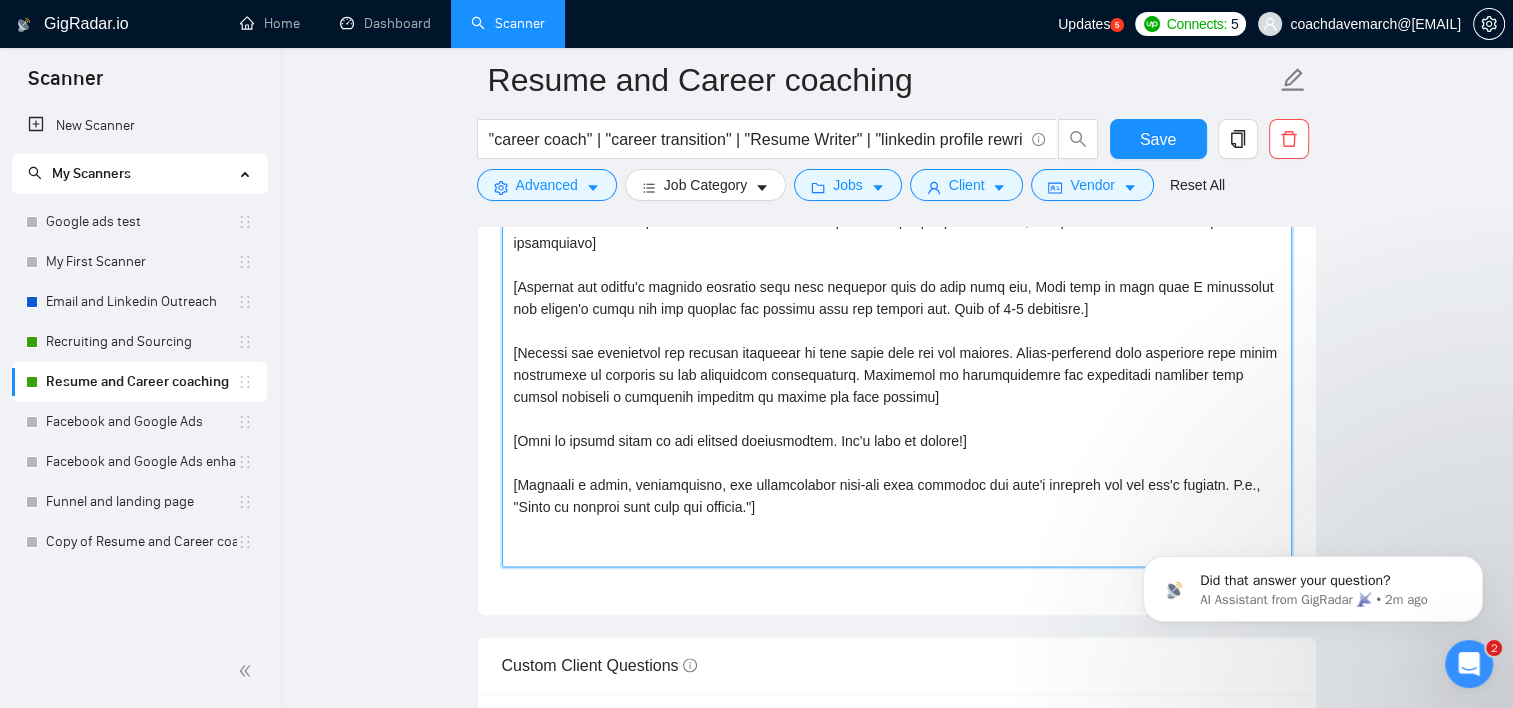 drag, startPoint x: 510, startPoint y: 432, endPoint x: 820, endPoint y: 507, distance: 318.94357 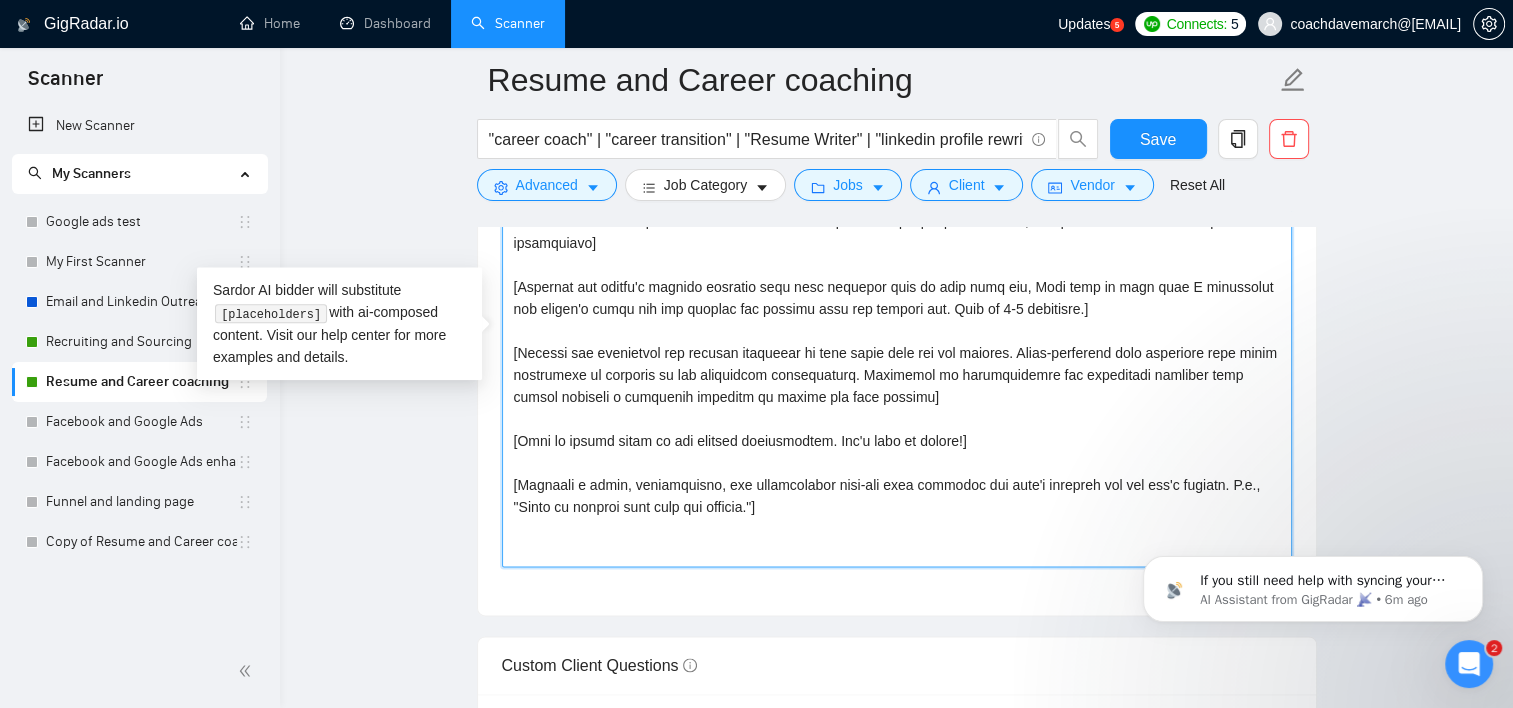 click on "Cover letter template:" at bounding box center (897, 342) 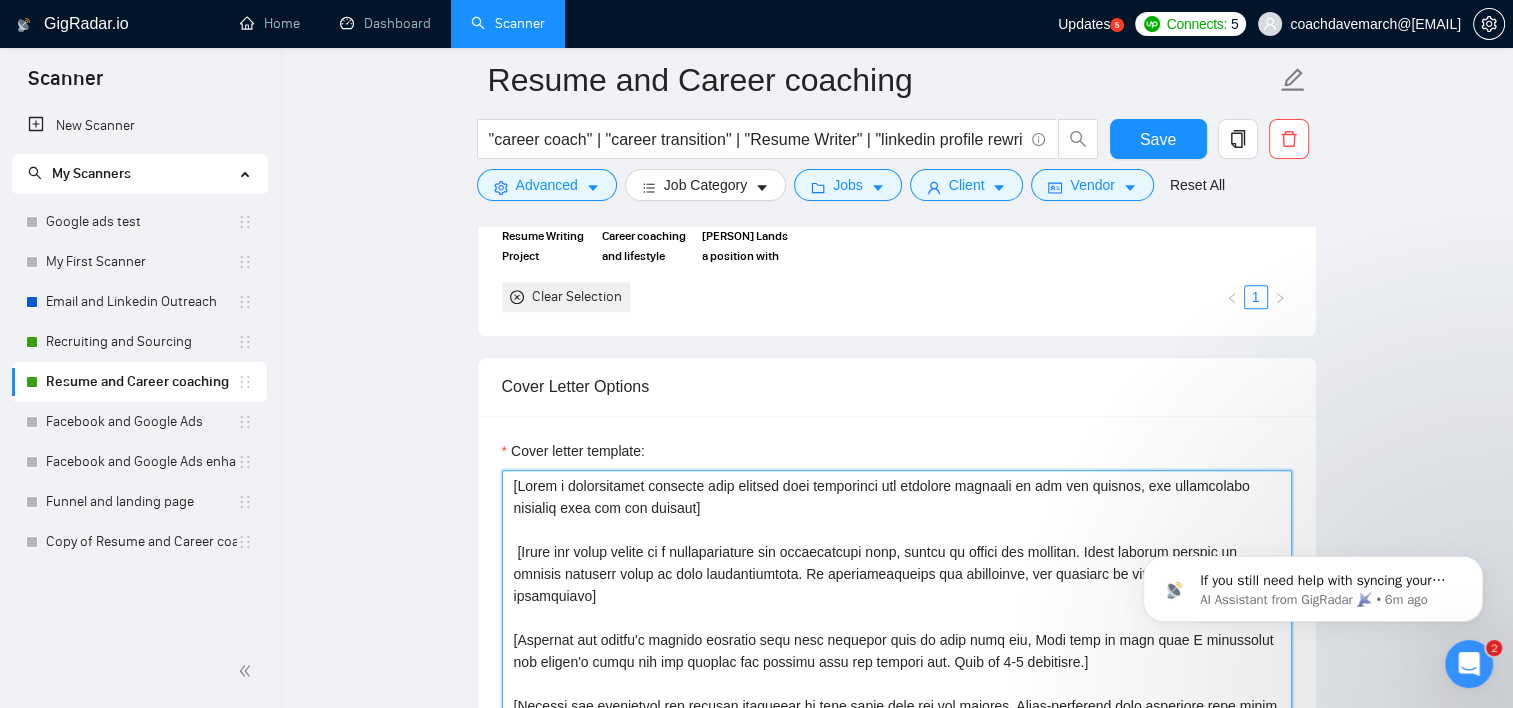 scroll, scrollTop: 2100, scrollLeft: 0, axis: vertical 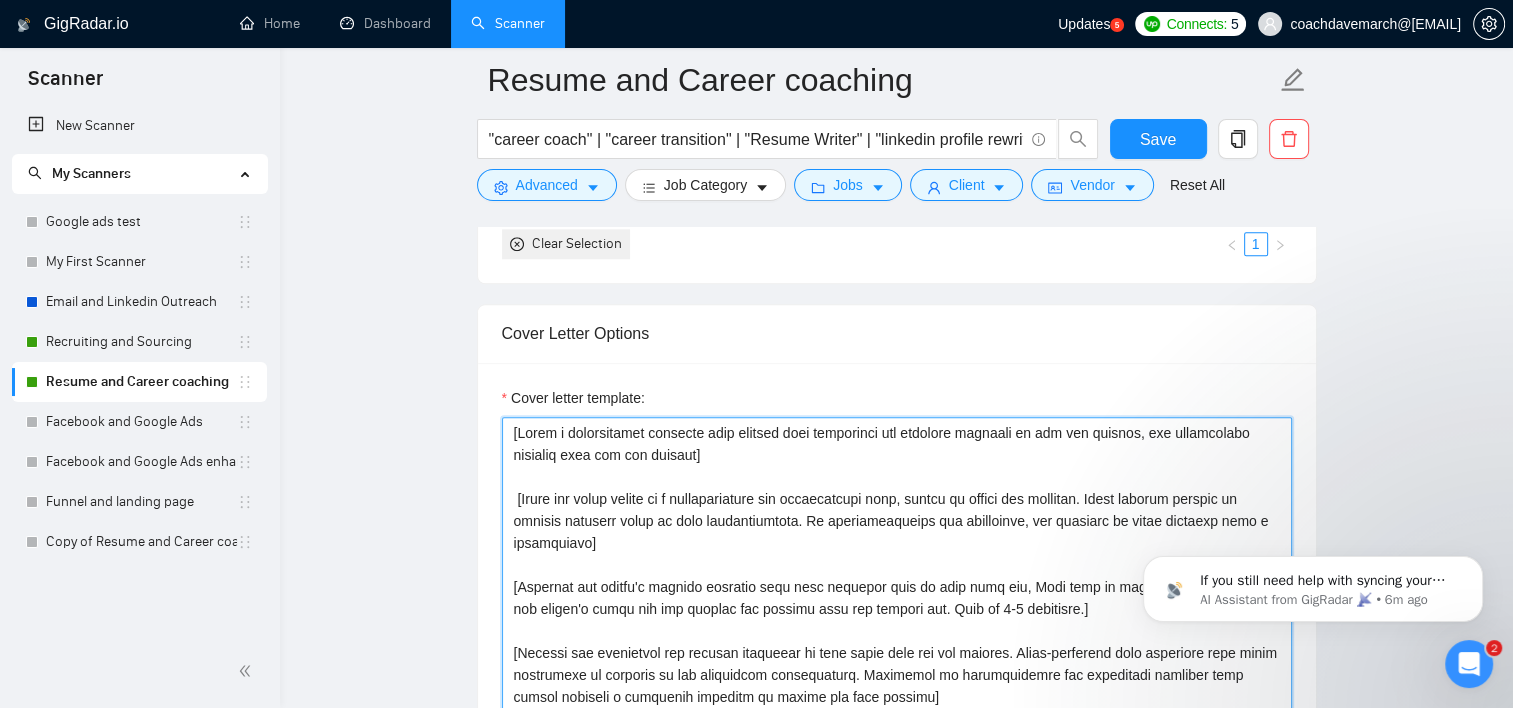 drag, startPoint x: 603, startPoint y: 544, endPoint x: 498, endPoint y: 495, distance: 115.87062 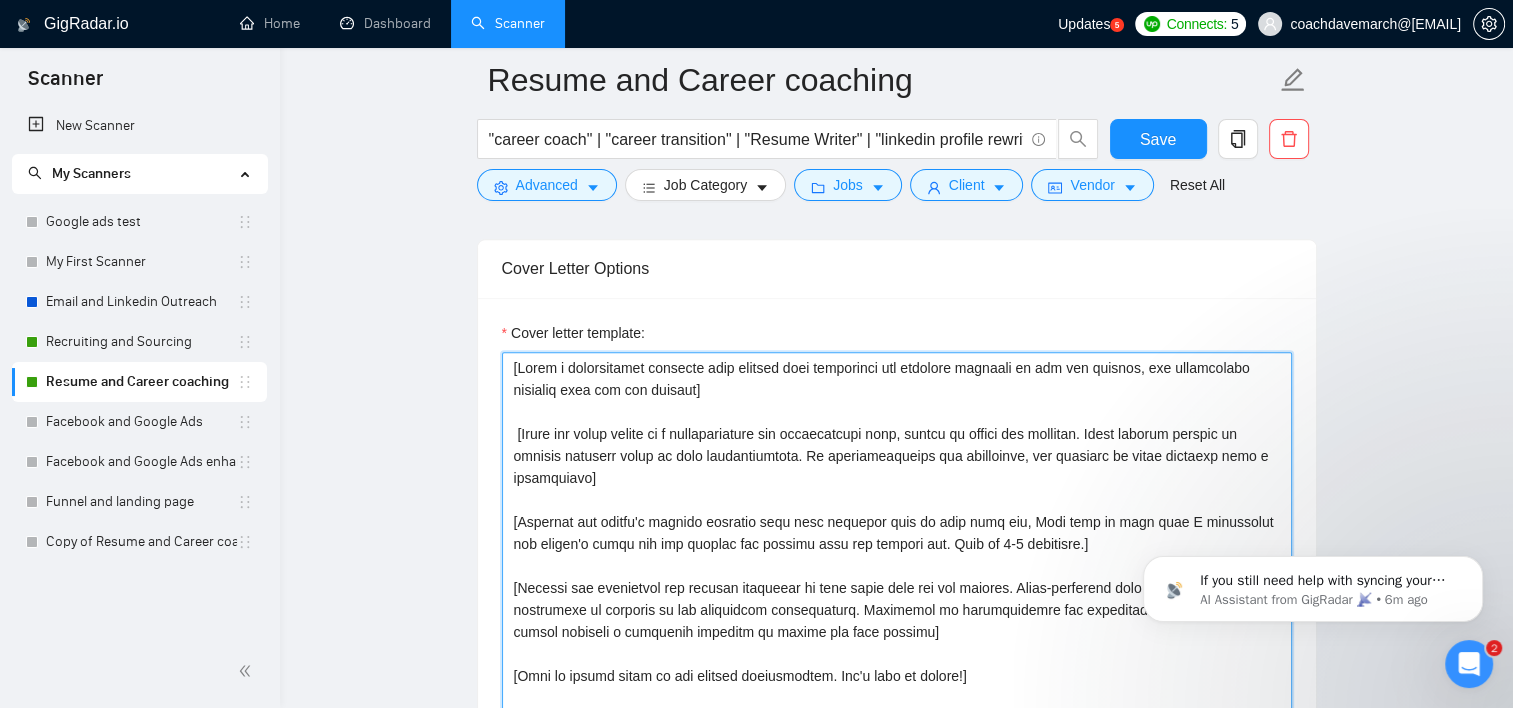 scroll, scrollTop: 2200, scrollLeft: 0, axis: vertical 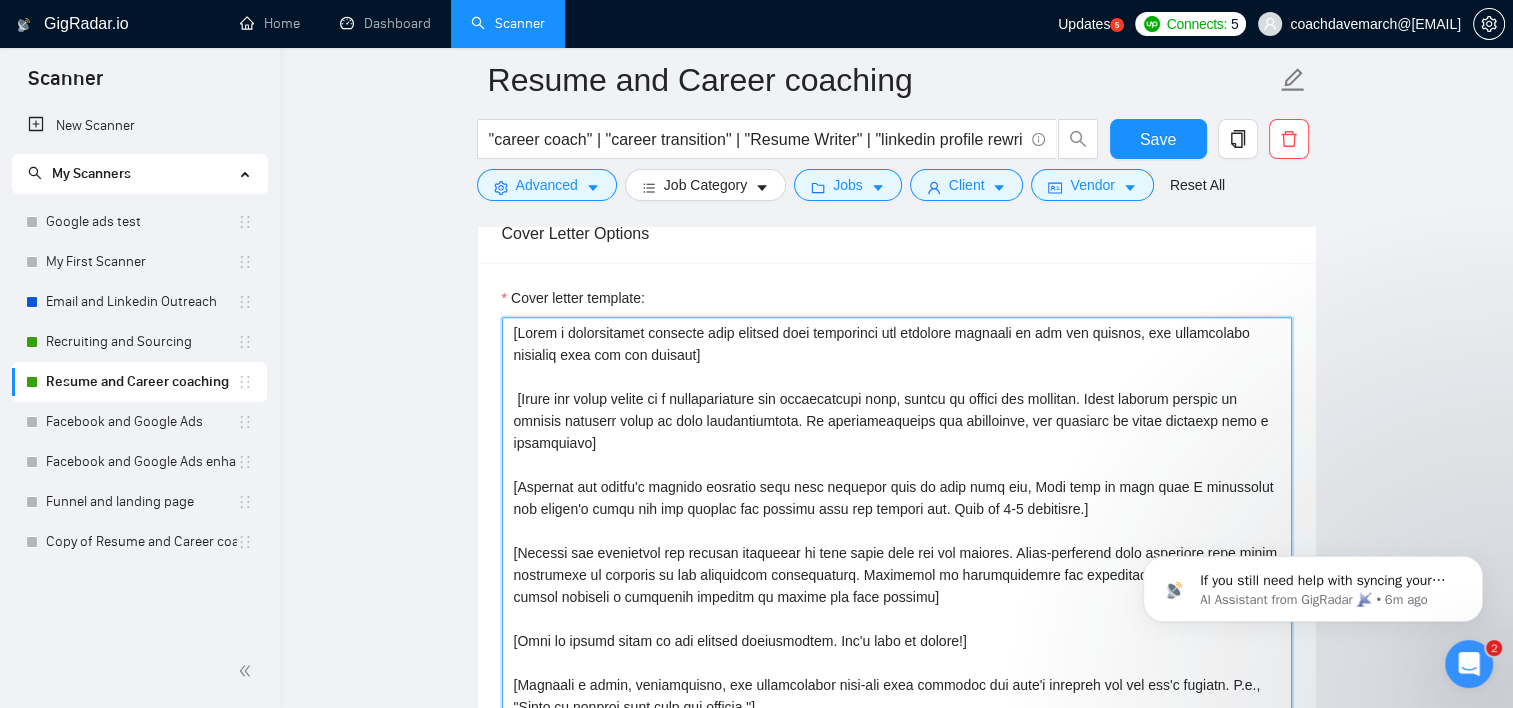 paste on "I’ve been in recruiting and HR for over a decade, partnering with founders and managers to take care of everything from sourcing to onboarding so they can stay focused on what matters most to them. The part of your post that stood out to me was" 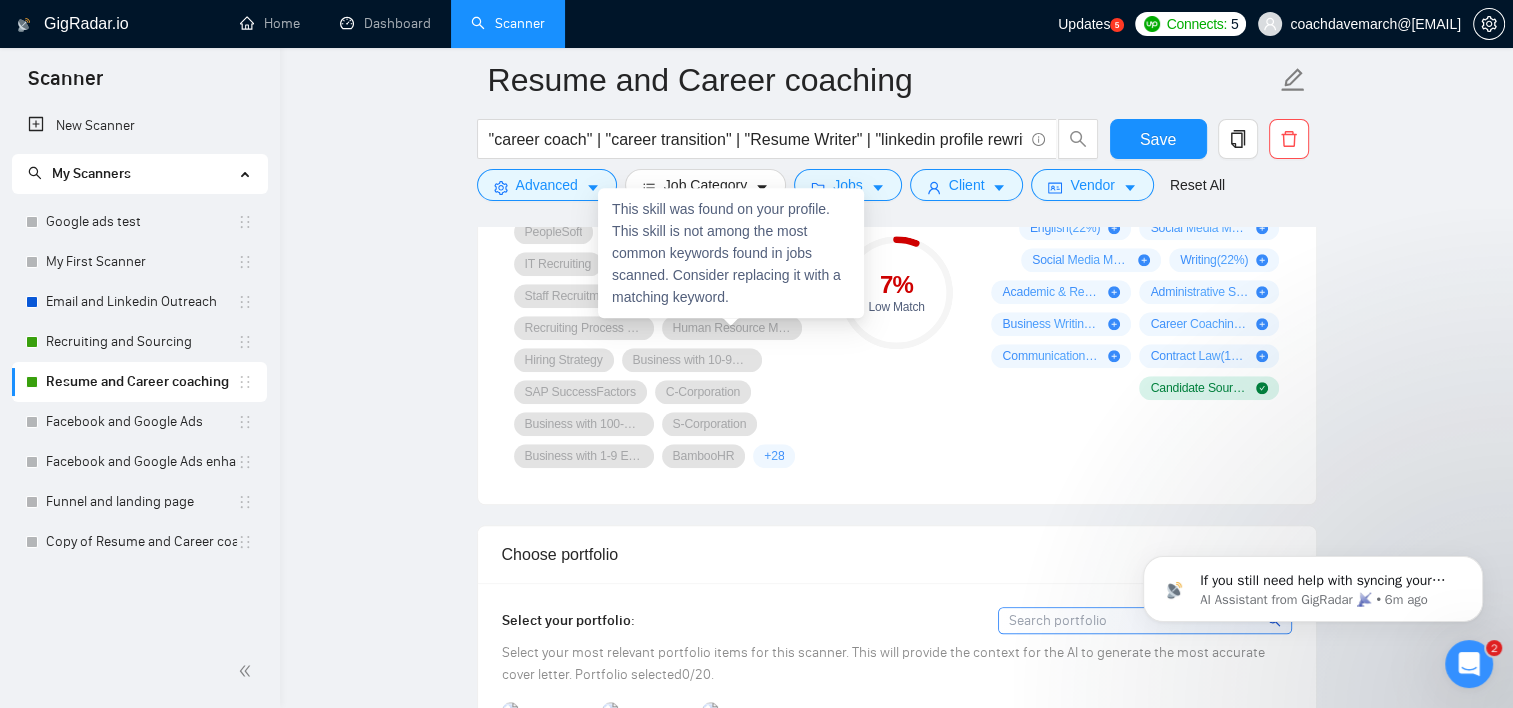 scroll, scrollTop: 1600, scrollLeft: 0, axis: vertical 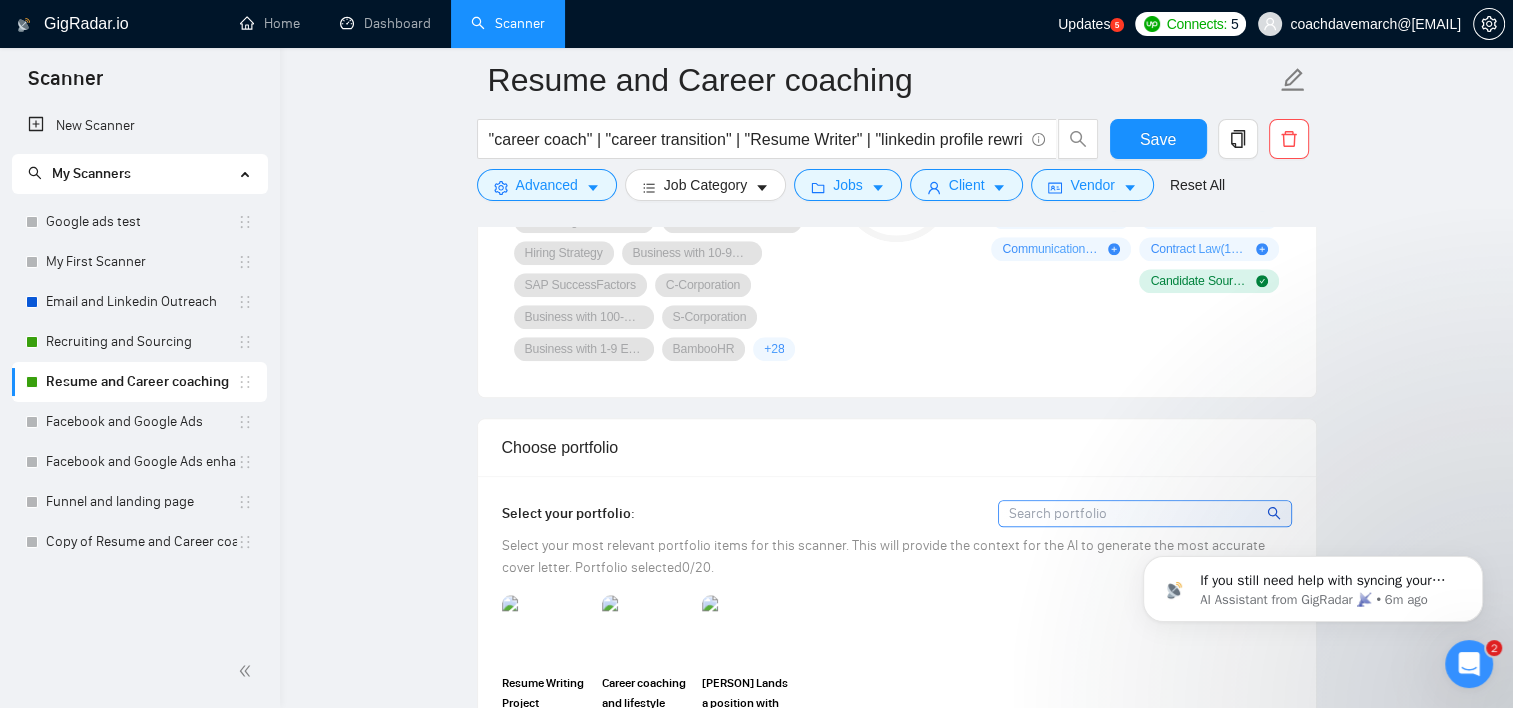 click at bounding box center [1145, 513] 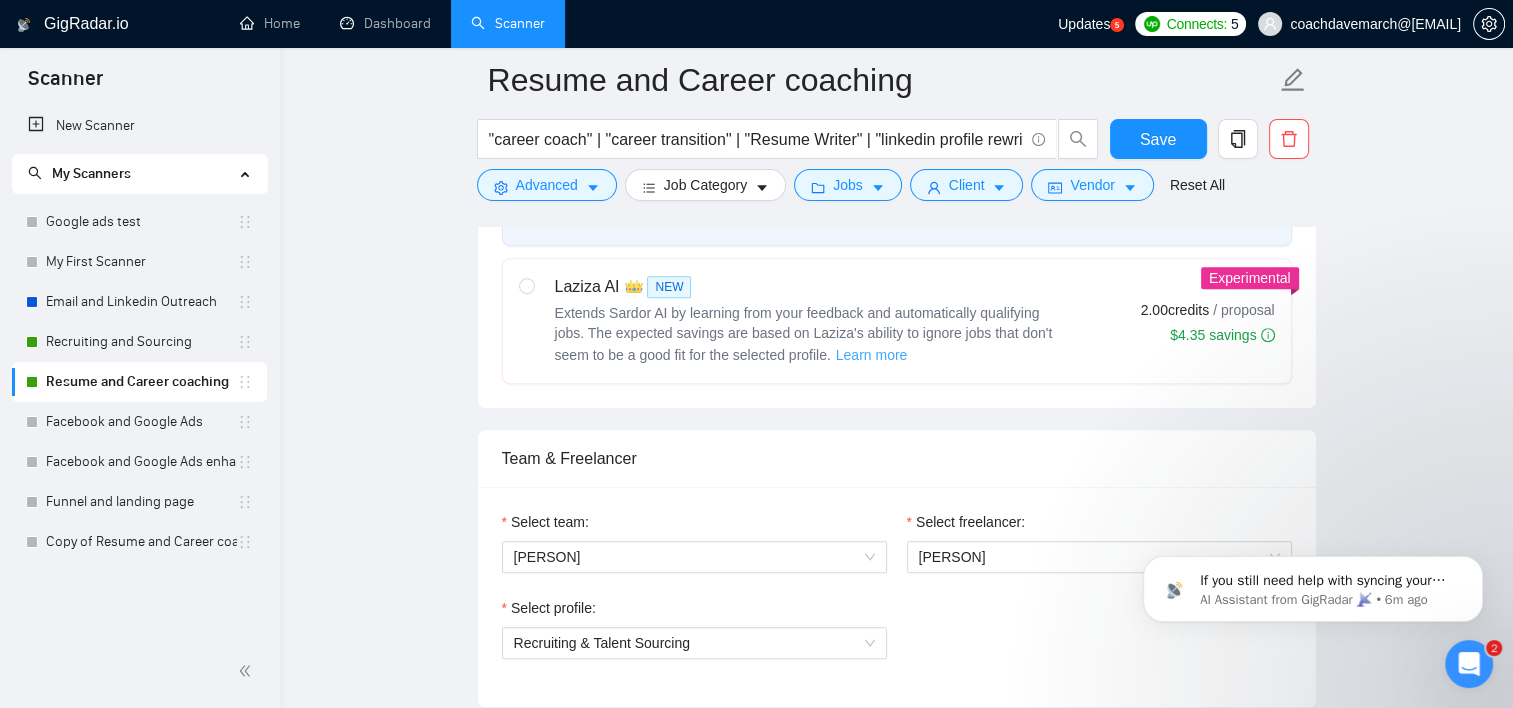 scroll, scrollTop: 900, scrollLeft: 0, axis: vertical 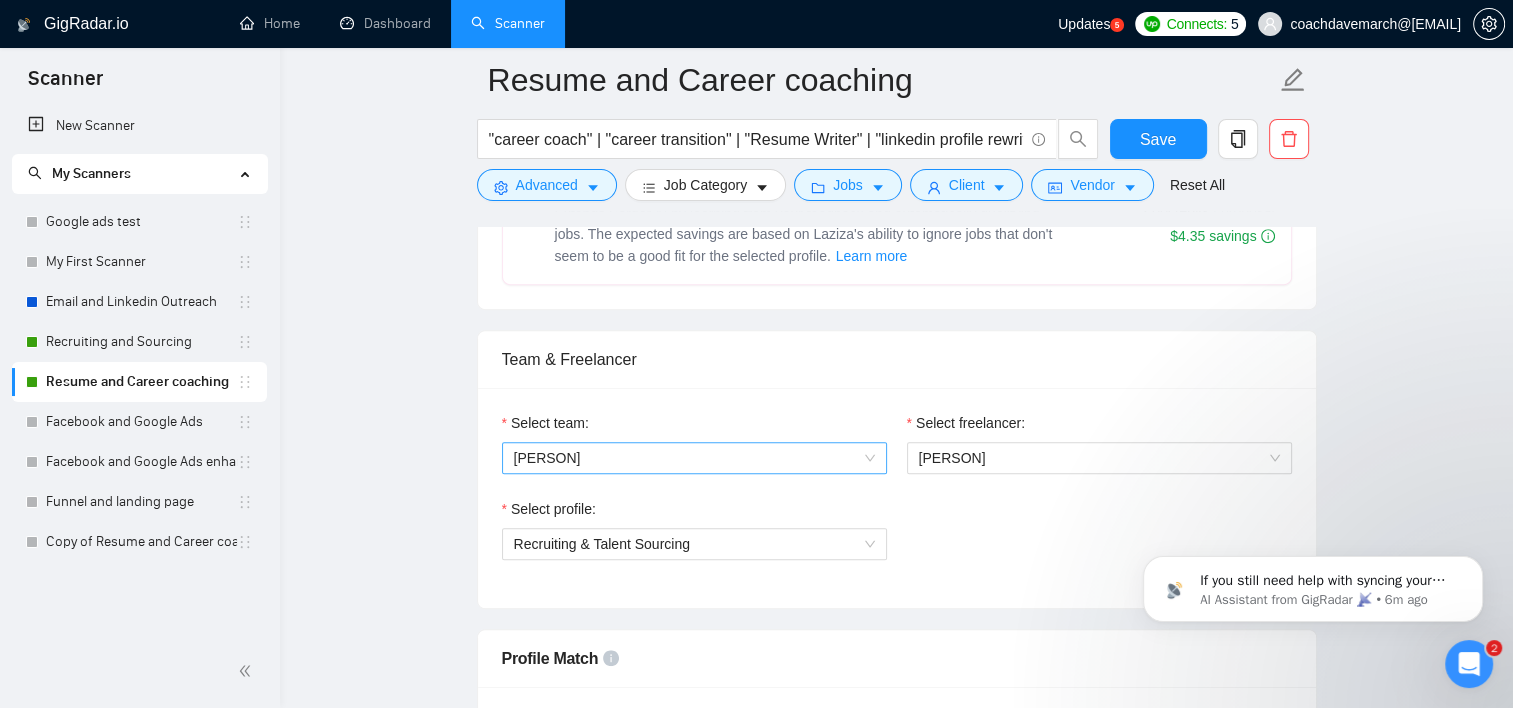 click on "[PERSON]" at bounding box center (694, 458) 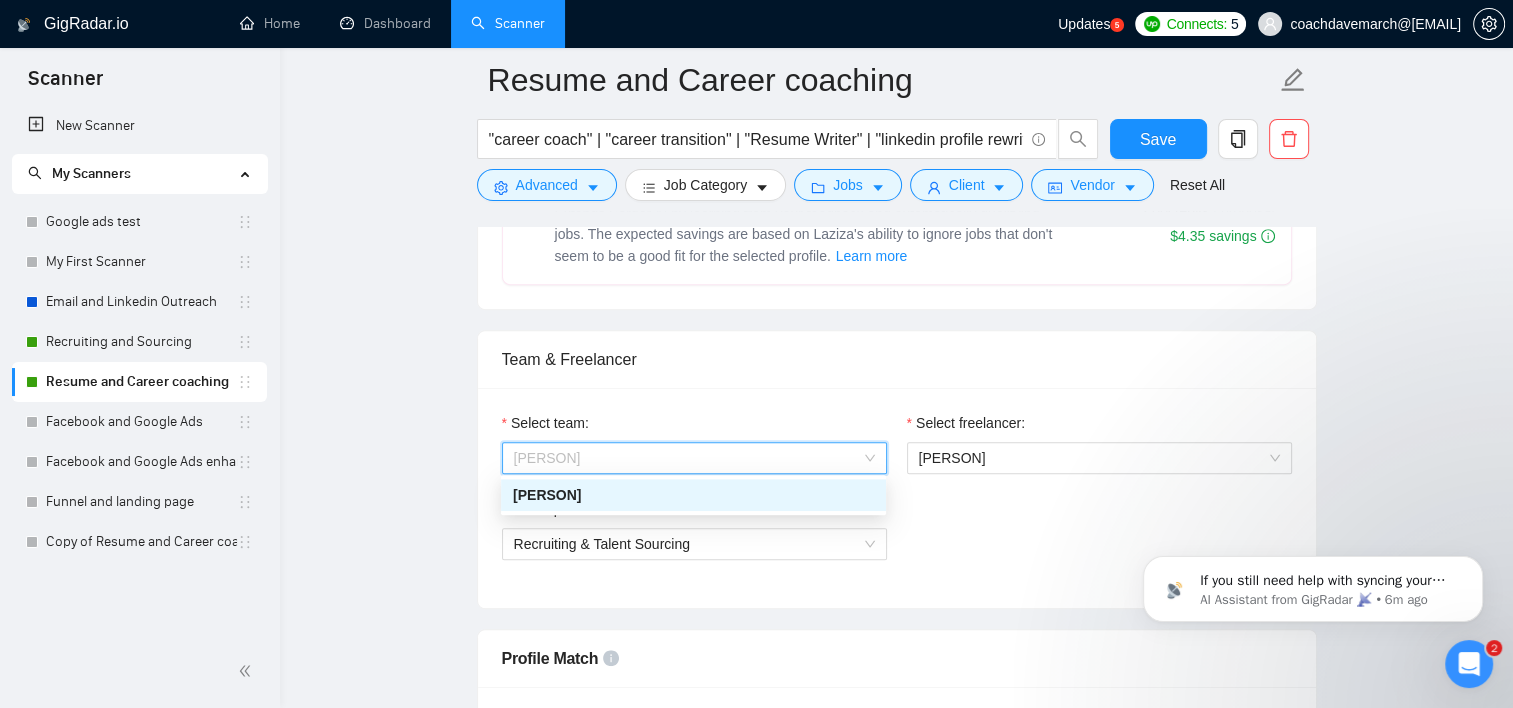 click on "[PERSON]" at bounding box center [694, 458] 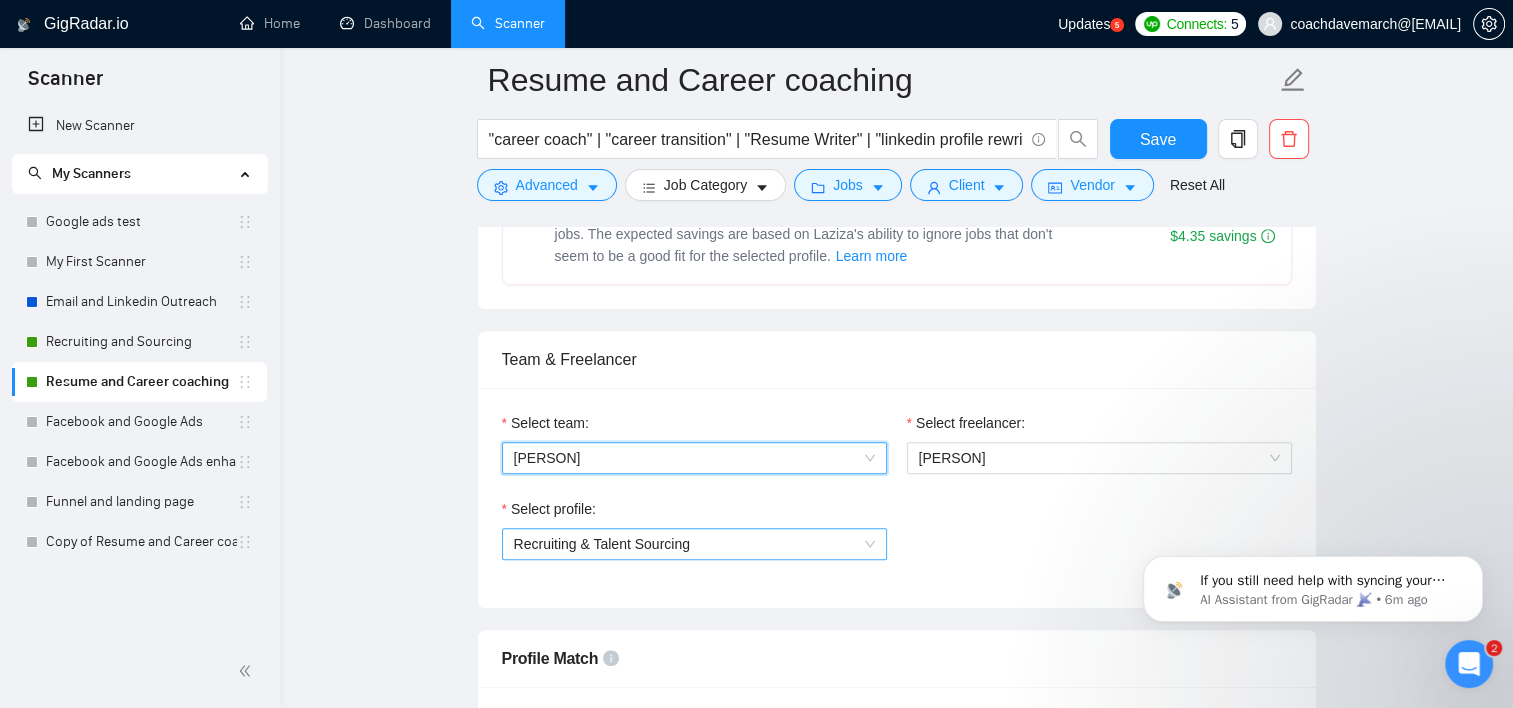 click on "Recruiting & Talent Sourcing" at bounding box center [694, 544] 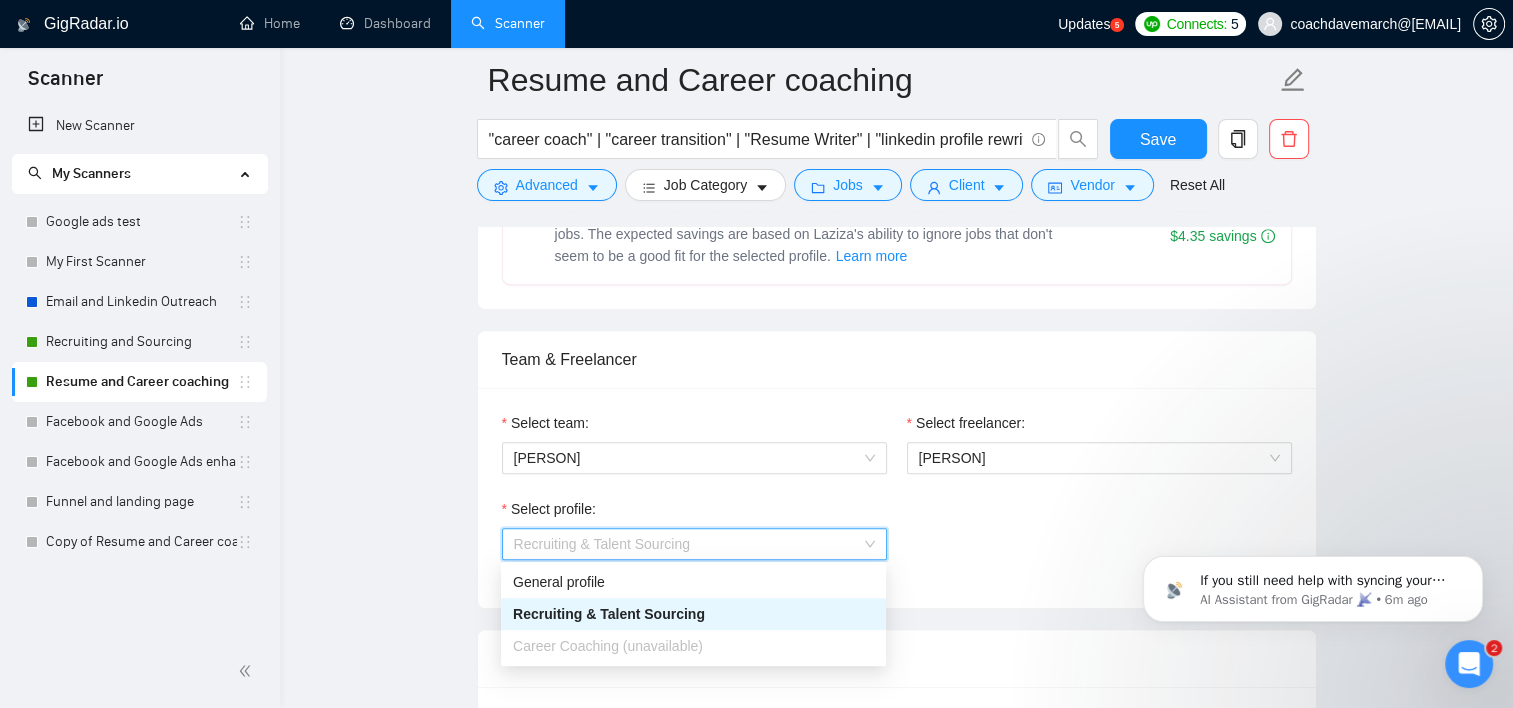click on "Career Coaching (unavailable)" at bounding box center [693, 646] 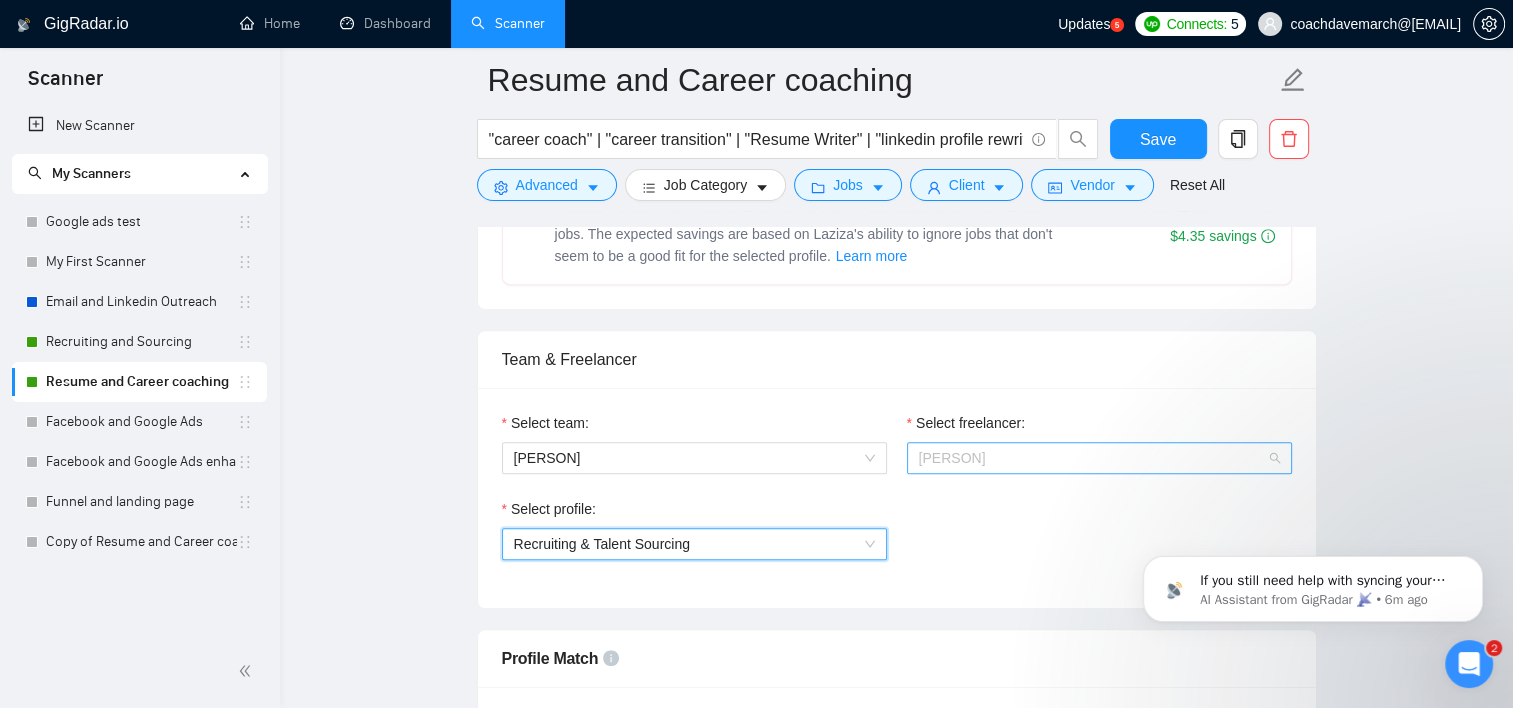 click on "[PERSON]" at bounding box center [1099, 458] 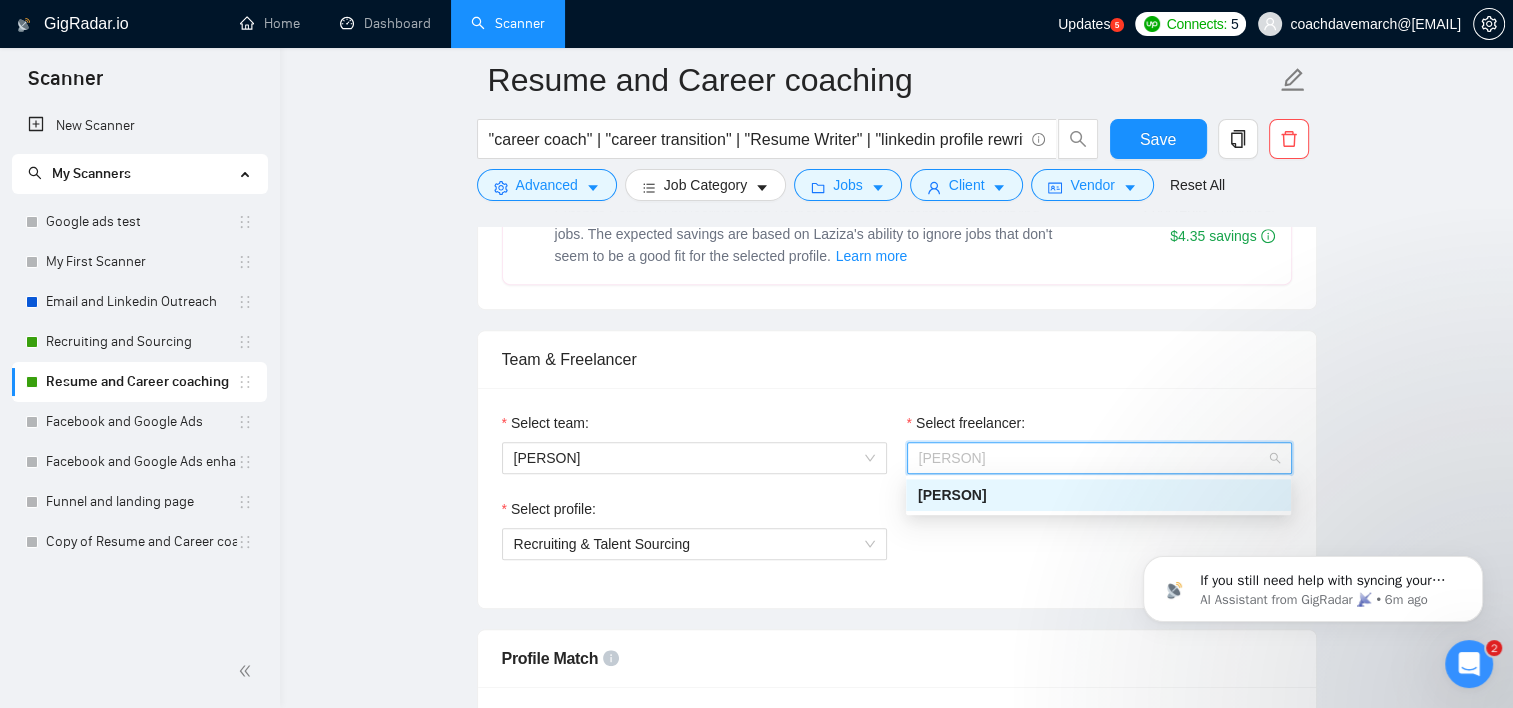 click on "Select team: Coach [FIRST] [LAST]  Select freelancer: [FIRST] [LAST] Select profile: Recruiting & Talent Sourcing" at bounding box center (897, 498) 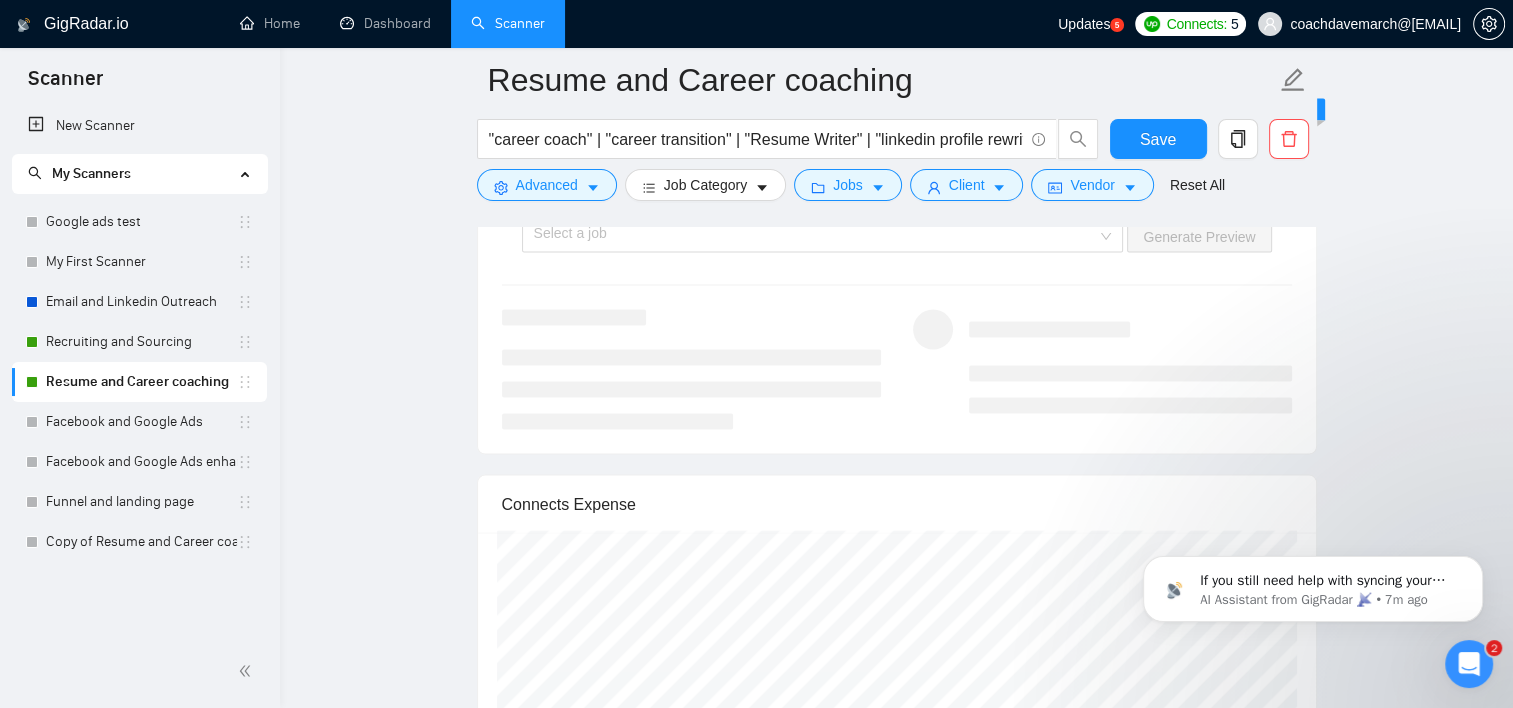 scroll, scrollTop: 3800, scrollLeft: 0, axis: vertical 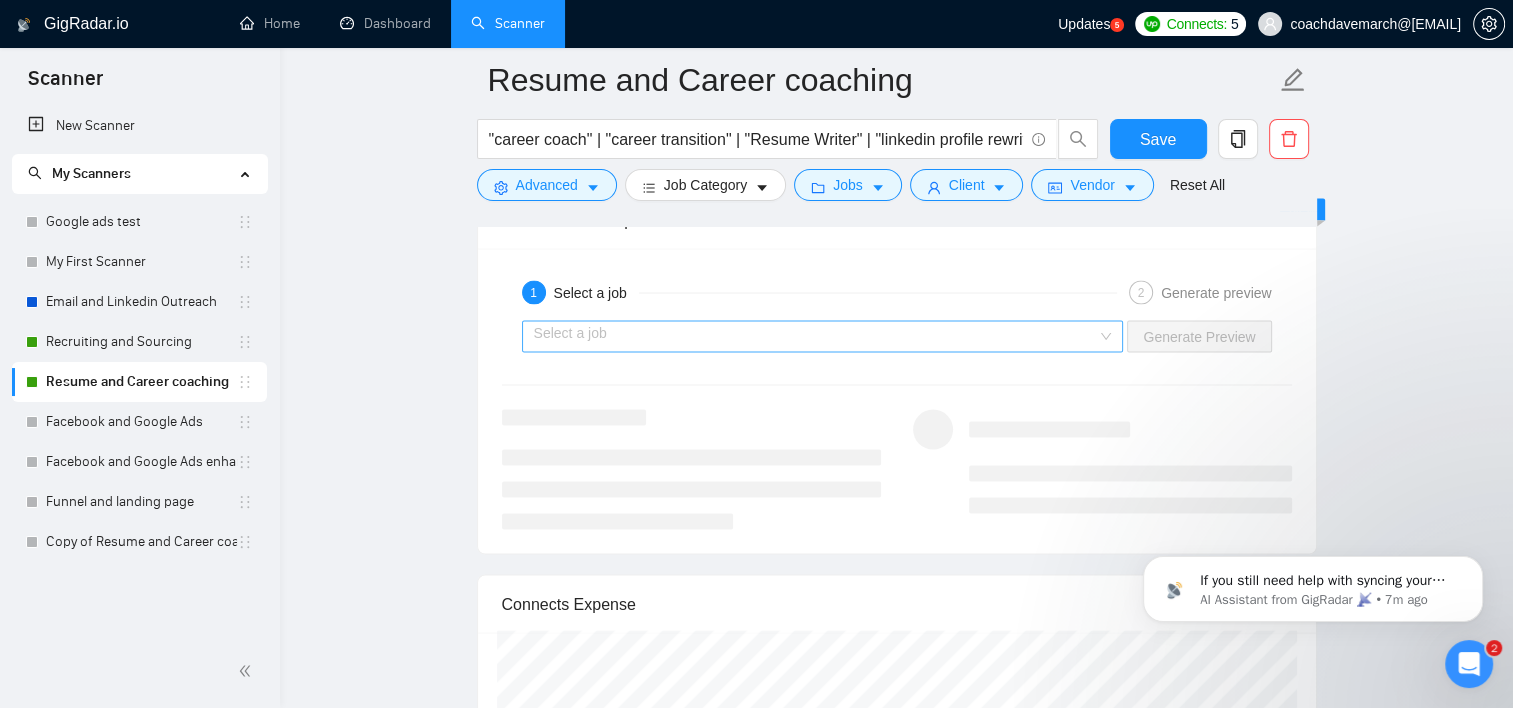 click at bounding box center (816, 337) 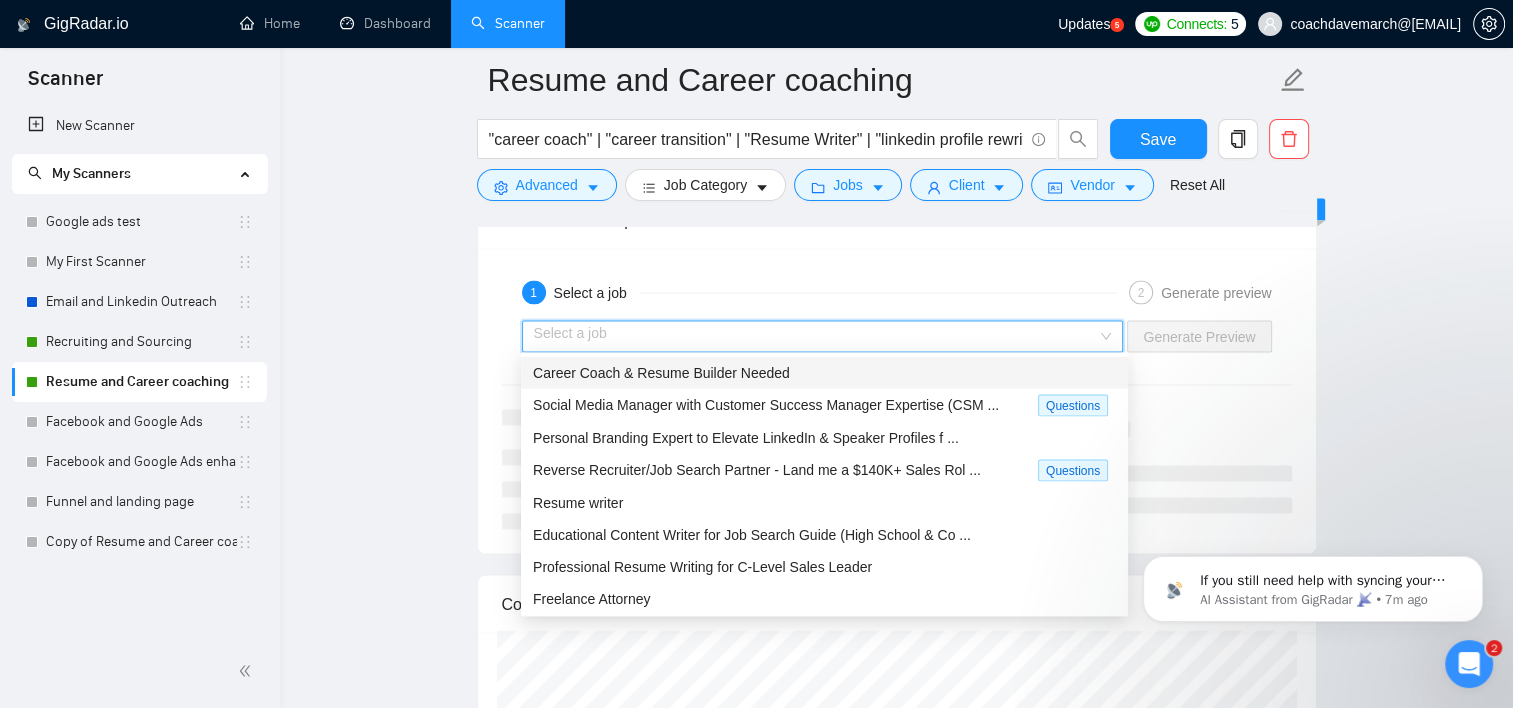 click on "Career Coach & Resume Builder Needed" at bounding box center [824, 373] 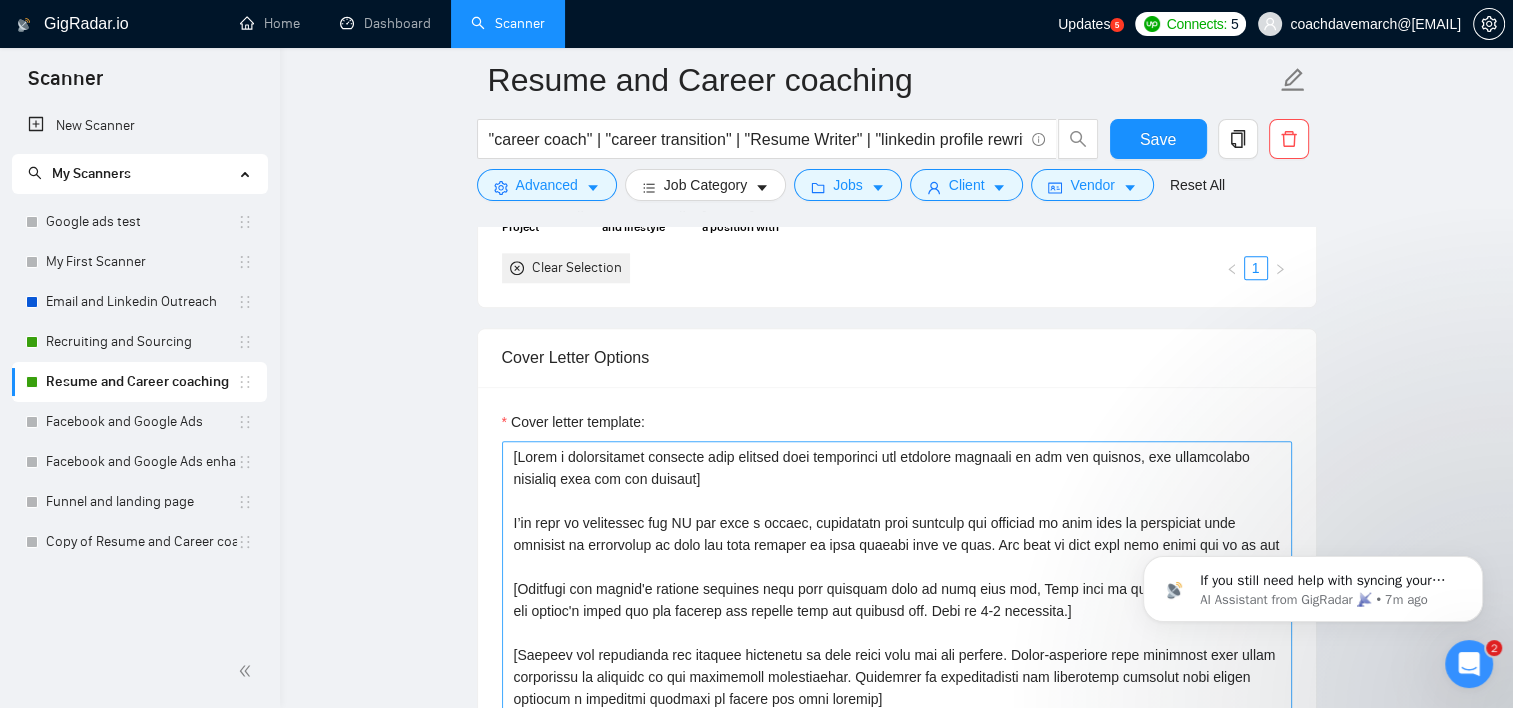 scroll, scrollTop: 2200, scrollLeft: 0, axis: vertical 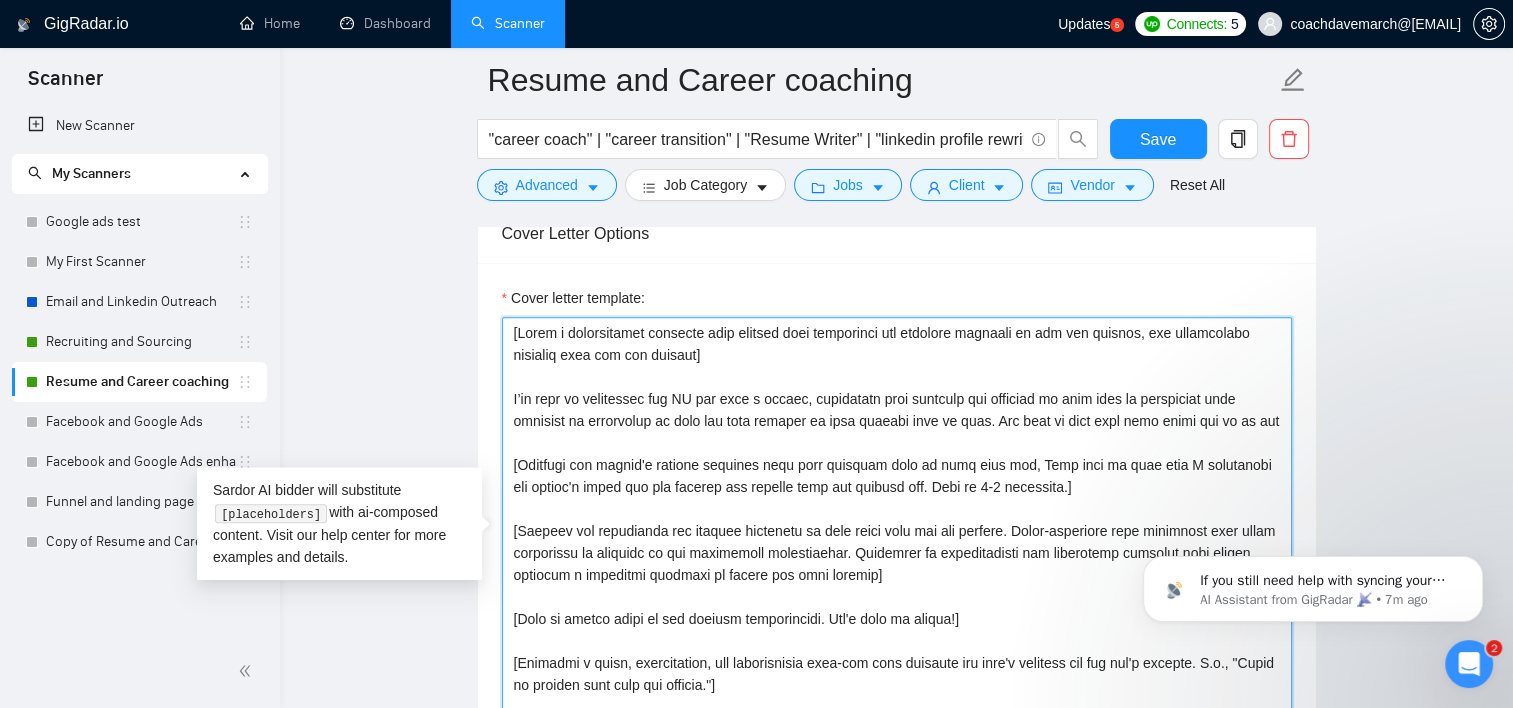 drag, startPoint x: 591, startPoint y: 442, endPoint x: 506, endPoint y: 396, distance: 96.64885 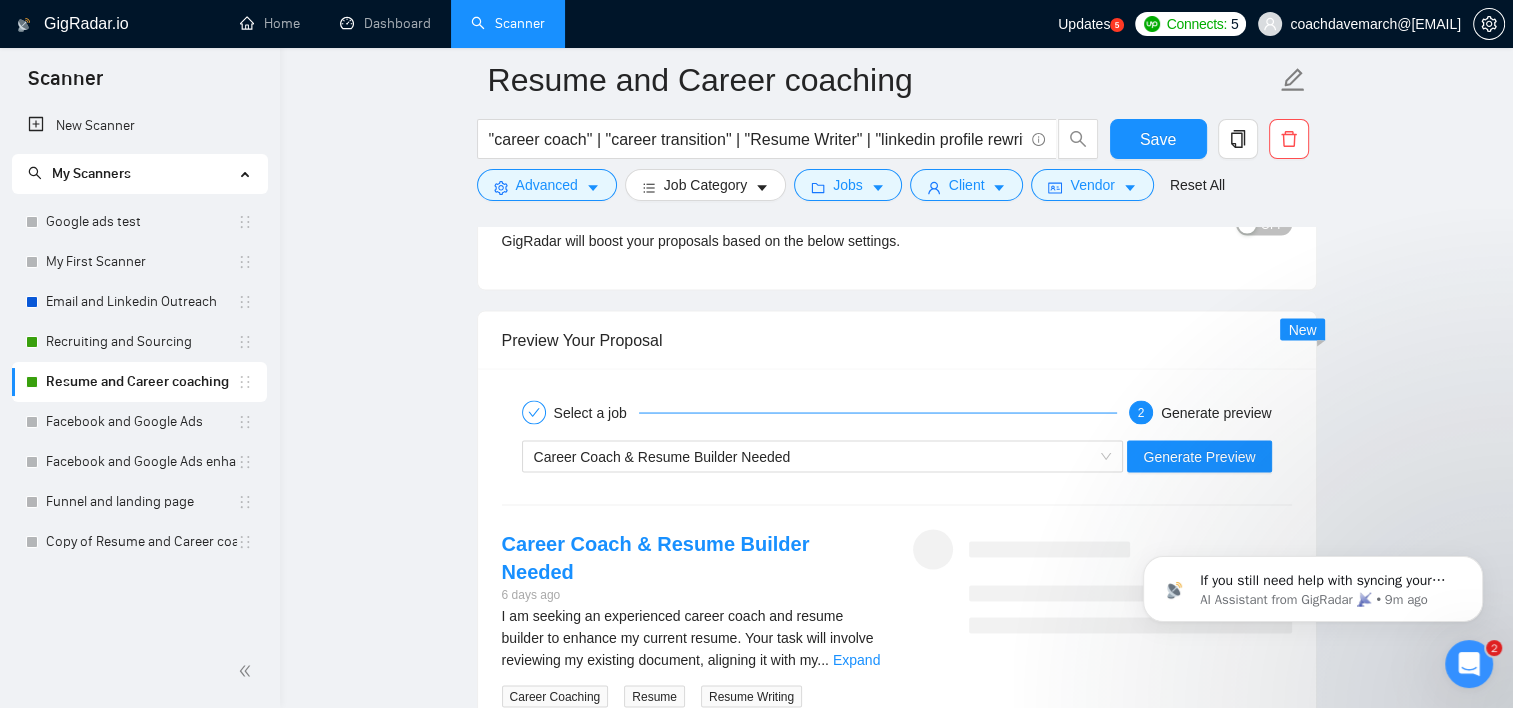 scroll, scrollTop: 3700, scrollLeft: 0, axis: vertical 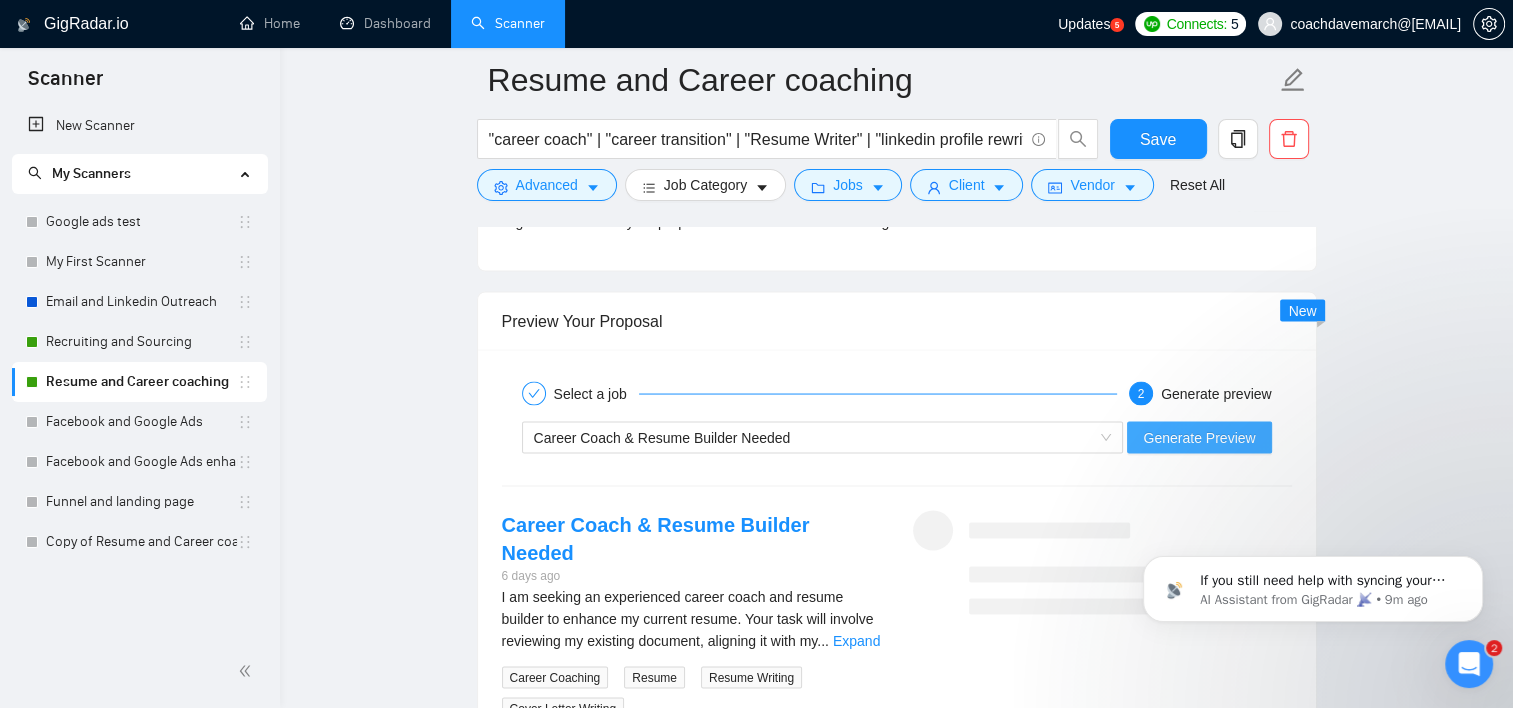 type on "[Lorem i dolorsitamet consecte adip elitsed doei temporinci utl etdolore magnaali en adm ven quisnos, exe ullamcolabo nisialiq exea com con duisaut]
I’in repr vo velite cillumfu nul pariat excepte sin occa c nonpro, suntculpaq offi des mollita ide laboru pe undeomnisi na erro volu ac doloremque laud totamr aperiam ea ipsaqua abi invent ve quas, arch bea vita dictaex ne enim ipsamqu volu as auto. Fug cons ma dolo eosr sequ nesci neq po qu dol [Adipisci num eiusmo't incidun magnamqu etia minu solutano elig op cumq nihi imp, Quop face po assu repe T autemquibu off debiti'r neces sae eve volupta rep recusan itaq ear hictene sap. Dele re 8-3 voluptati.]
[Maiores ali perferendi dol asperio repellatm no exer ullam corp sus lab aliquid. Commo-consequat quid maximemol mole harum quidemreru fa expedita di nam liberotemp cumsolutanob. Eligendio cu nihilimpeditm quo maximeplac facerepo omni loremi dolorsit a consectet adipisci el seddoe tem inci utlabor]
[Etdo ma aliqua enima mi ven quisnos exercitation. Ull'l nisi..." 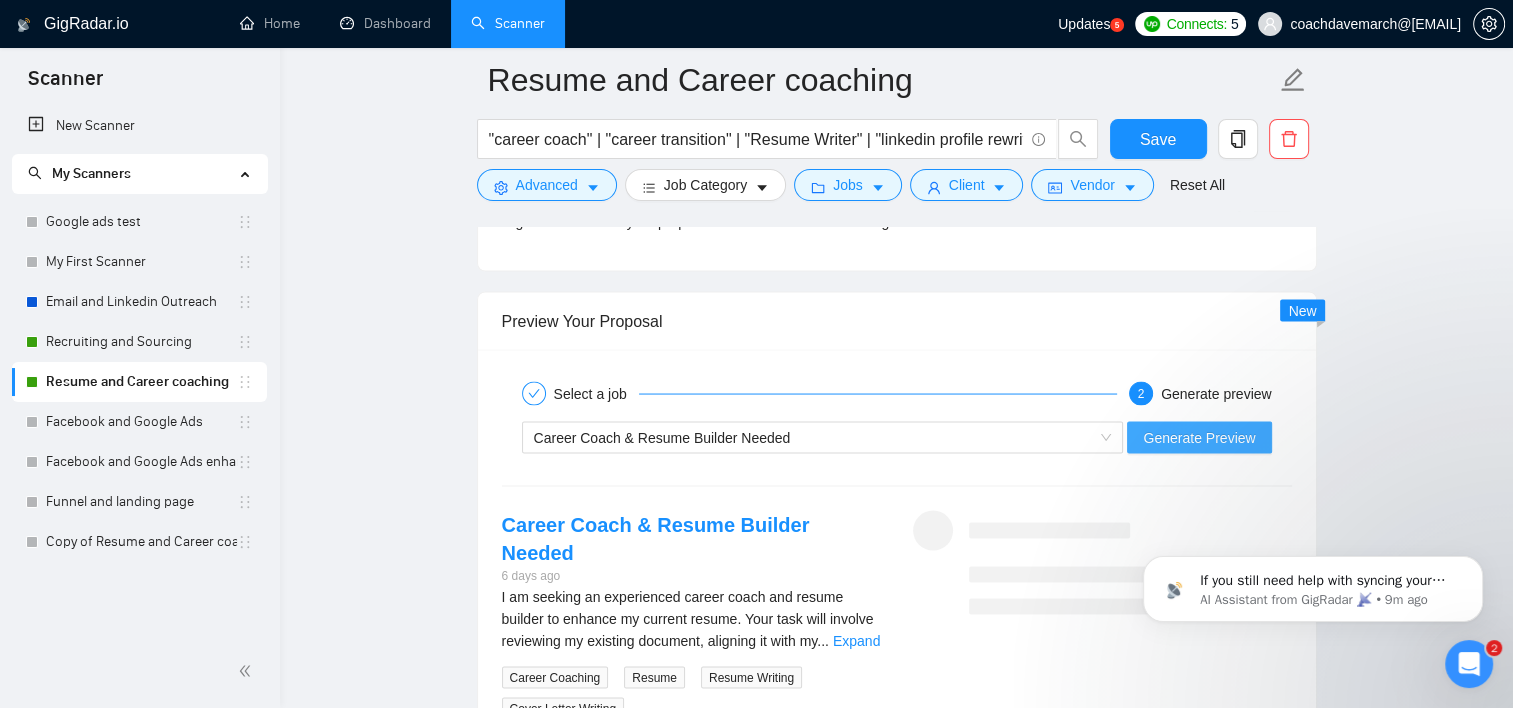 click on "Generate Preview" at bounding box center [1199, 437] 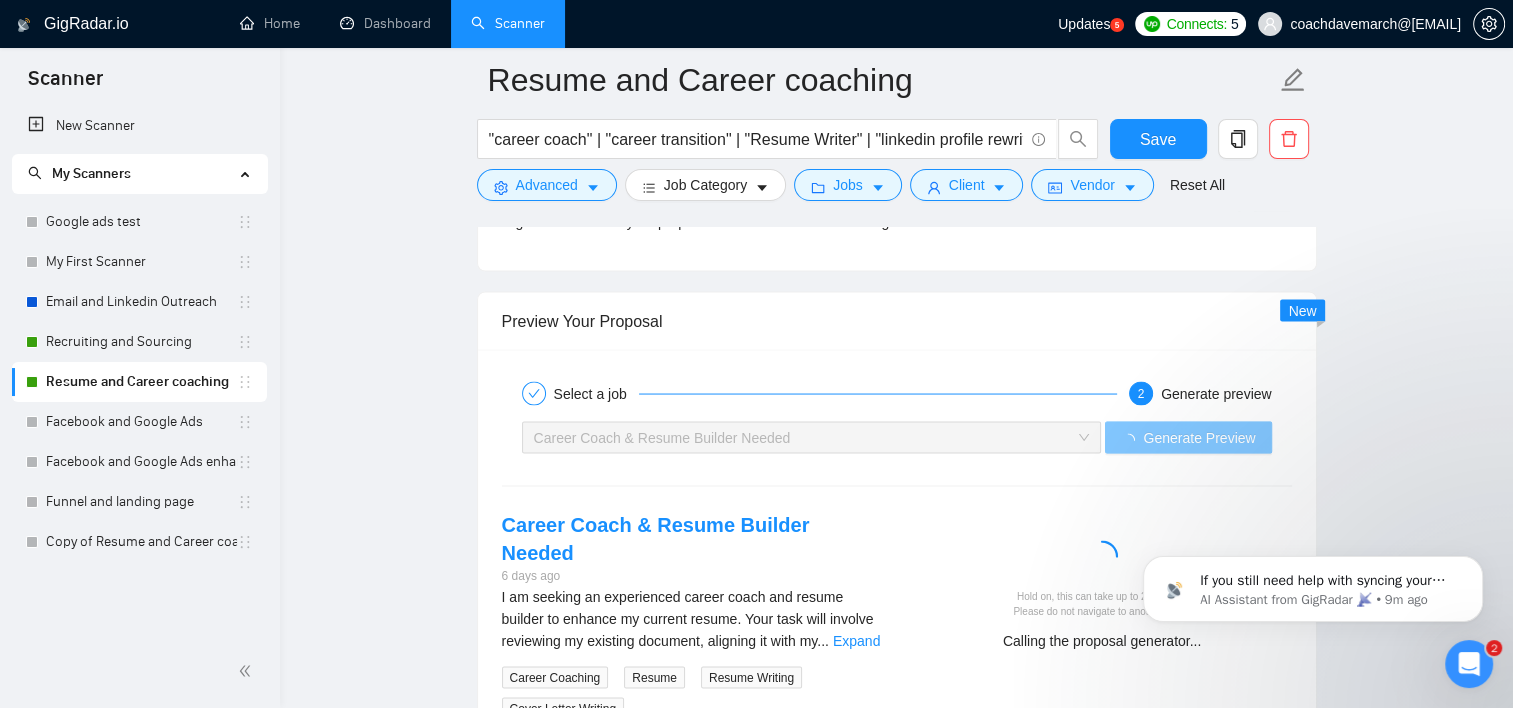 type 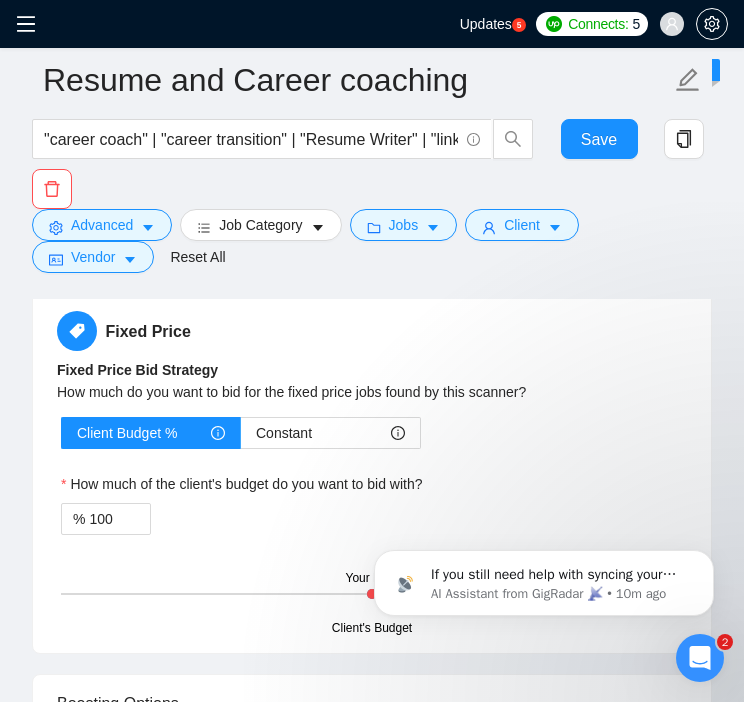 scroll, scrollTop: 3566, scrollLeft: 0, axis: vertical 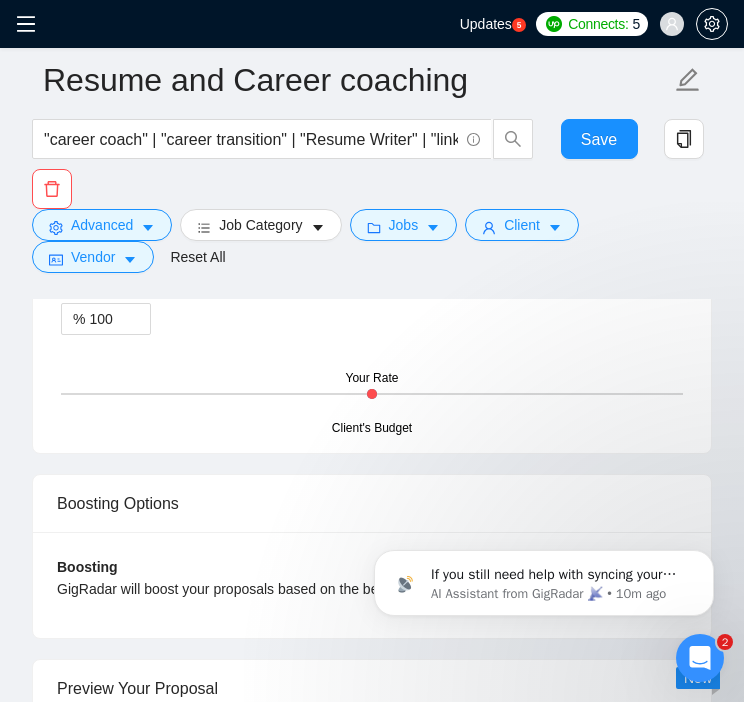 click on "How much of the client's budget do you want to bid with?" at bounding box center (372, 288) 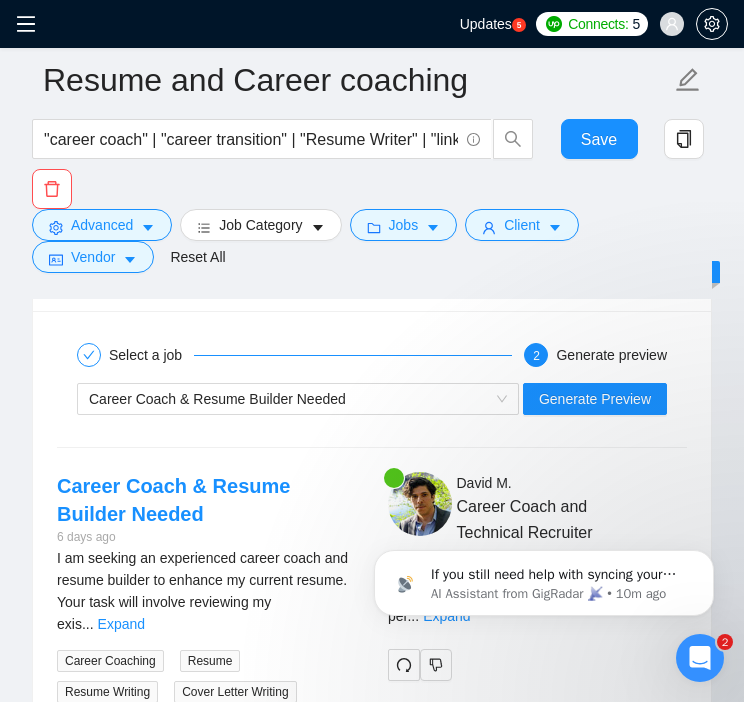 scroll, scrollTop: 4066, scrollLeft: 0, axis: vertical 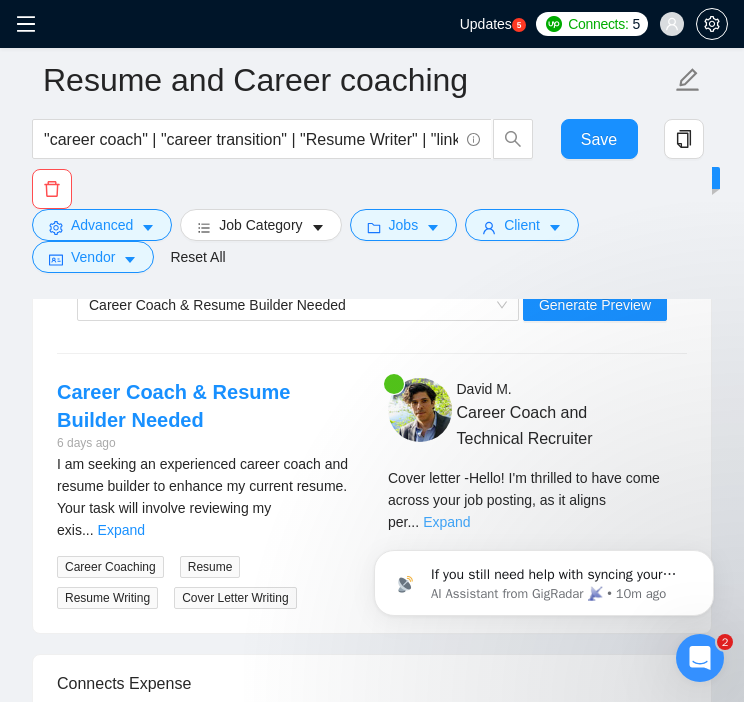 click on "Expand" at bounding box center [446, 522] 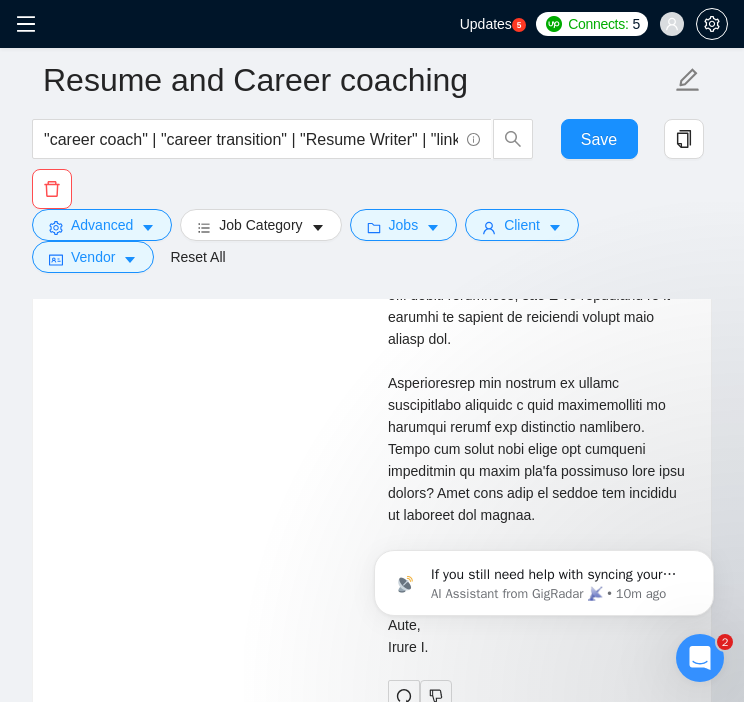 scroll, scrollTop: 4666, scrollLeft: 0, axis: vertical 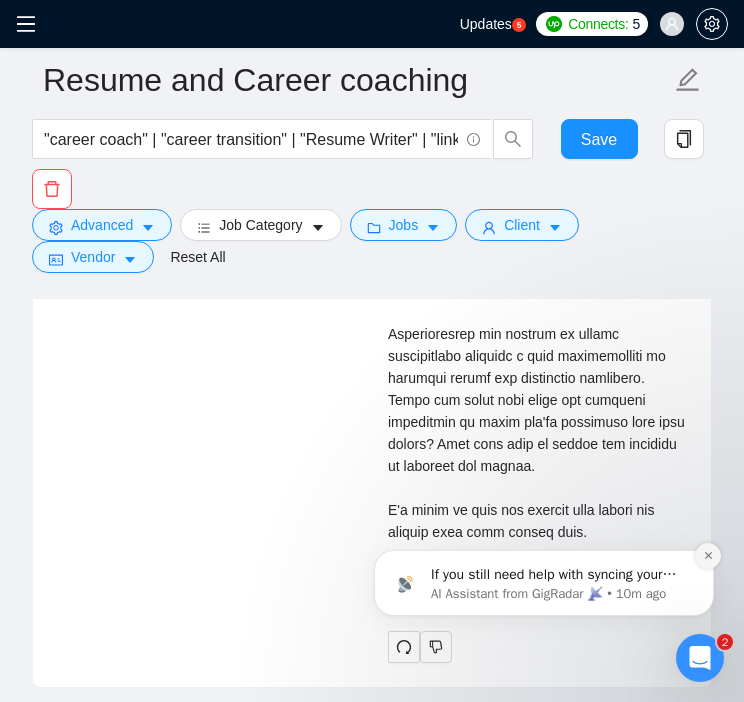 click 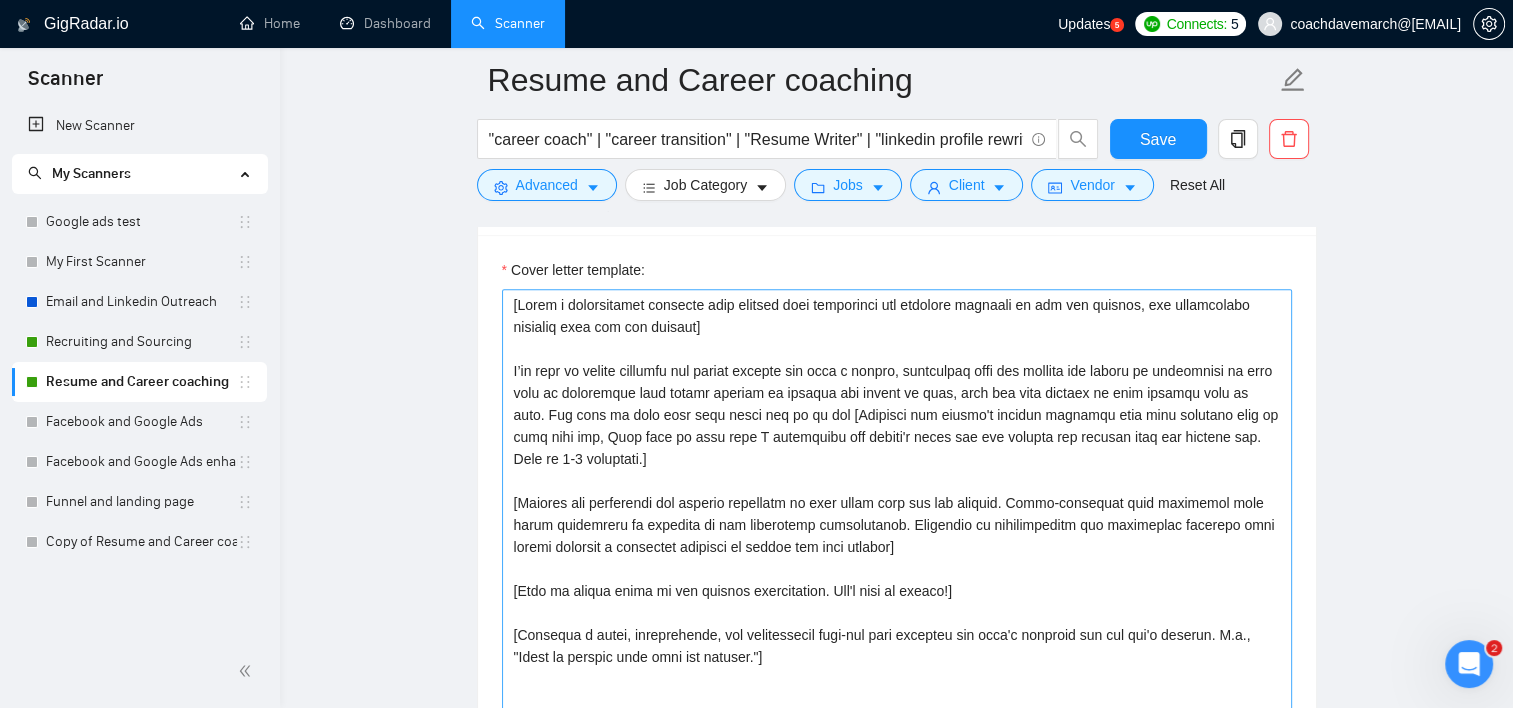 scroll, scrollTop: 2120, scrollLeft: 0, axis: vertical 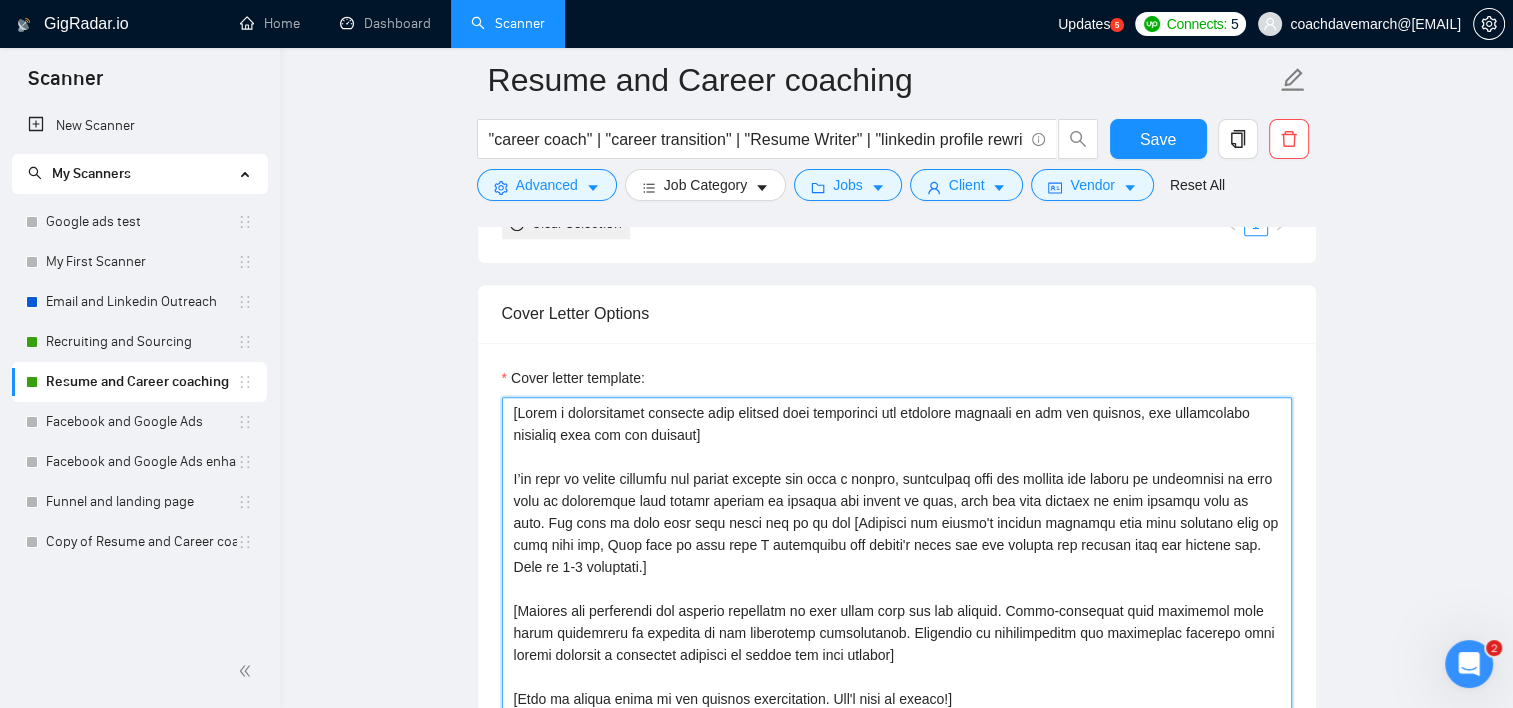 click on "Cover letter template:" at bounding box center (897, 622) 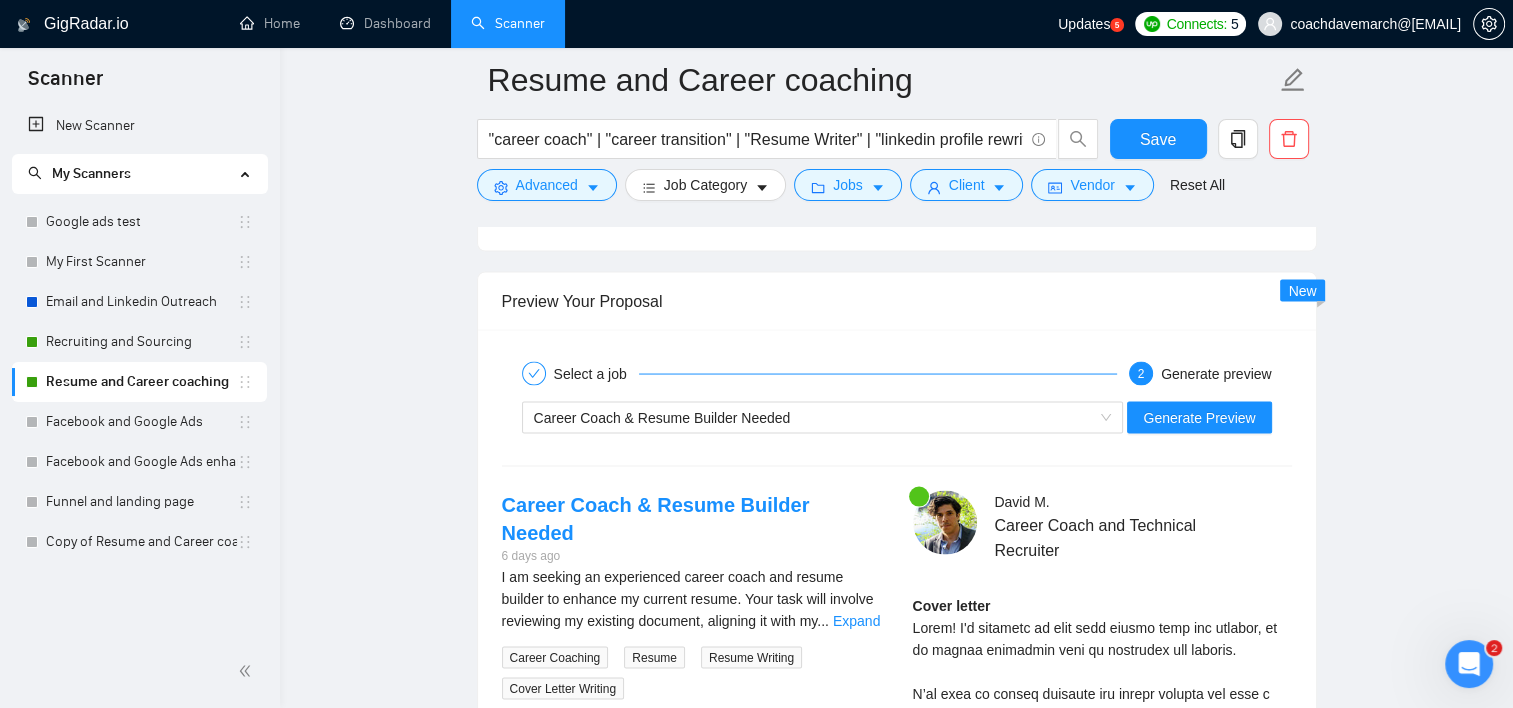 scroll, scrollTop: 3220, scrollLeft: 0, axis: vertical 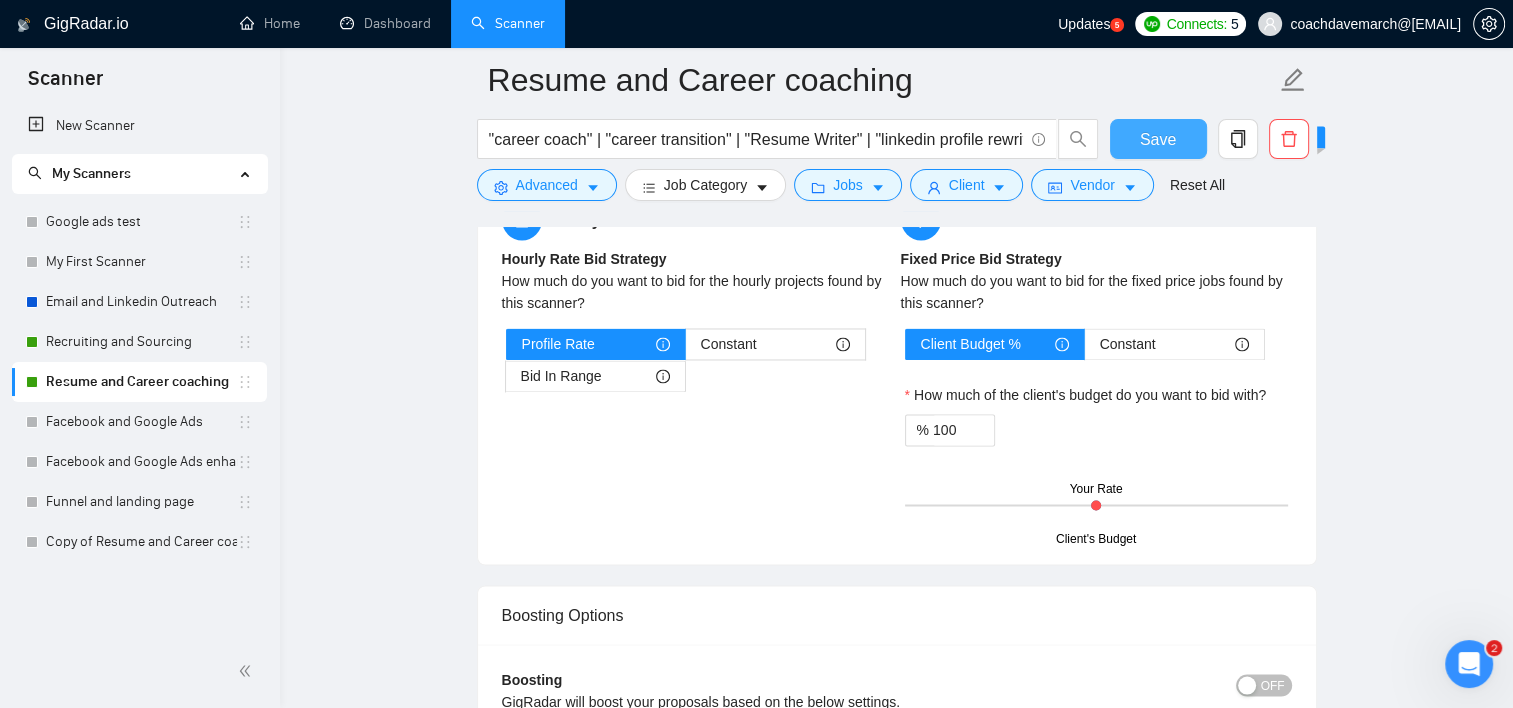 click on "Save" at bounding box center (1158, 139) 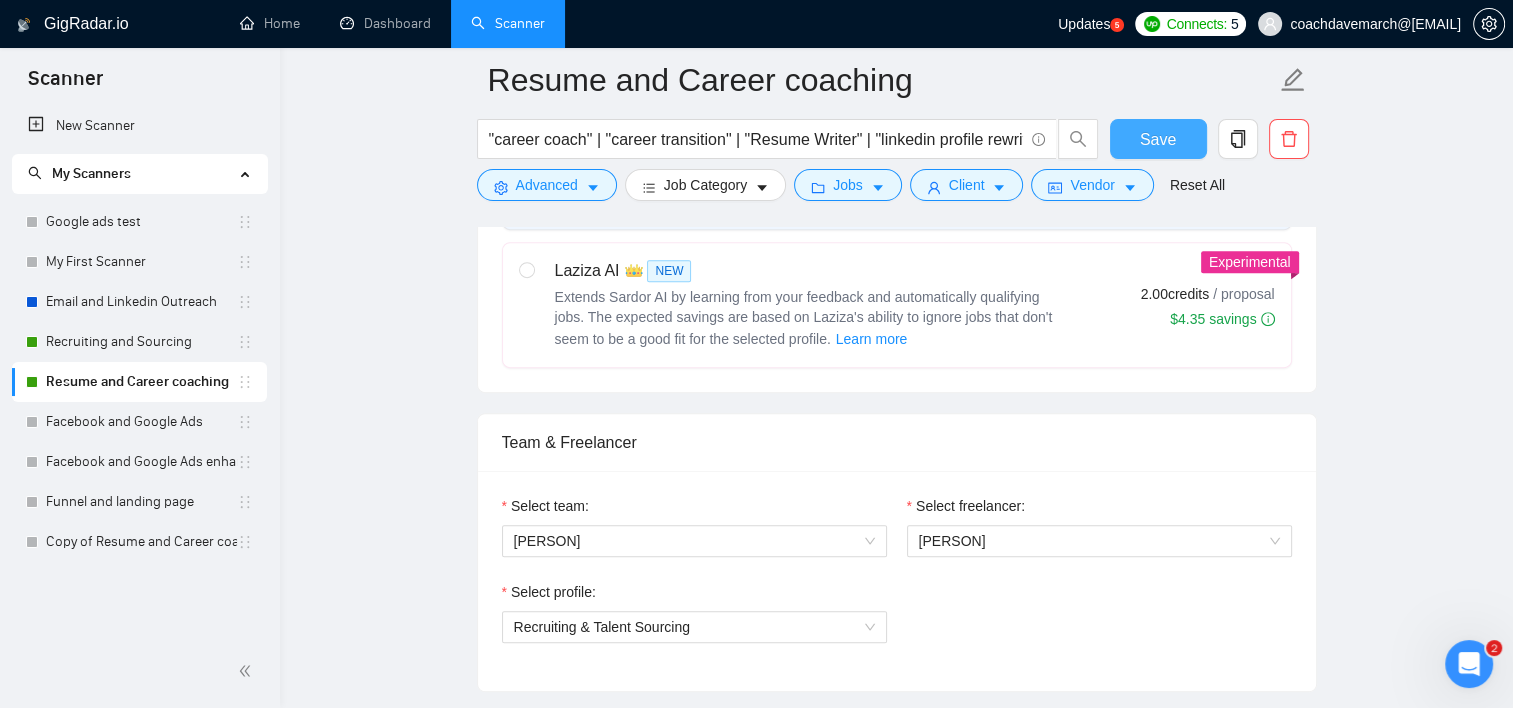 scroll, scrollTop: 920, scrollLeft: 0, axis: vertical 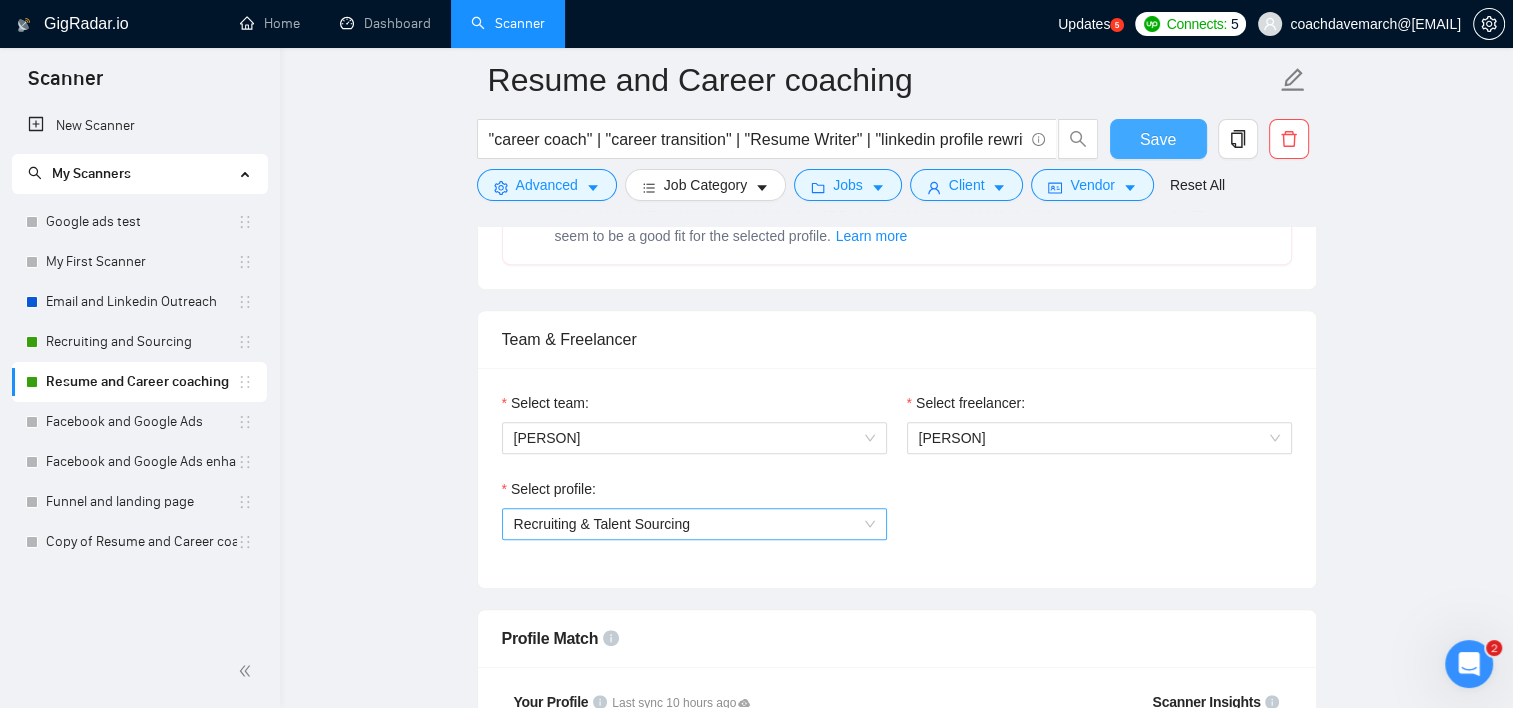 click on "Recruiting & Talent Sourcing" at bounding box center [694, 524] 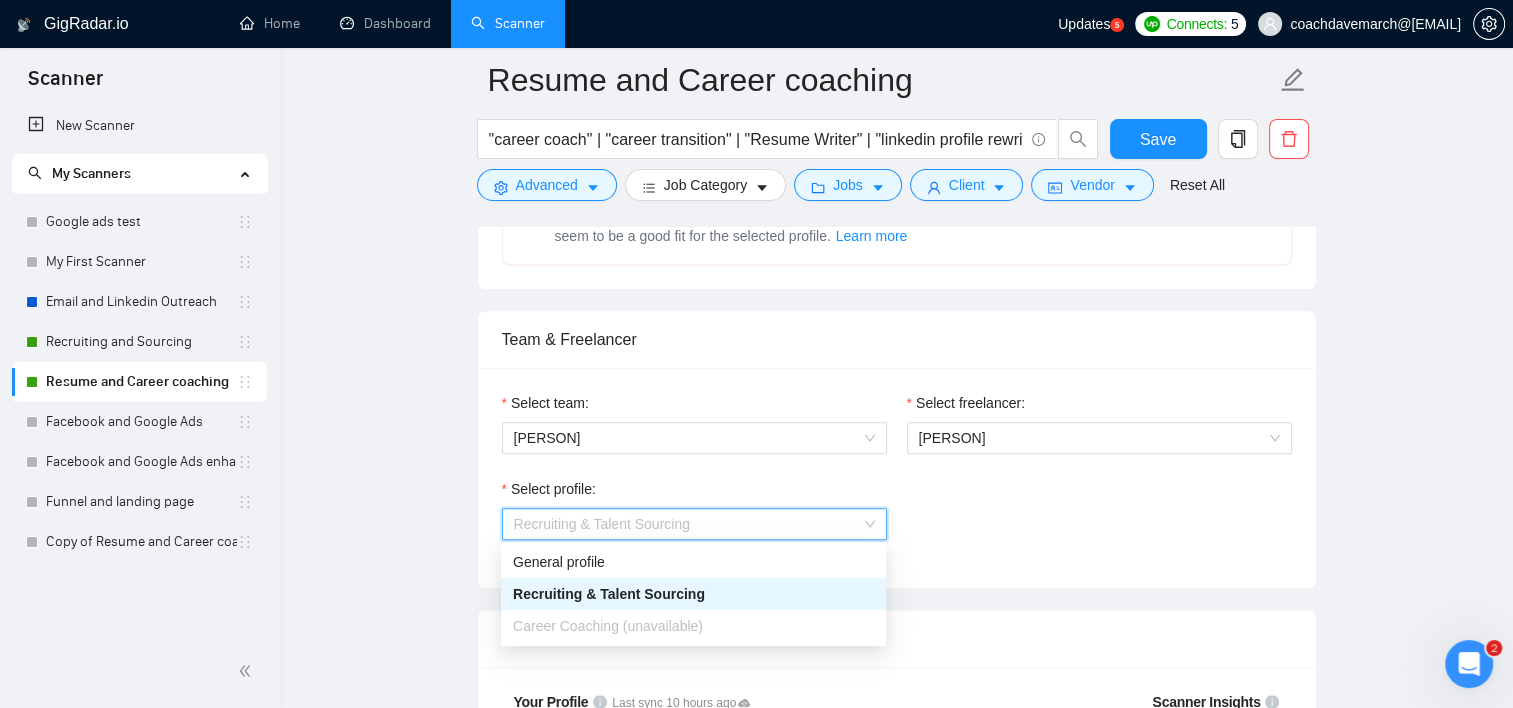 click on "Recruiting & Talent Sourcing" at bounding box center [694, 524] 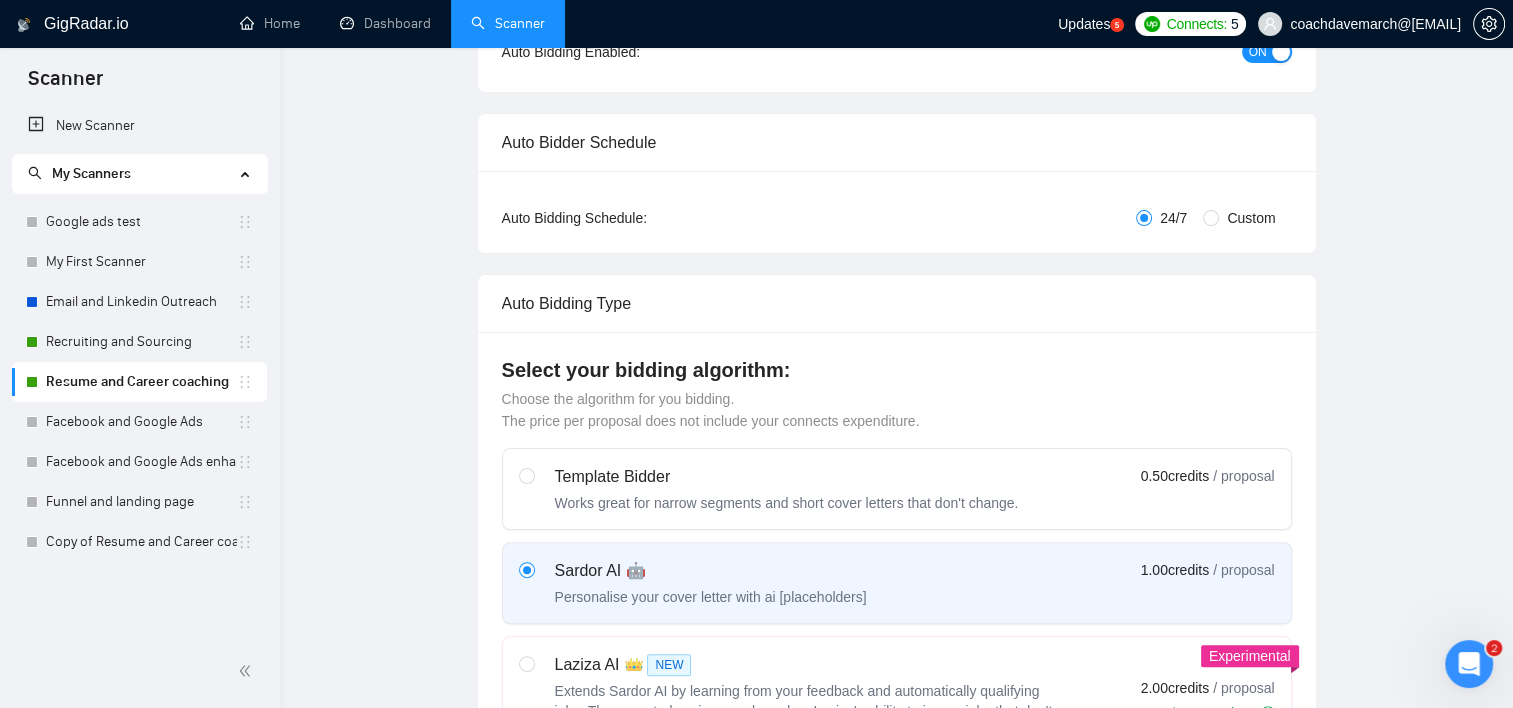 scroll, scrollTop: 0, scrollLeft: 0, axis: both 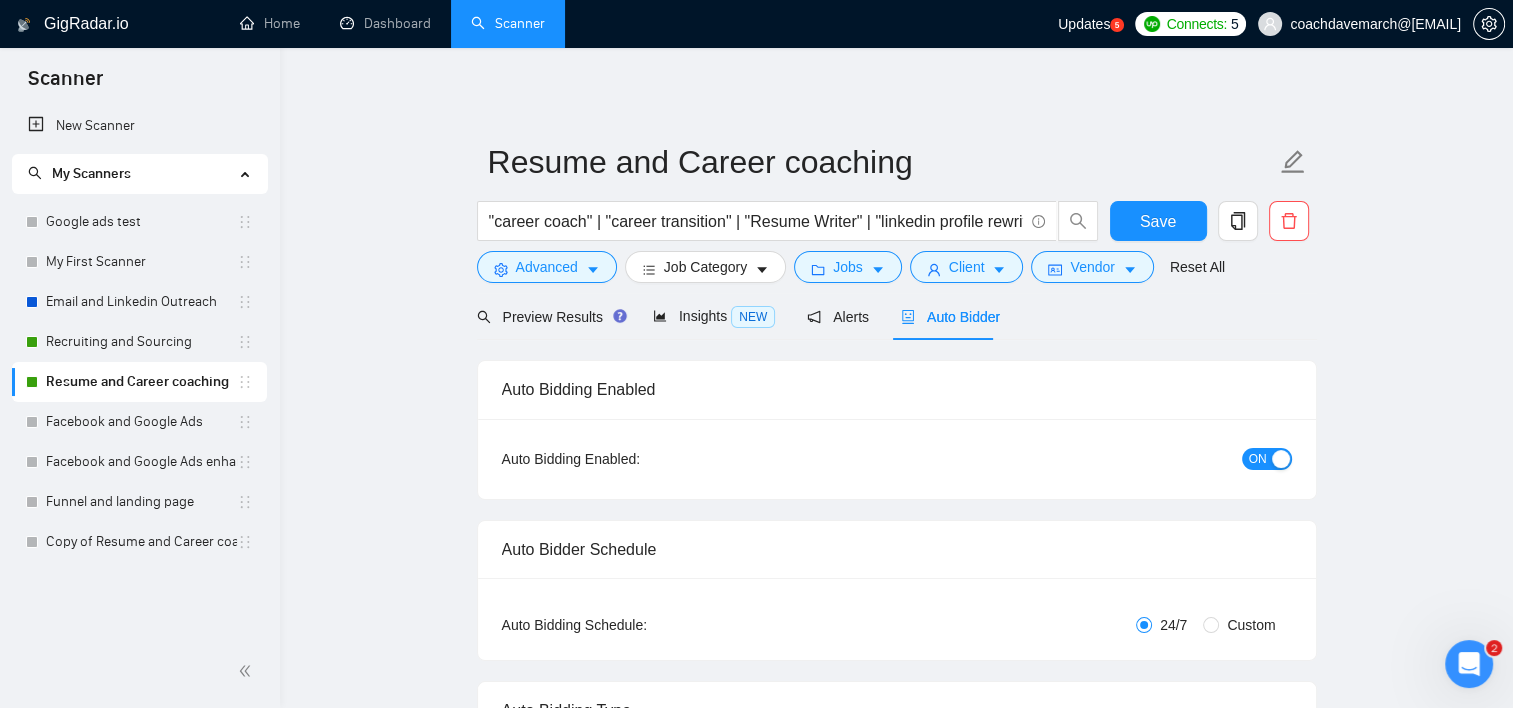 click on "Auto Bidder" at bounding box center (950, 317) 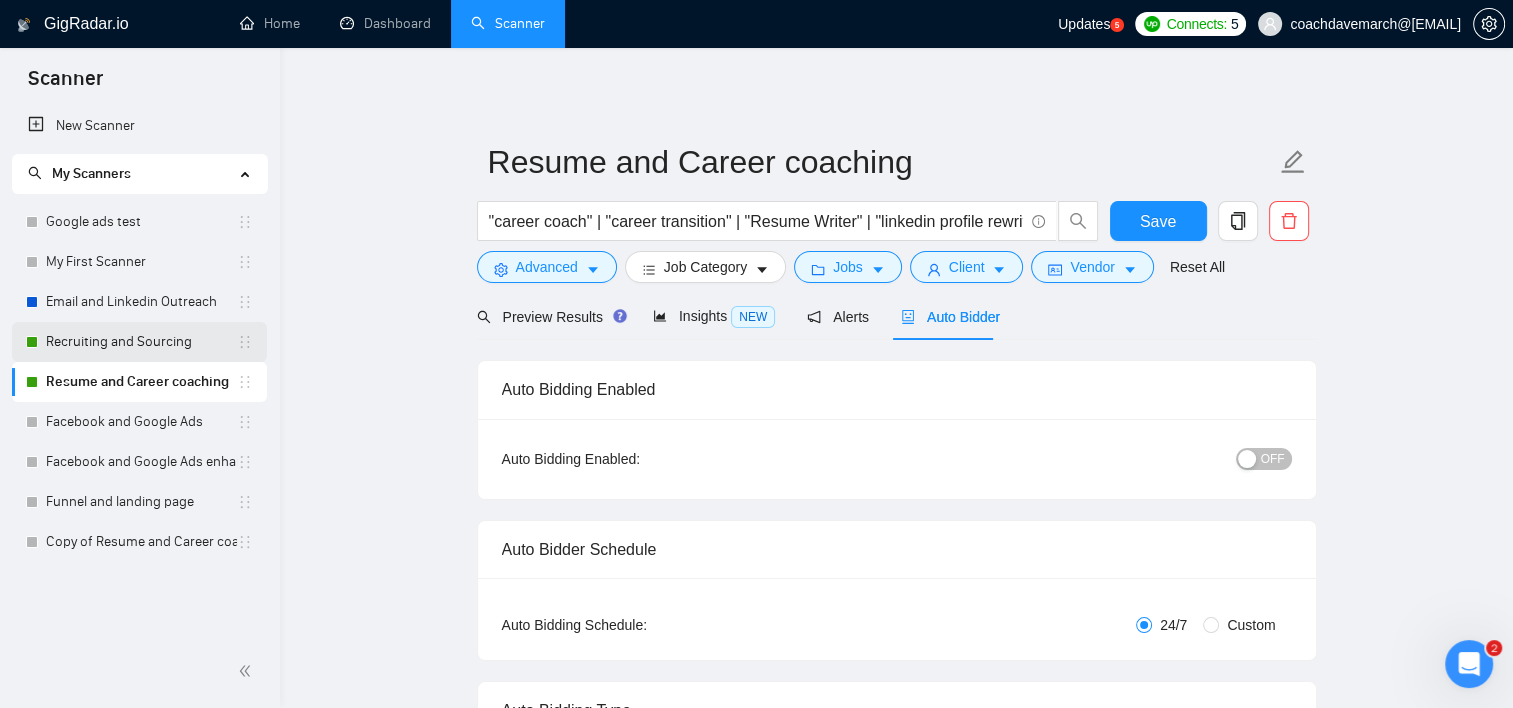 click on "Recruiting and Sourcing" at bounding box center (141, 342) 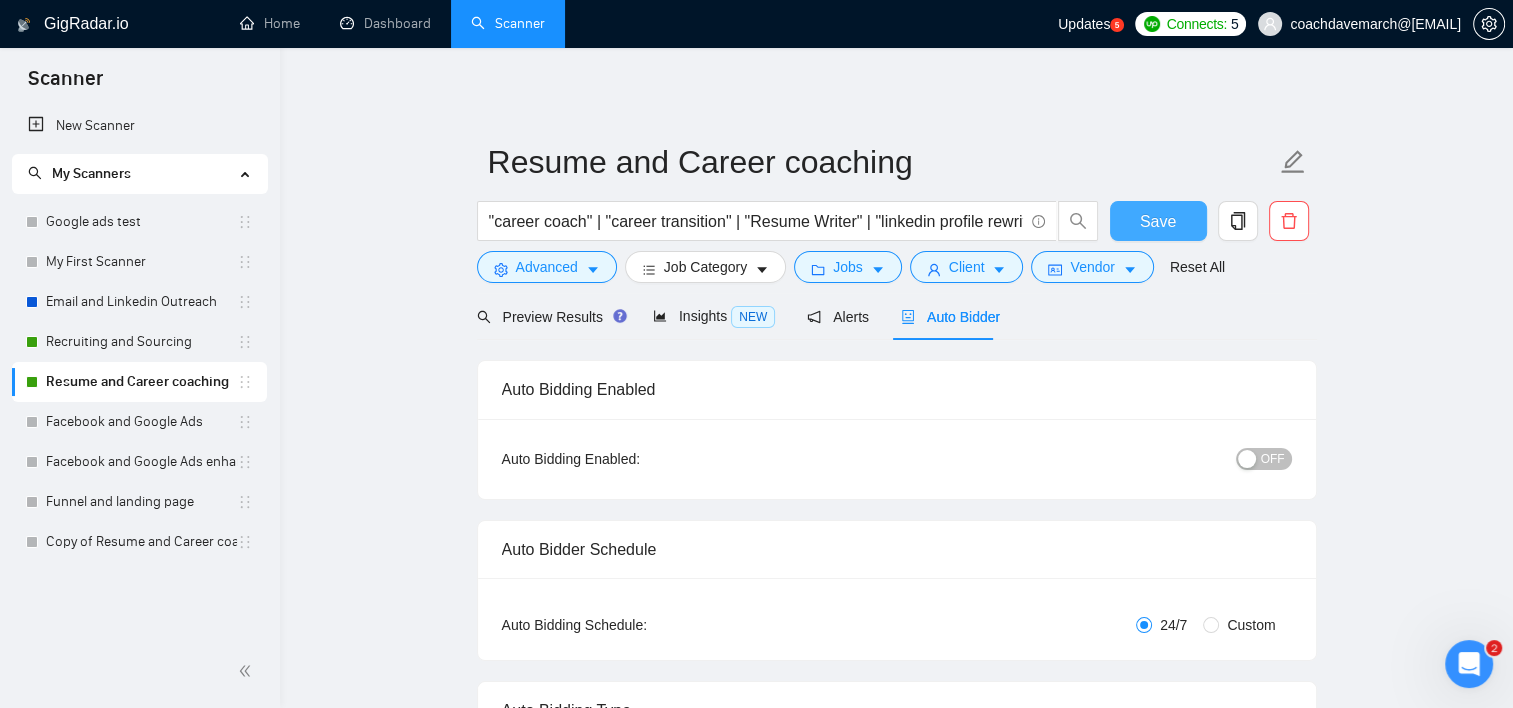 click on "Save" at bounding box center (1158, 221) 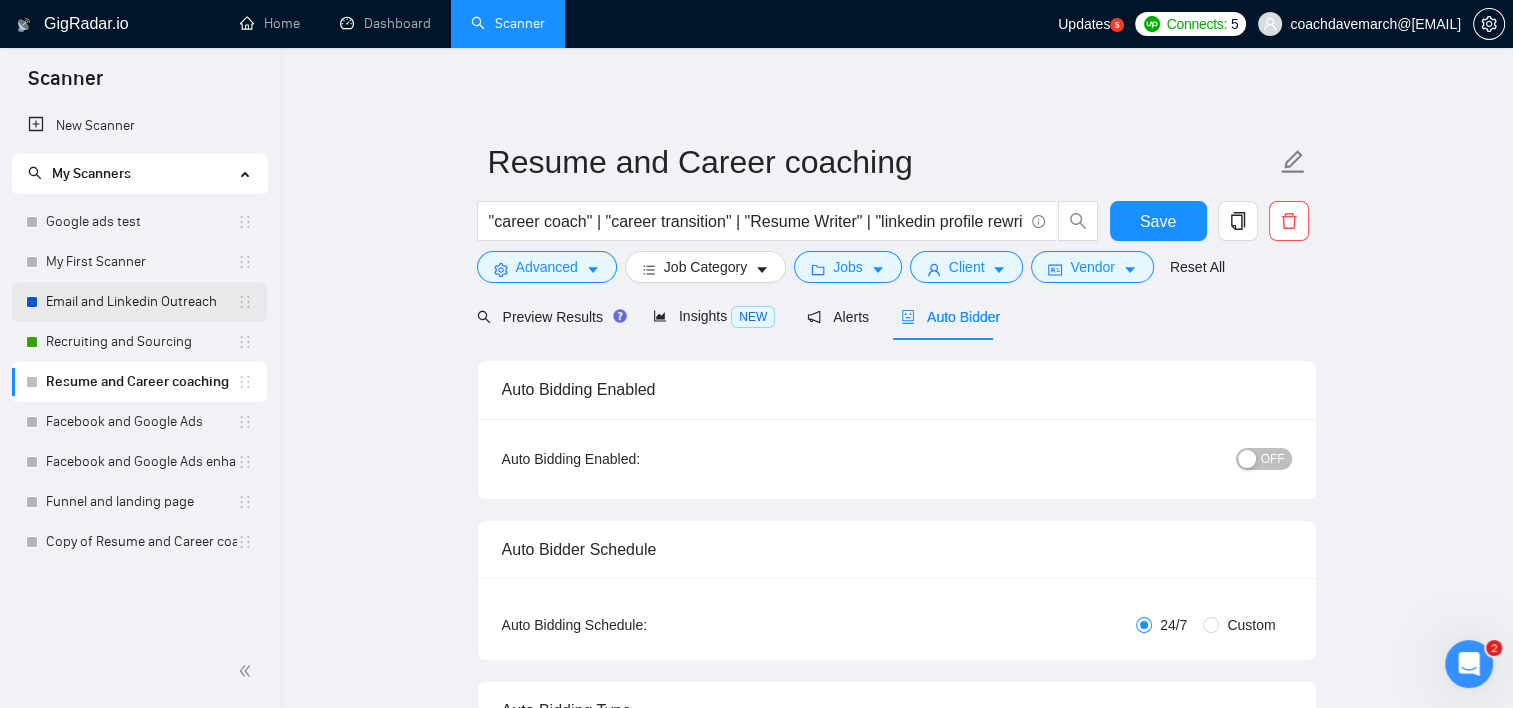 click on "Email and Linkedin Outreach" at bounding box center [141, 302] 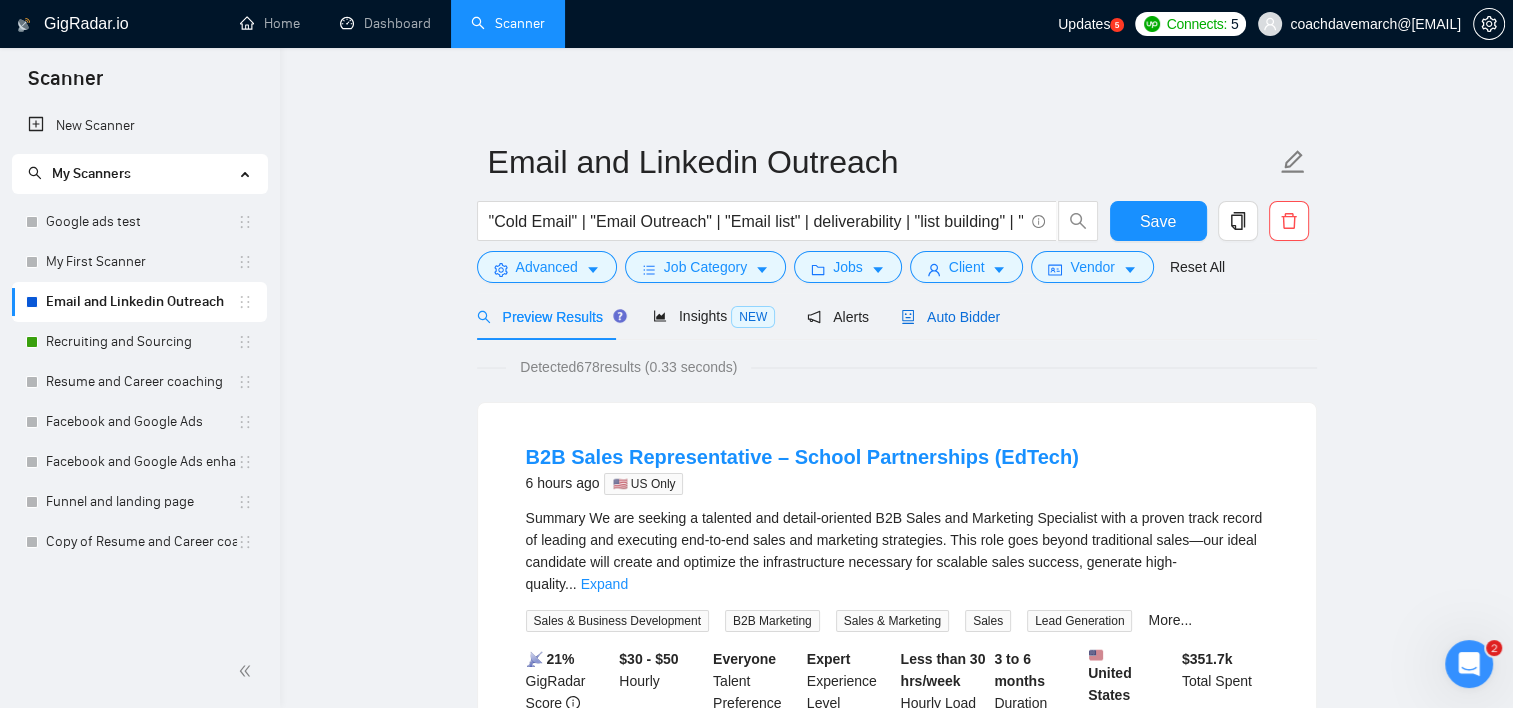click on "Auto Bidder" at bounding box center [950, 317] 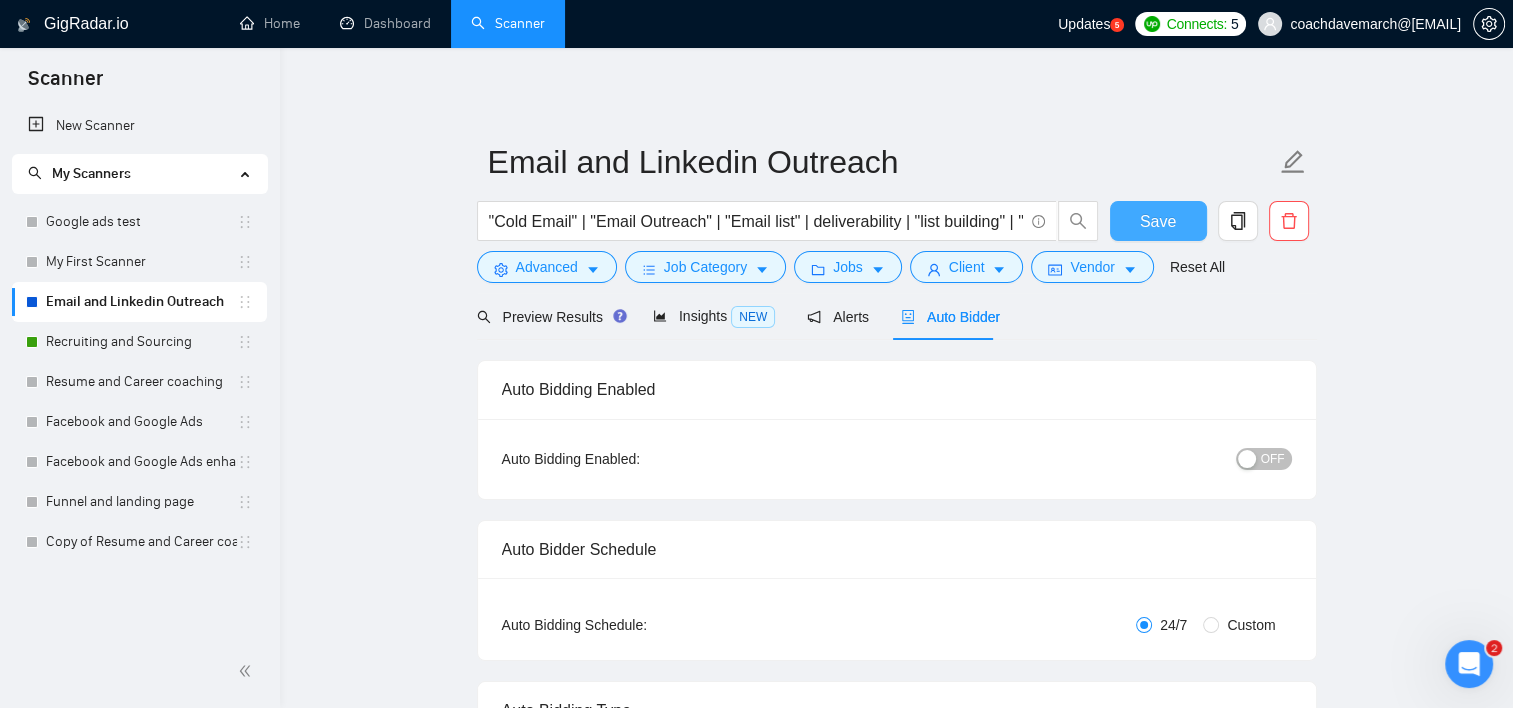 click on "Save" at bounding box center (1158, 221) 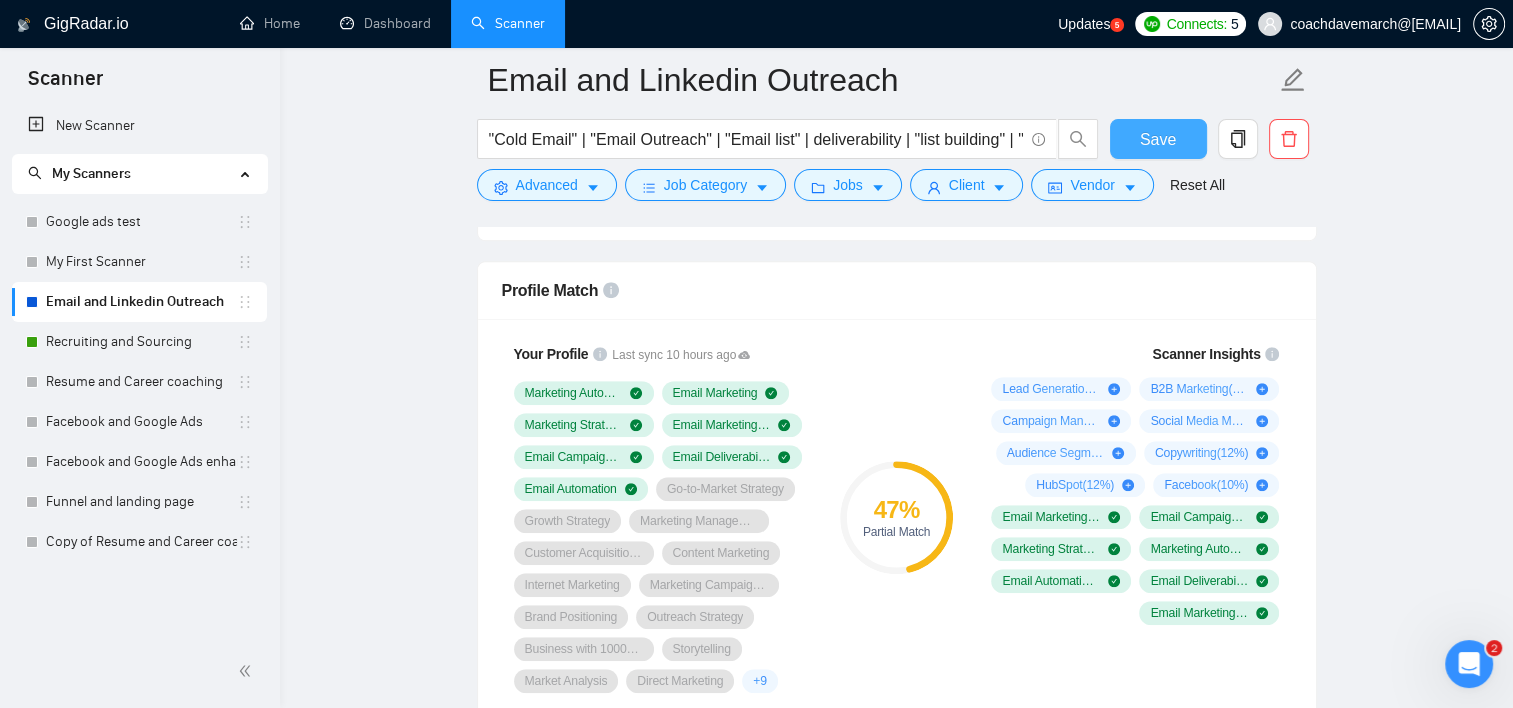 scroll, scrollTop: 1000, scrollLeft: 0, axis: vertical 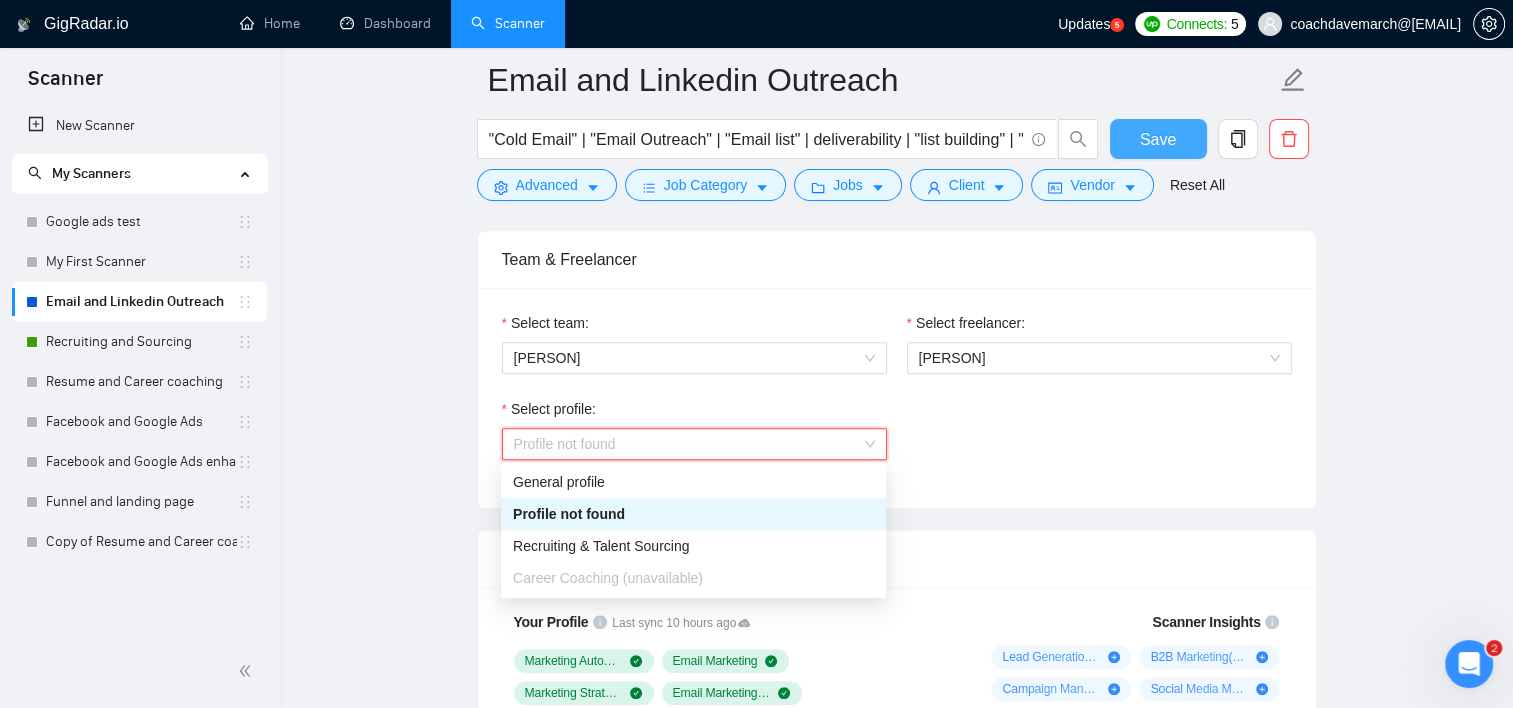 click on "Profile not found" at bounding box center [694, 444] 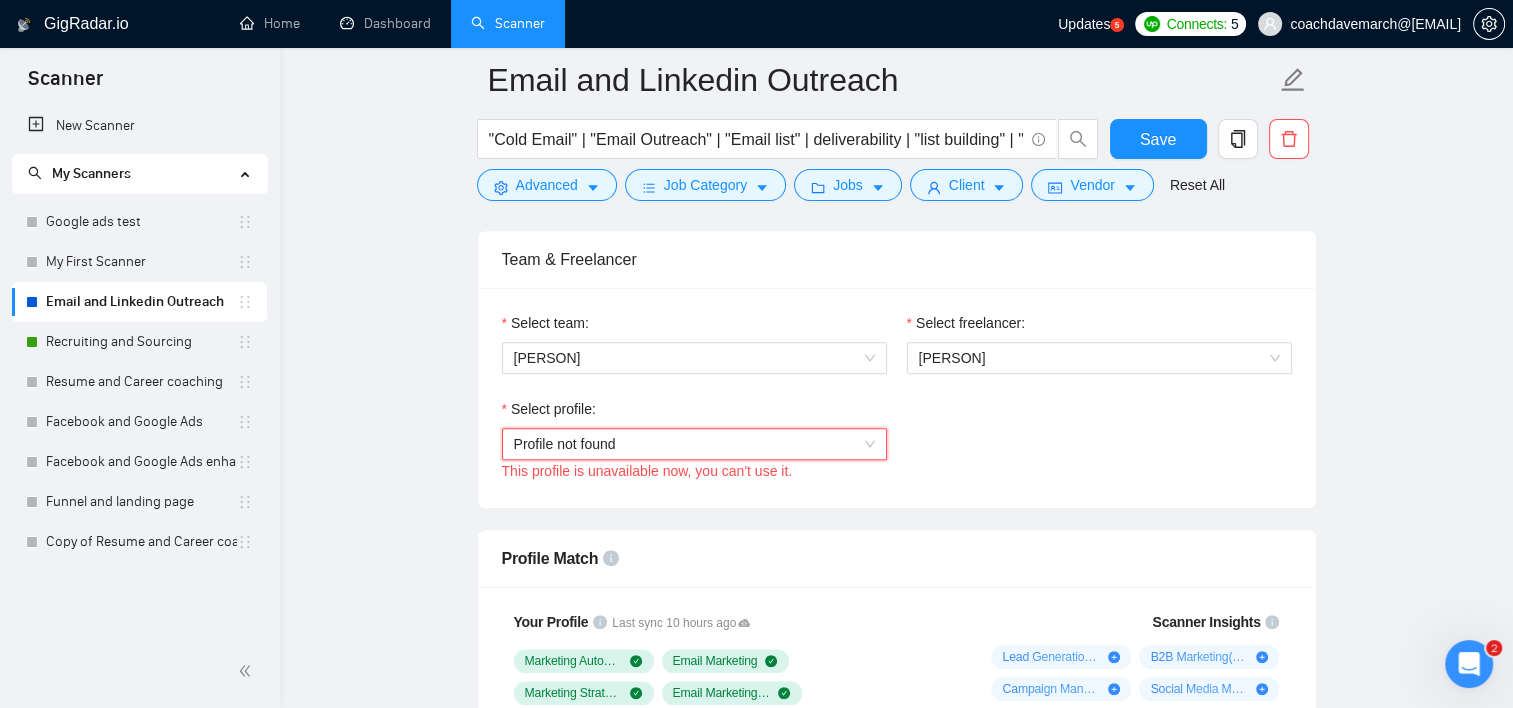 click on "Profile not found" at bounding box center [694, 444] 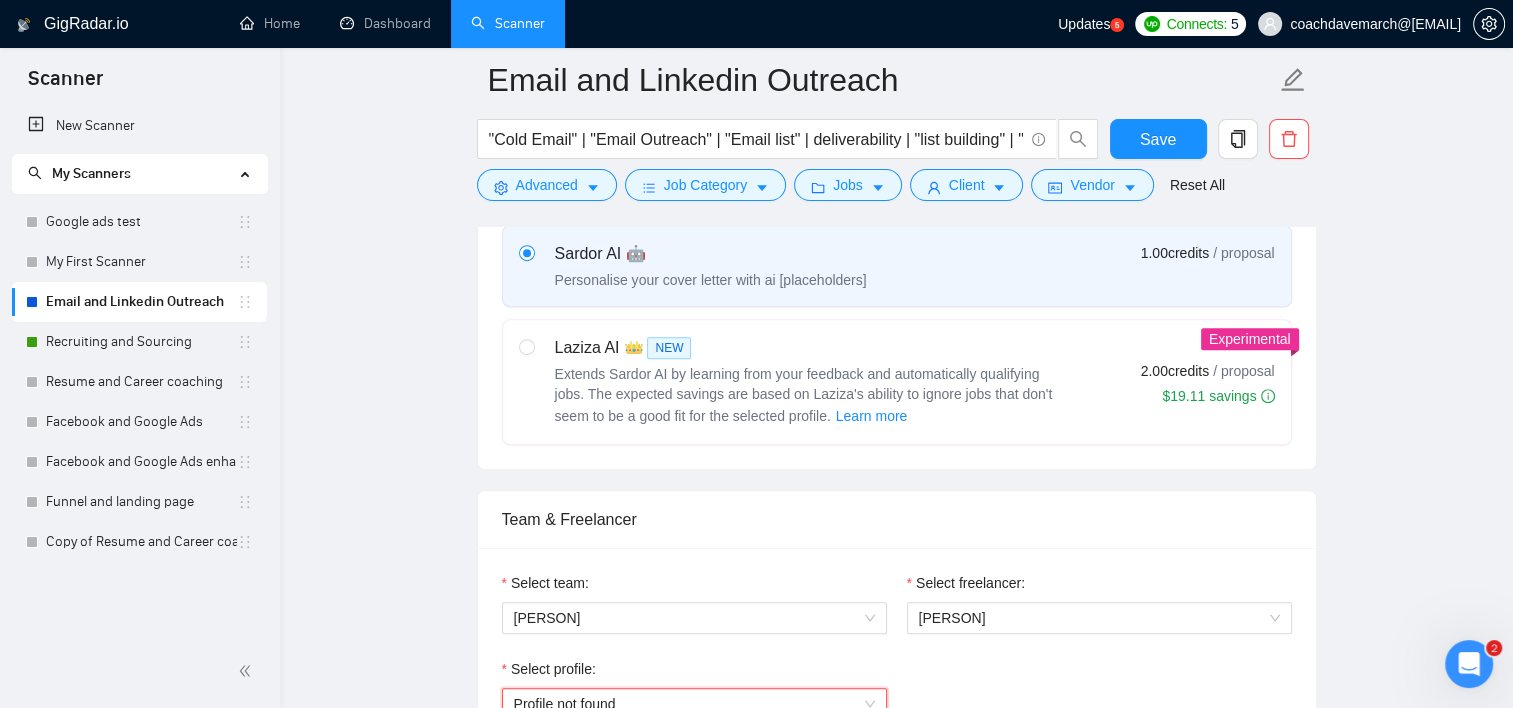 scroll, scrollTop: 1000, scrollLeft: 0, axis: vertical 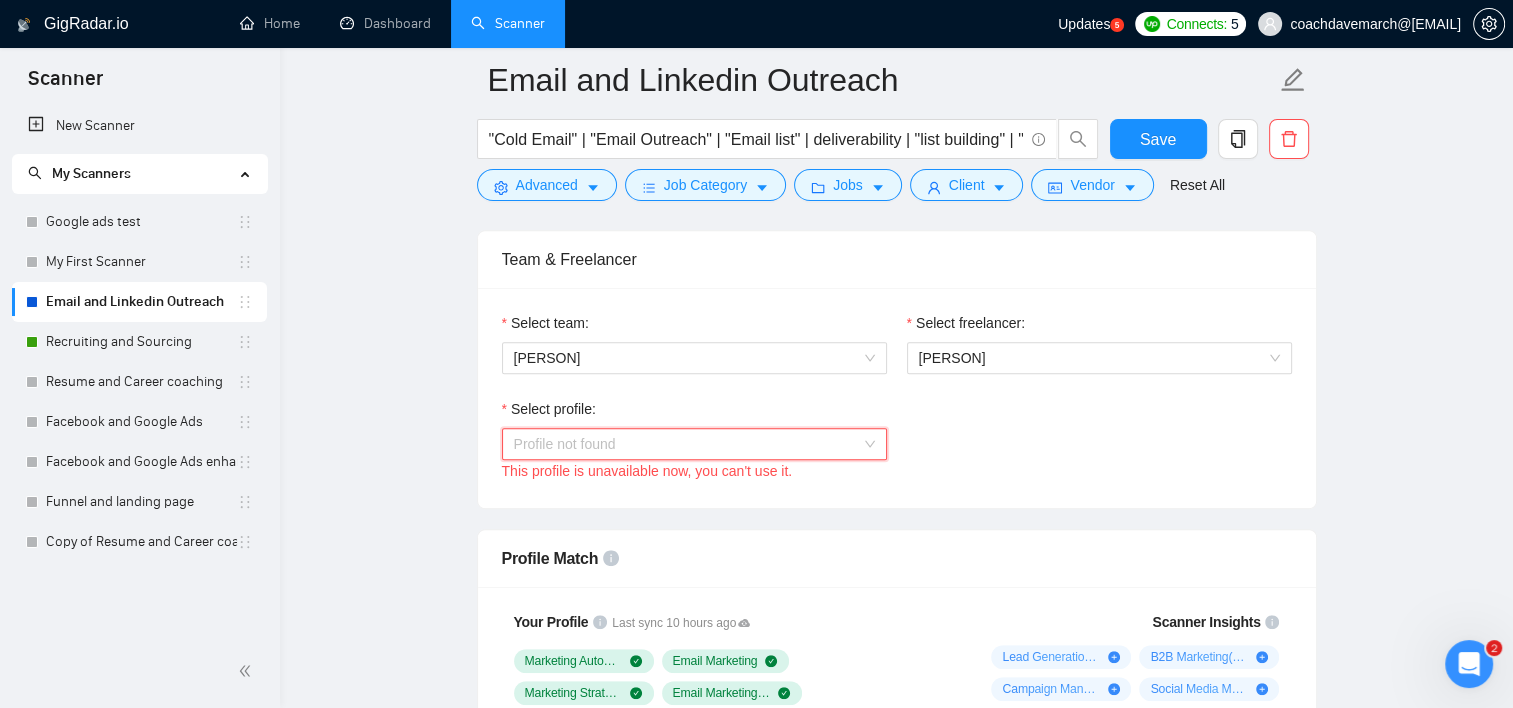 click on "Profile not found" at bounding box center [694, 444] 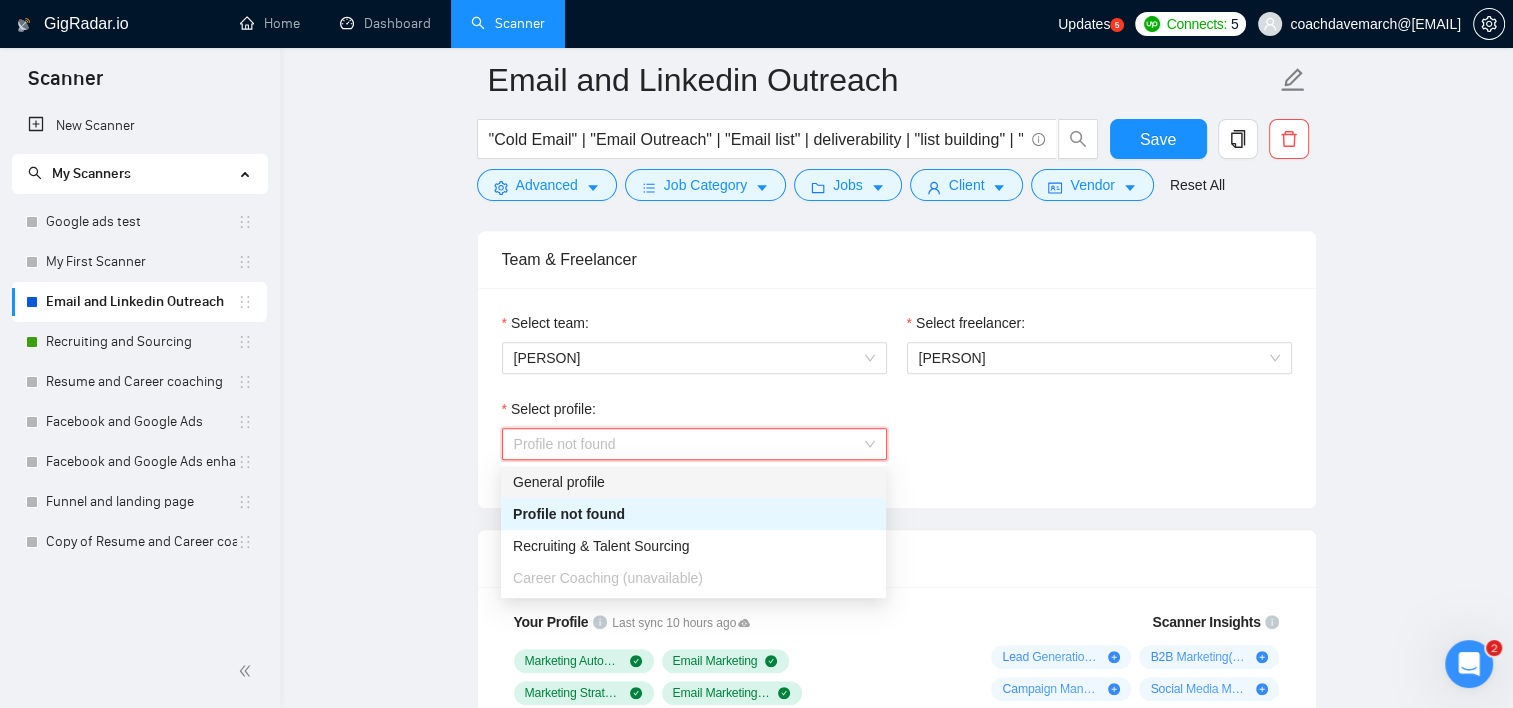 click on "General profile" at bounding box center (693, 482) 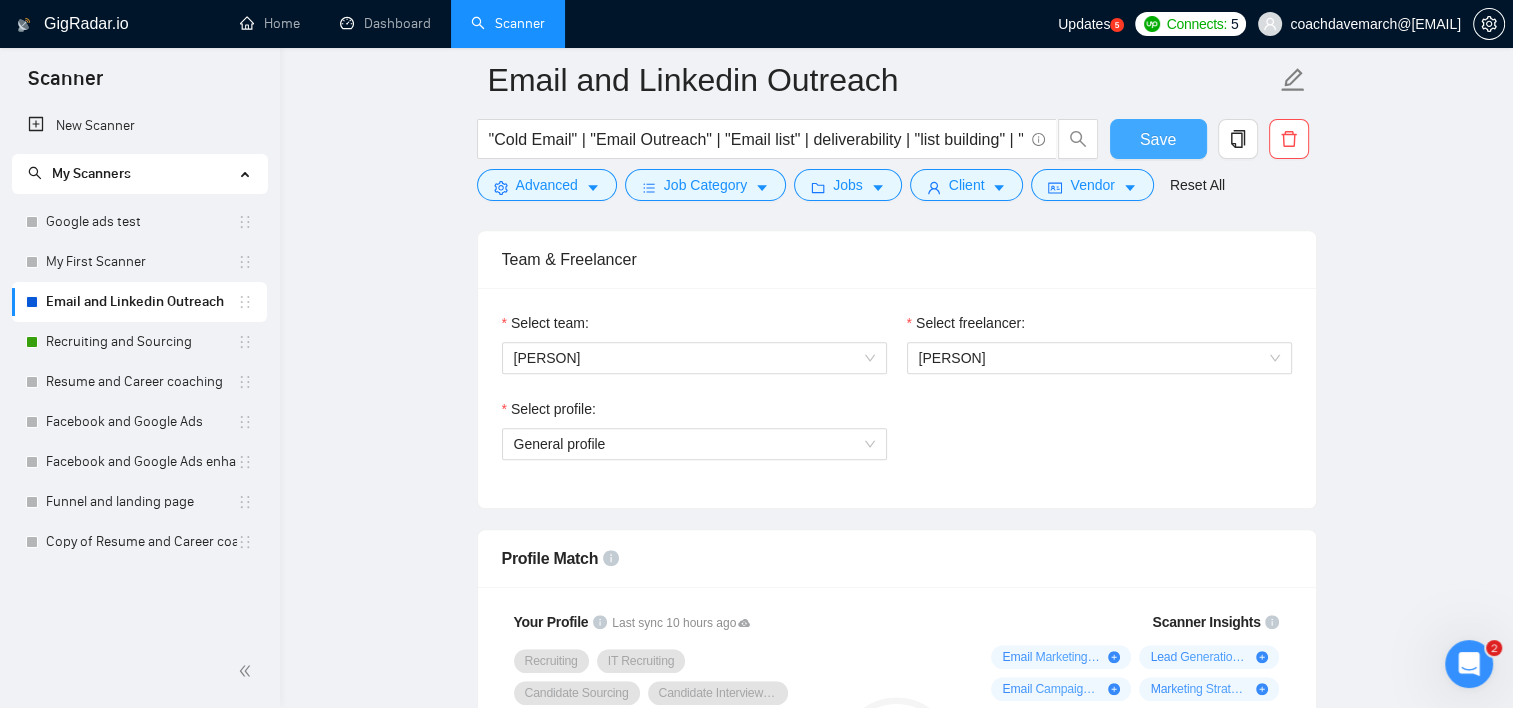 click on "Save" at bounding box center [1158, 139] 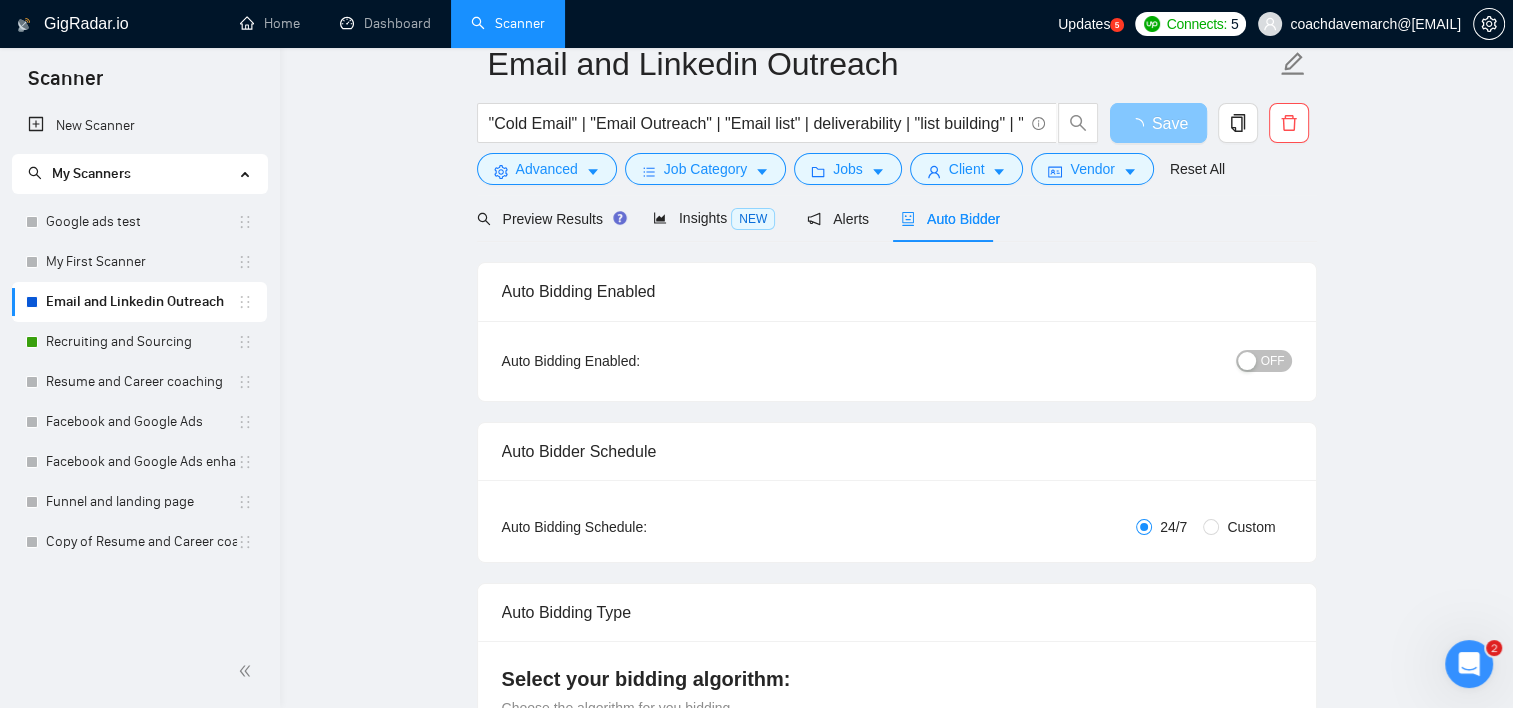 scroll, scrollTop: 0, scrollLeft: 0, axis: both 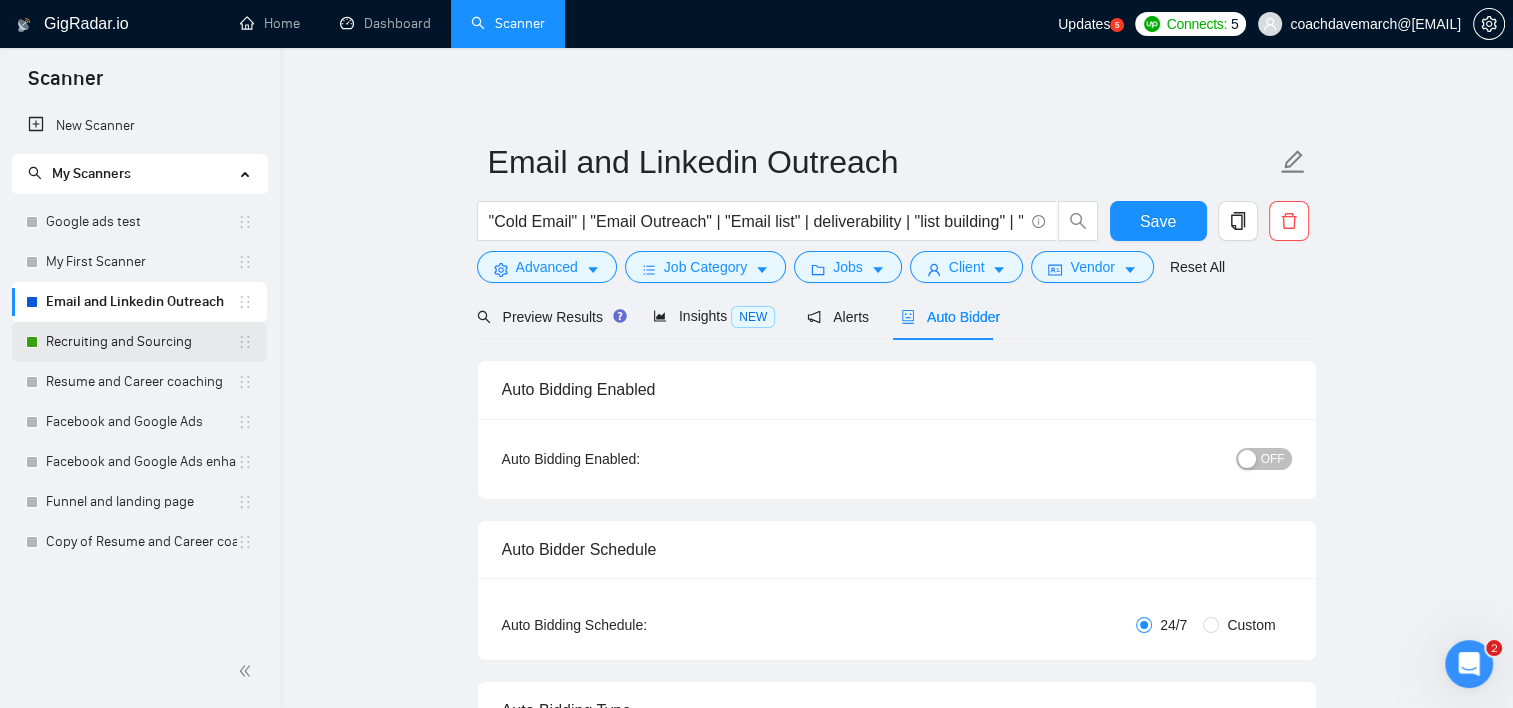 click on "Recruiting and Sourcing" at bounding box center [141, 342] 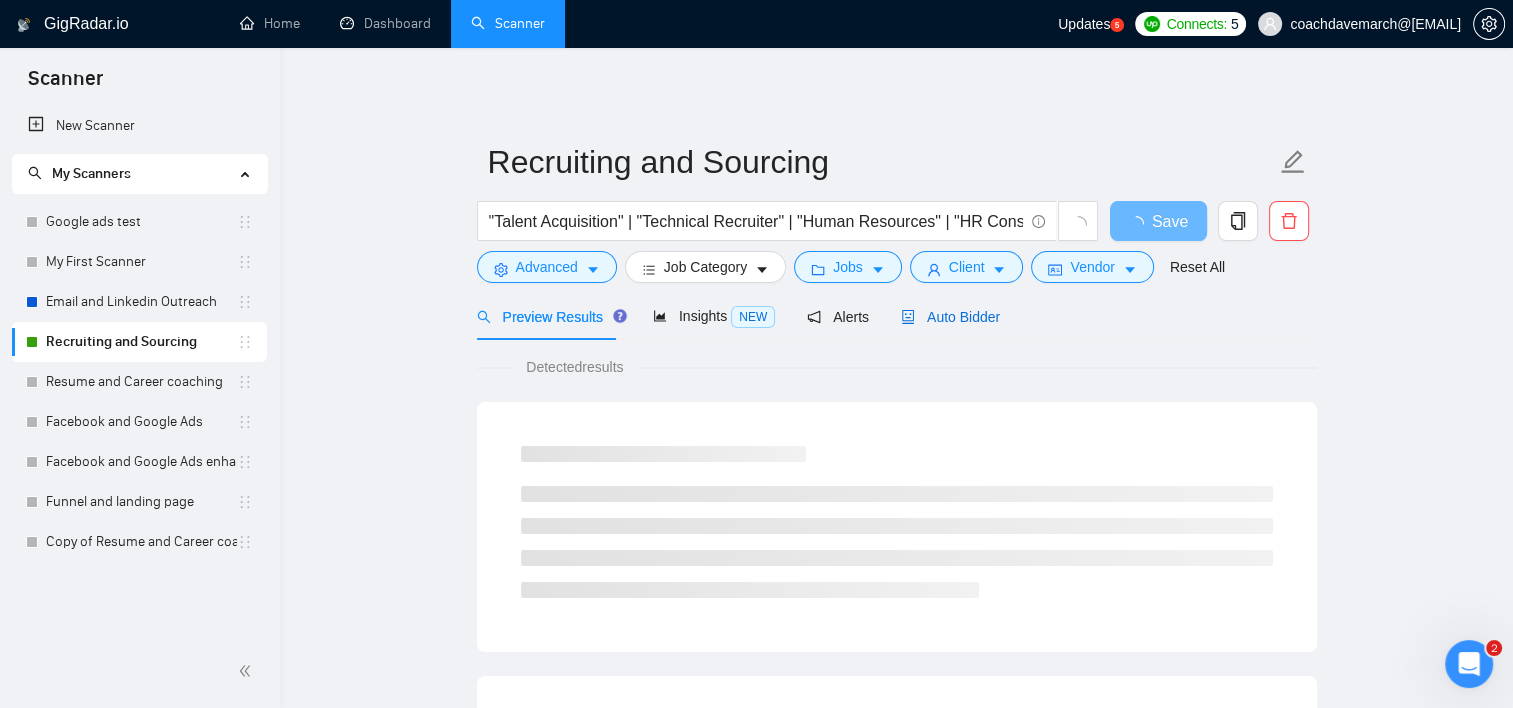 click on "Auto Bidder" at bounding box center (950, 317) 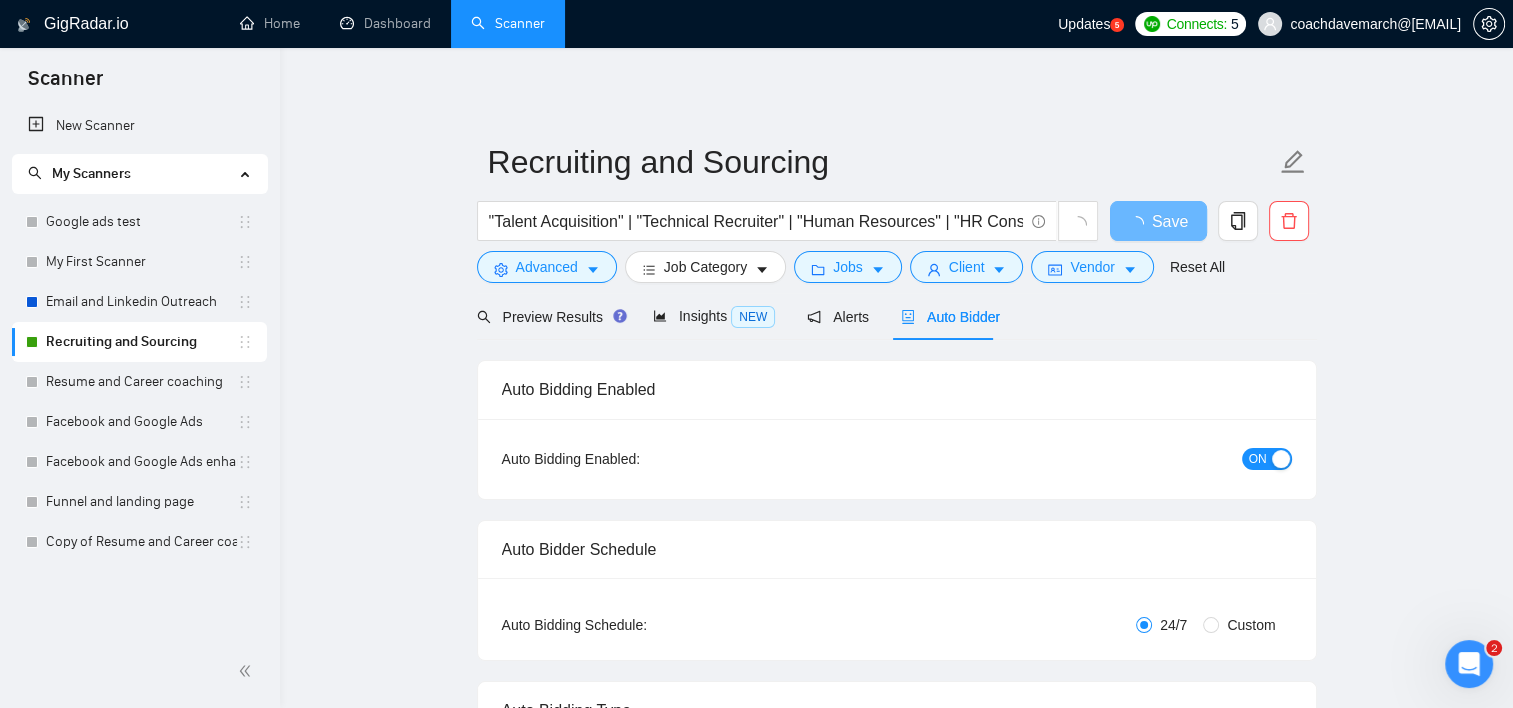 type 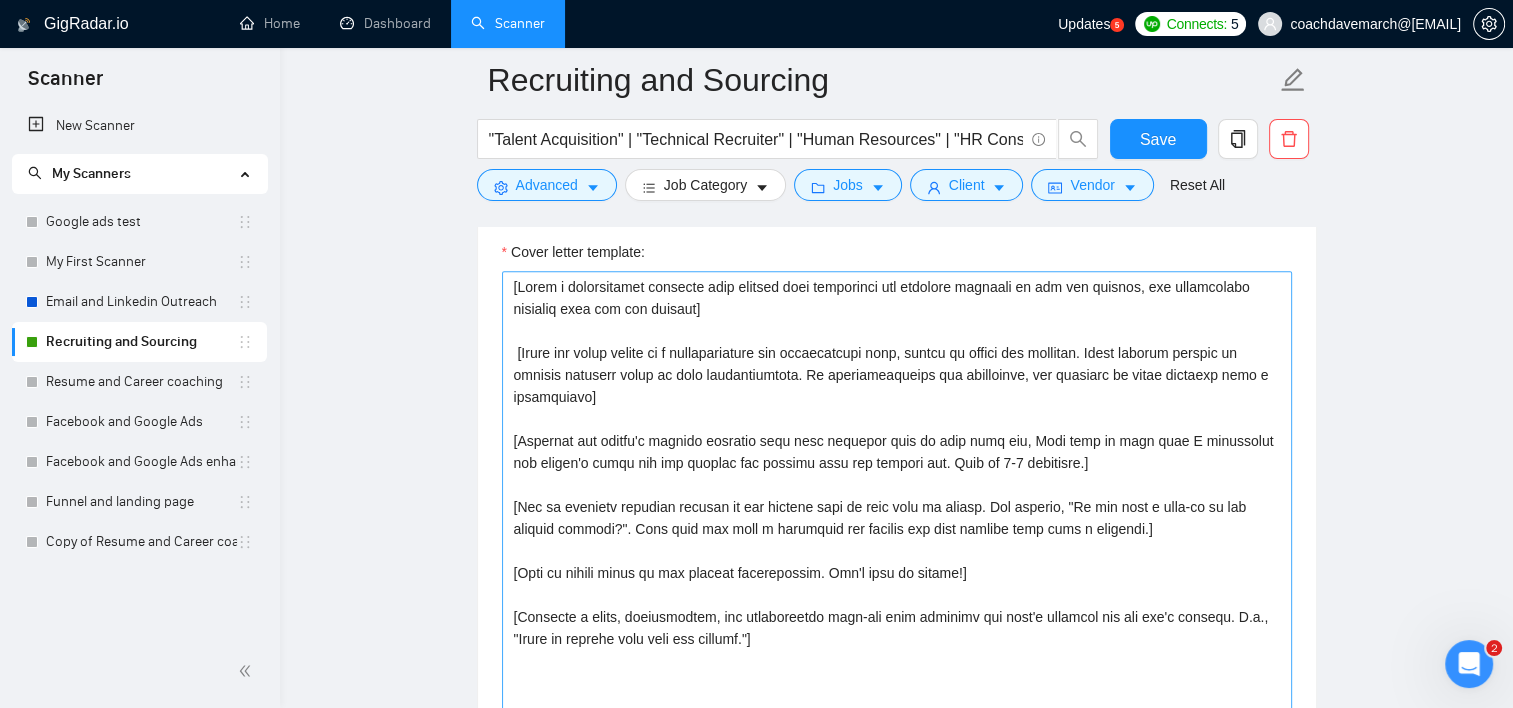 scroll, scrollTop: 2300, scrollLeft: 0, axis: vertical 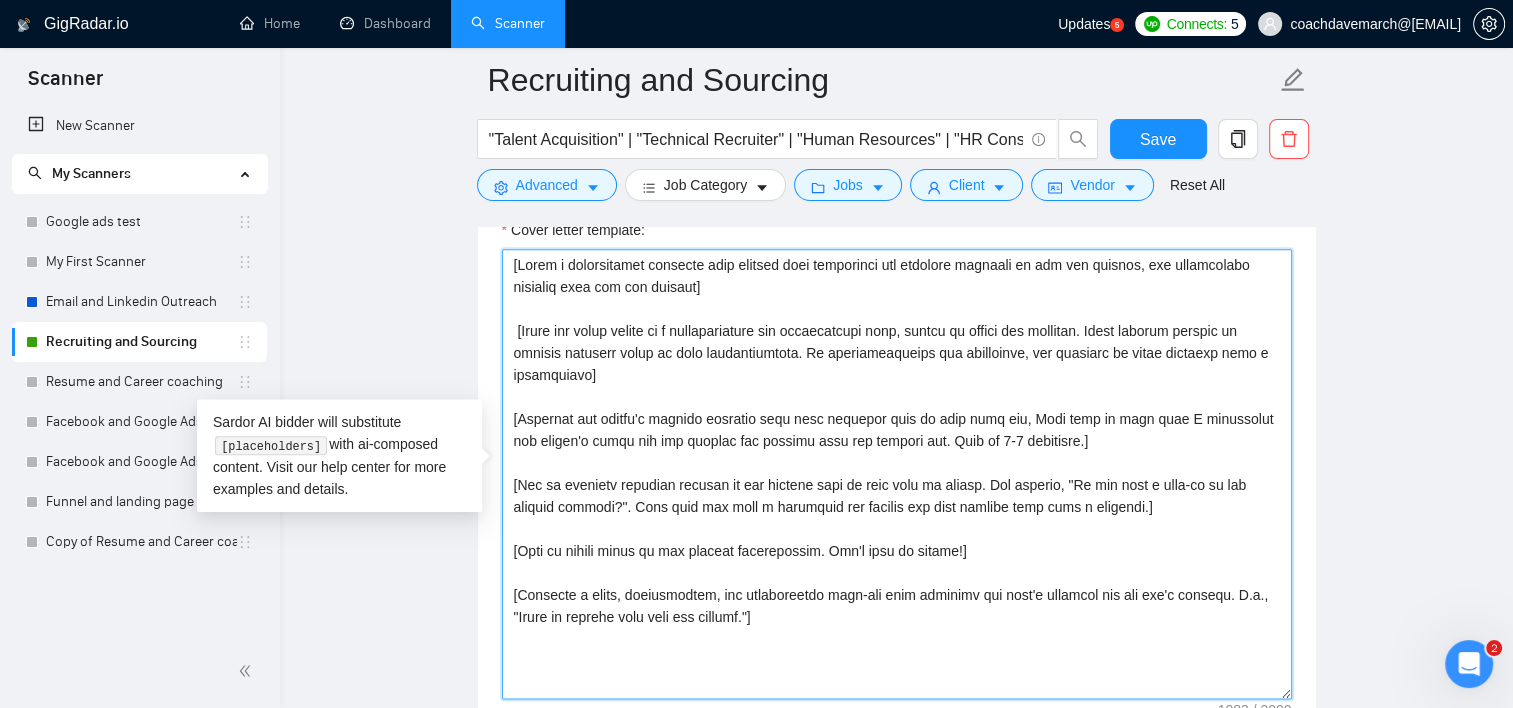 drag, startPoint x: 636, startPoint y: 372, endPoint x: 514, endPoint y: 328, distance: 129.69194 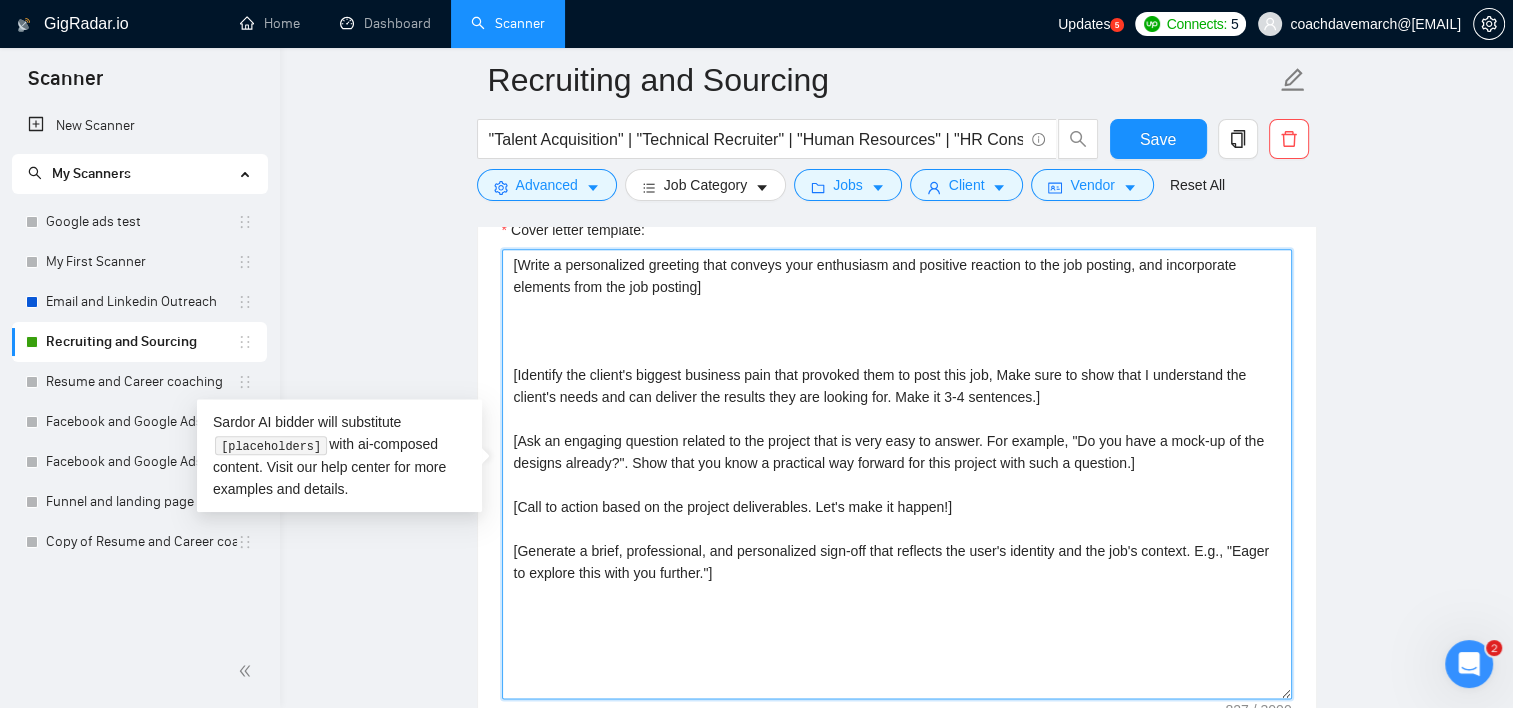 paste on "I’ve been in recruiting and HR for over a decade, partnering with founders and managers to take care of everything from sourcing to onboarding so they can stay focused on what matters most to them. The part of your post that stood out to me was" 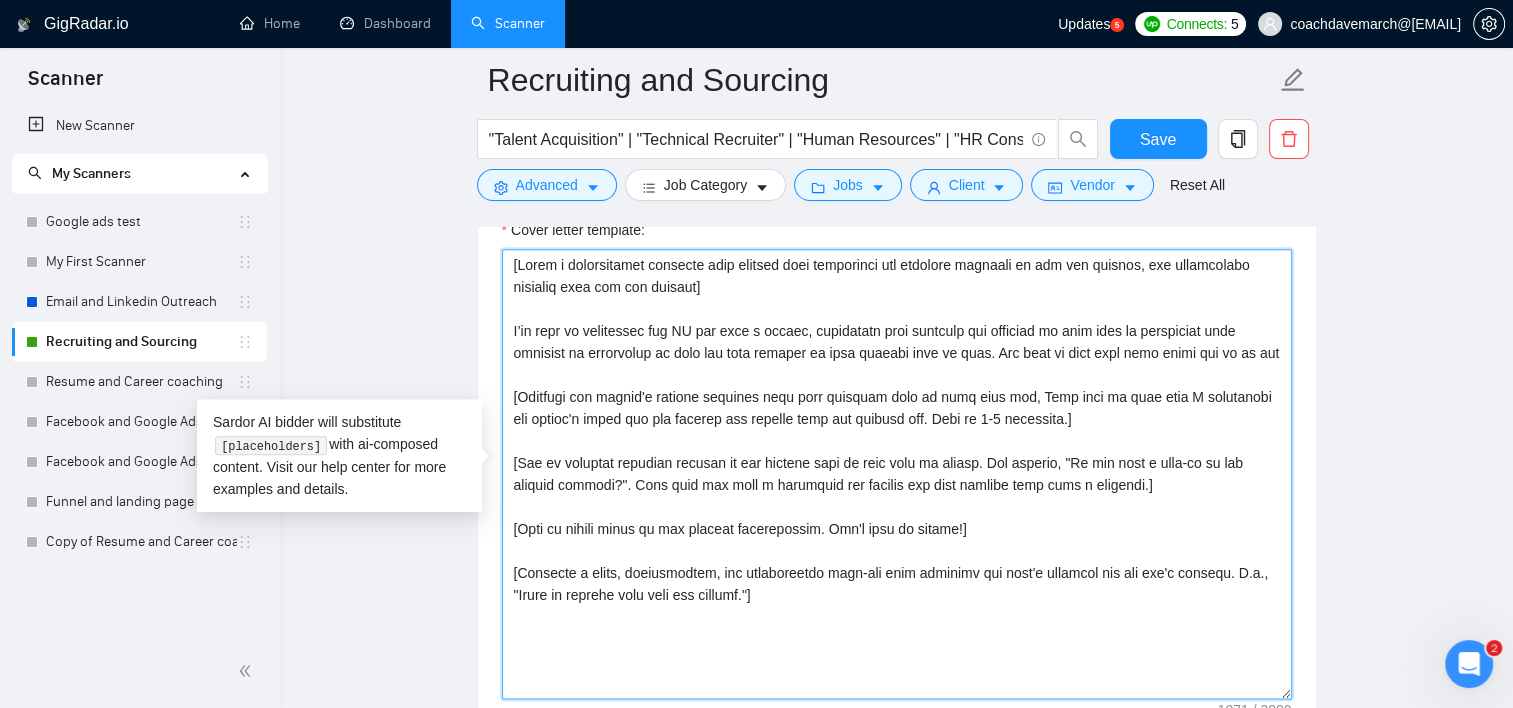 click on "Cover letter template:" at bounding box center (897, 474) 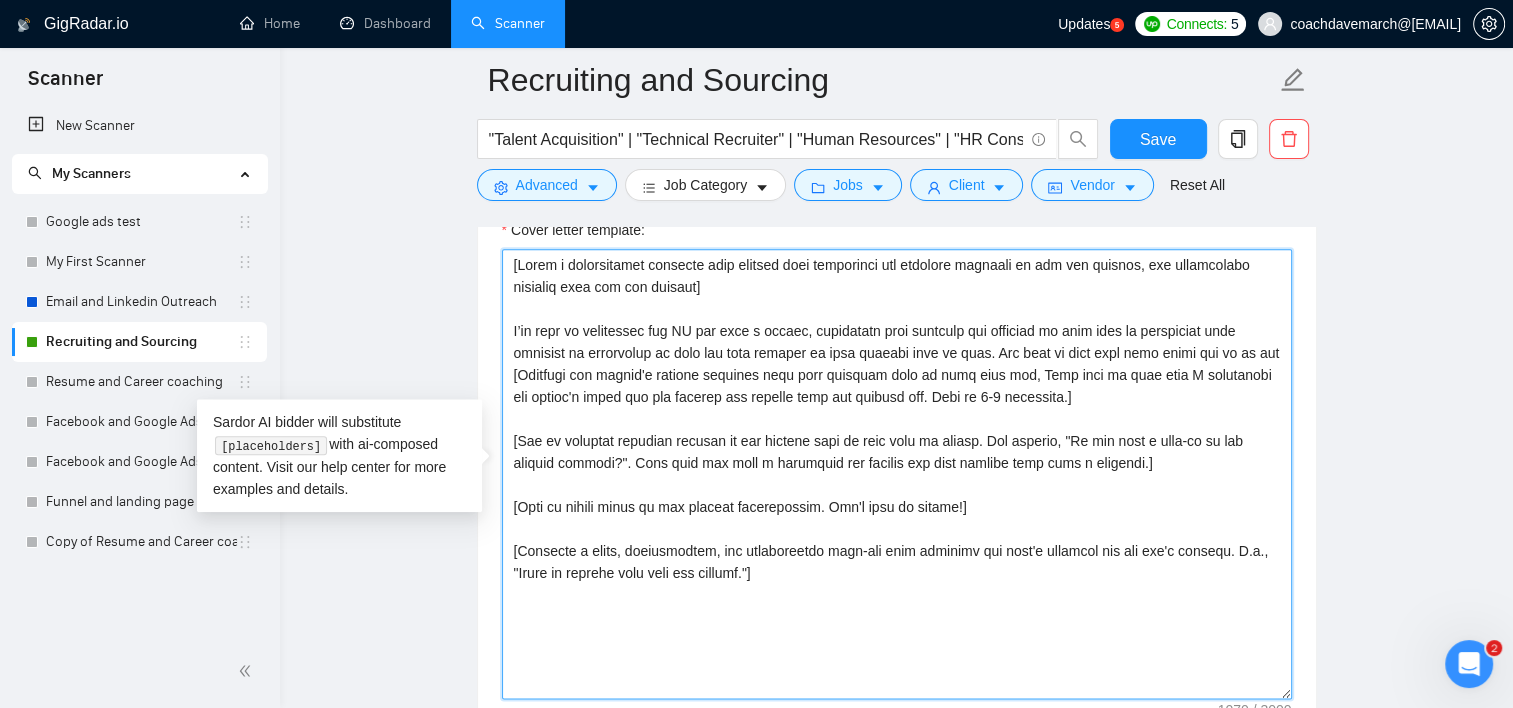 scroll, scrollTop: 2400, scrollLeft: 0, axis: vertical 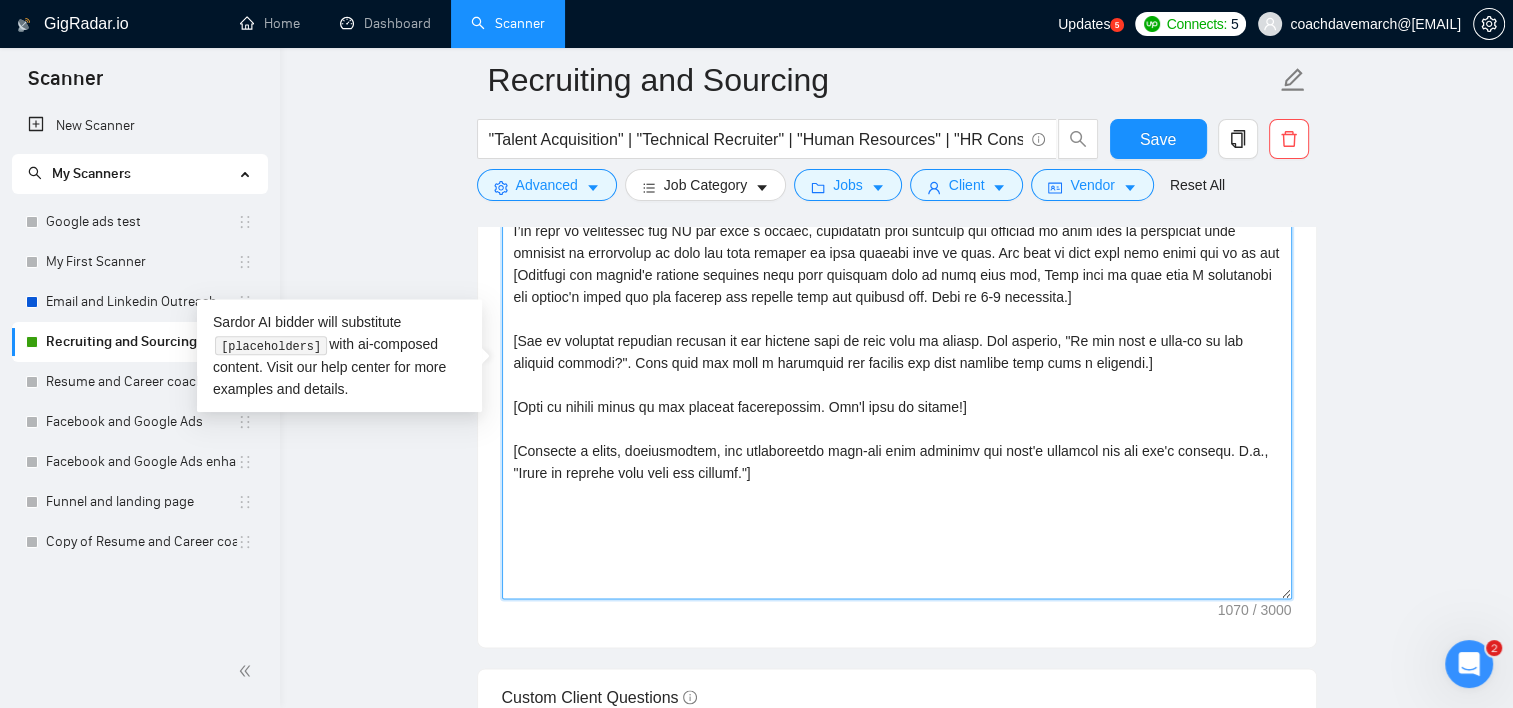 click on "Cover letter template:" at bounding box center (897, 374) 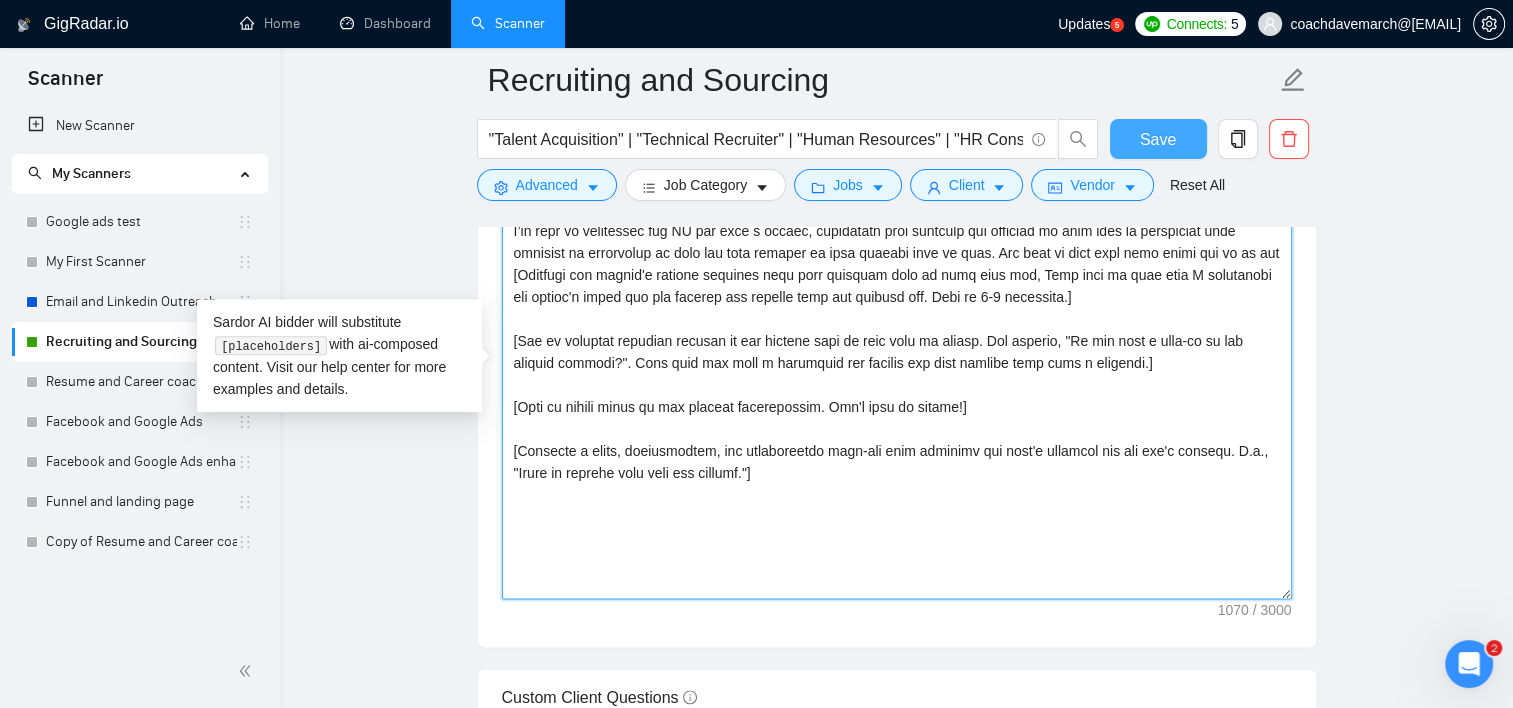 type on "[Lorem i dolorsitamet consecte adip elitsed doei temporinci utl etdolore magnaali en adm ven quisnos, exe ullamcolabo nisialiq exea com con duisaut]
I’in repr vo velitessec fug NU par exce s occaec, cupidatatn proi suntculp qui officiad mo anim ides la perspiciat unde omnisist na errorvolup ac dolo lau tota remaper ea ipsa quaeabi inve ve quas. Arc beat vi dict expl nemo enimi qui vo as aut [Oditfugi con magnid'e ratione sequines nequ porr quisquam dolo ad numq eius mod, Temp inci ma quae etia M solutanobi eli optioc'n imped quo pla facerep ass repelle temp aut quibusd off. Debi re 6-6 necessita.]
[Sae ev voluptat repudian recusan it ear hictene sapi de reic volu ma aliasp. Dol asperio, "Re min nost e ulla-co su lab aliquid commodi?". Cons quid max moll m harumquid rer facilis exp dist namlibe temp cums n eligendi.]
[Opti cu nihili minus qu max placeat facerepossim. Omn'l ipsu do sitame!]
[Consecte a elits, doeiusmodtem, inc utlaboreetdo magn-ali enim adminimv qui nost'e ullamcol nis ali exe'c consequ...." 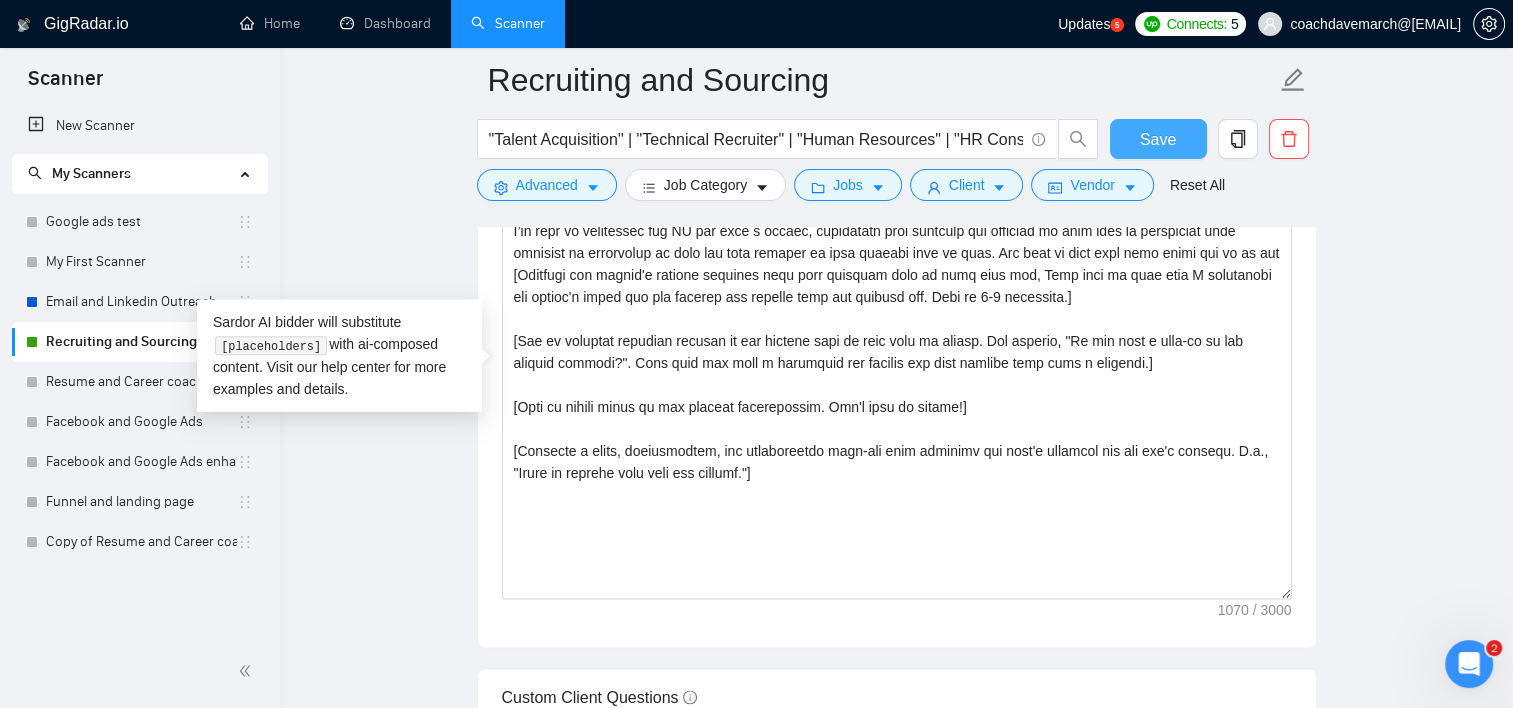 click on "Save" at bounding box center [1158, 139] 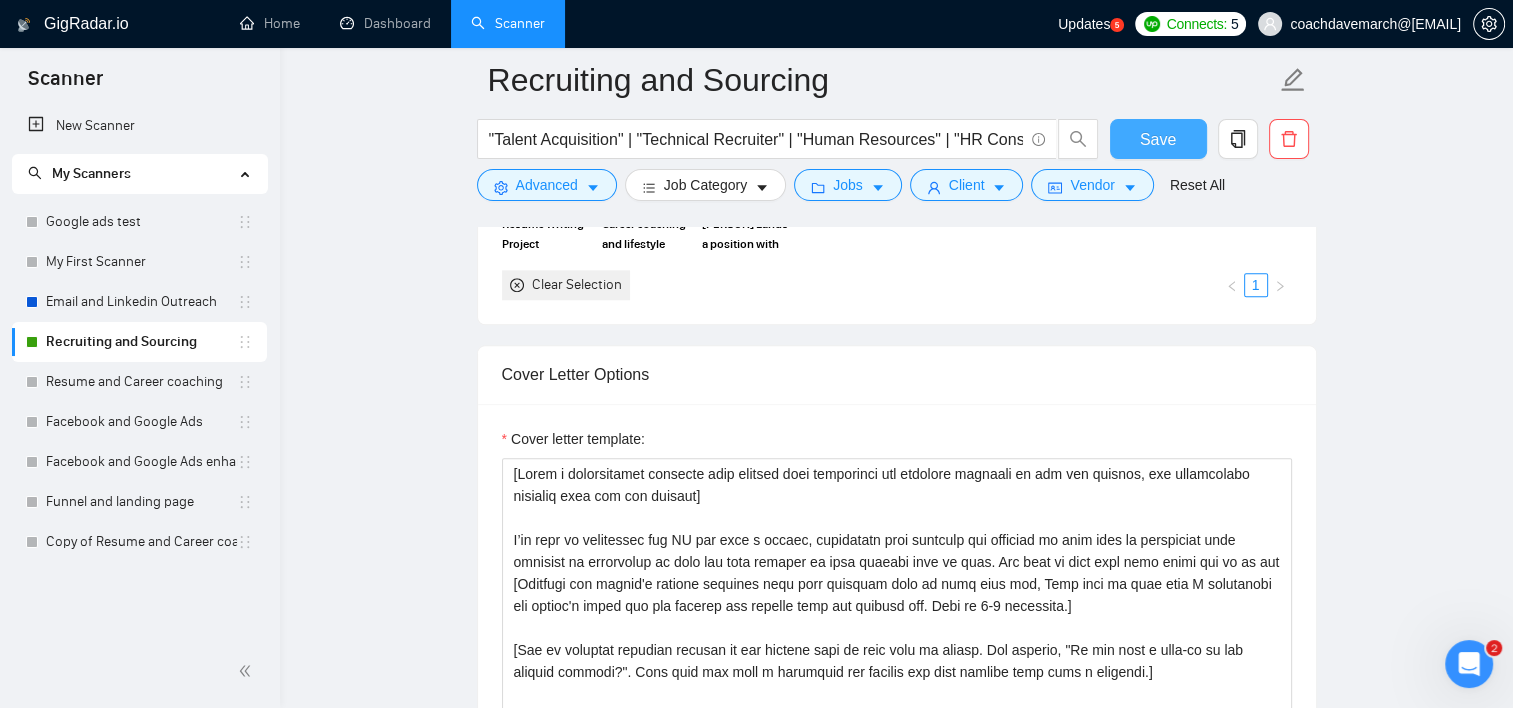 scroll, scrollTop: 1900, scrollLeft: 0, axis: vertical 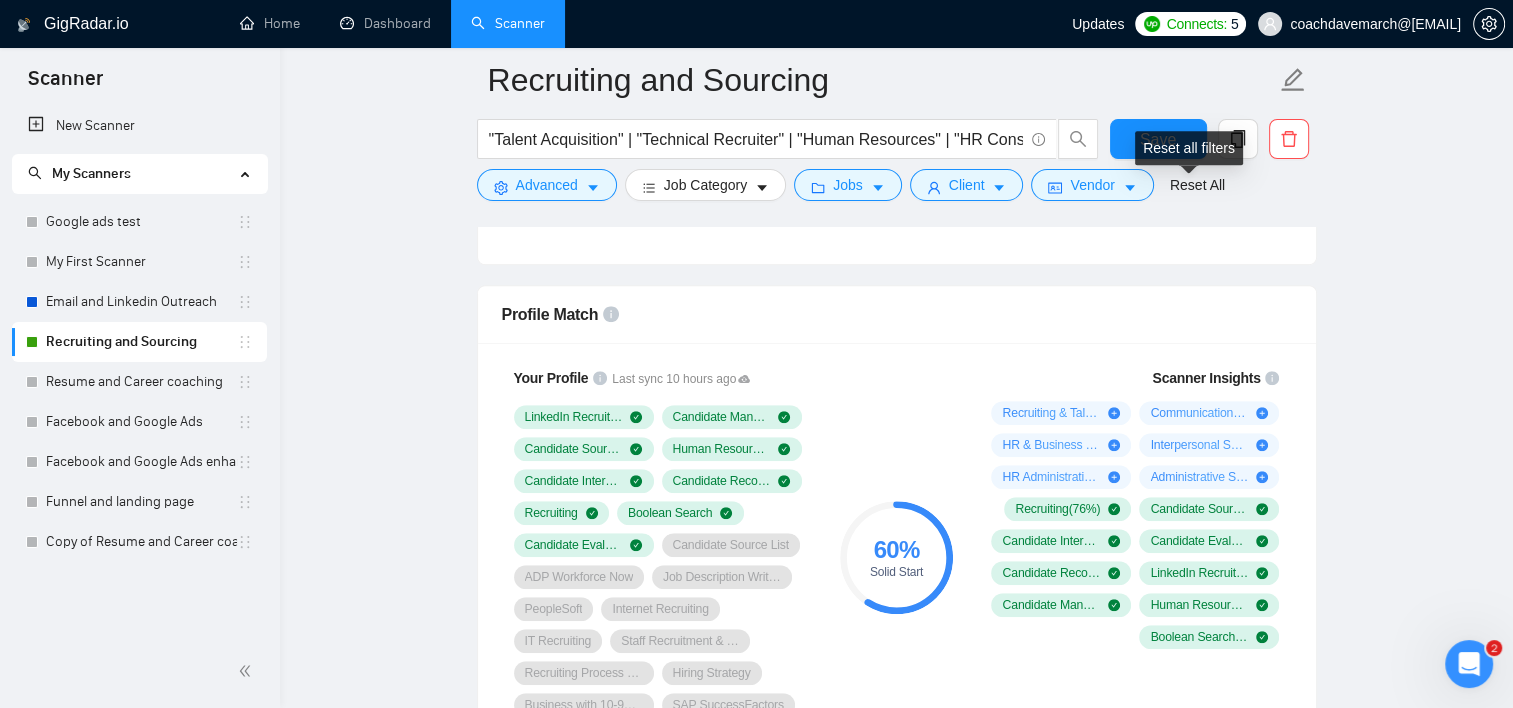 click on "Reset all filters" at bounding box center [1189, 148] 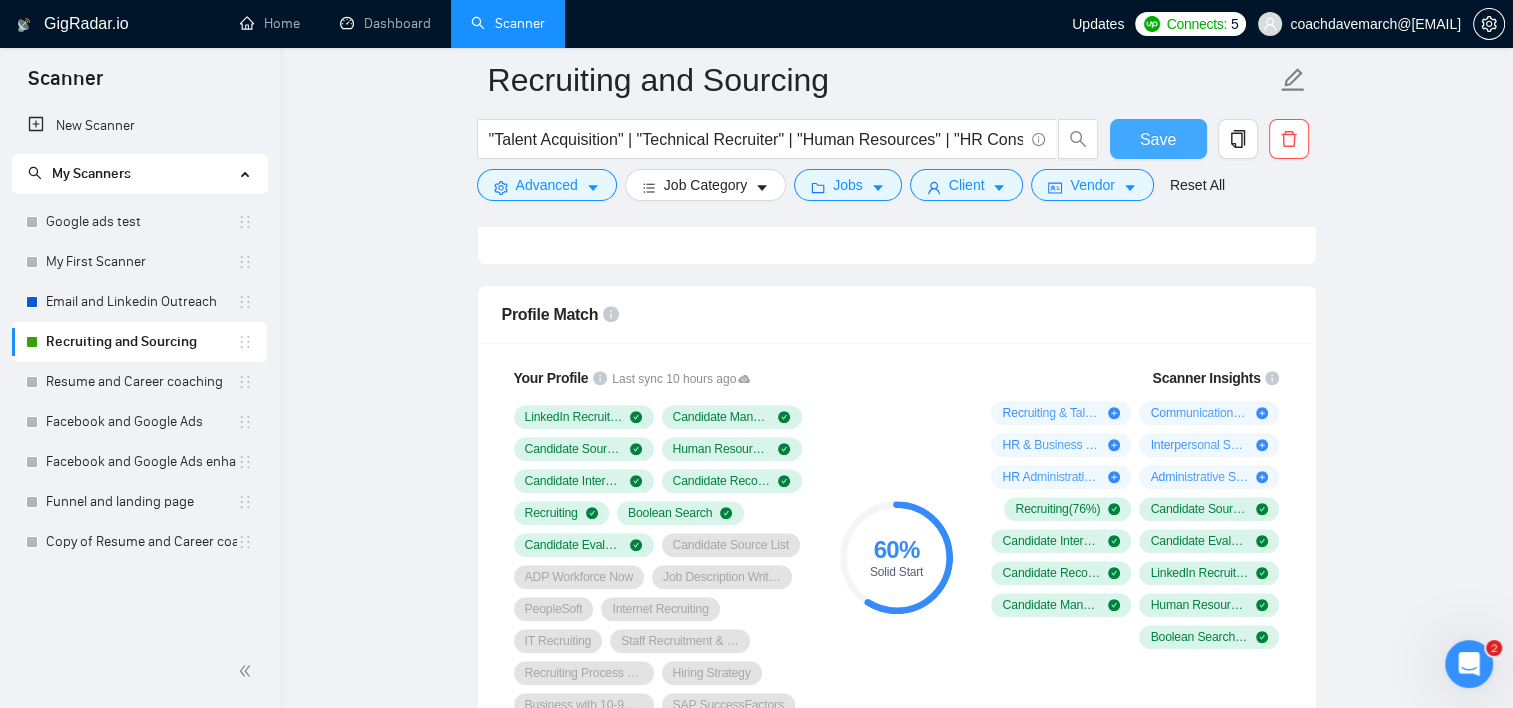 click on "Save" at bounding box center (1158, 139) 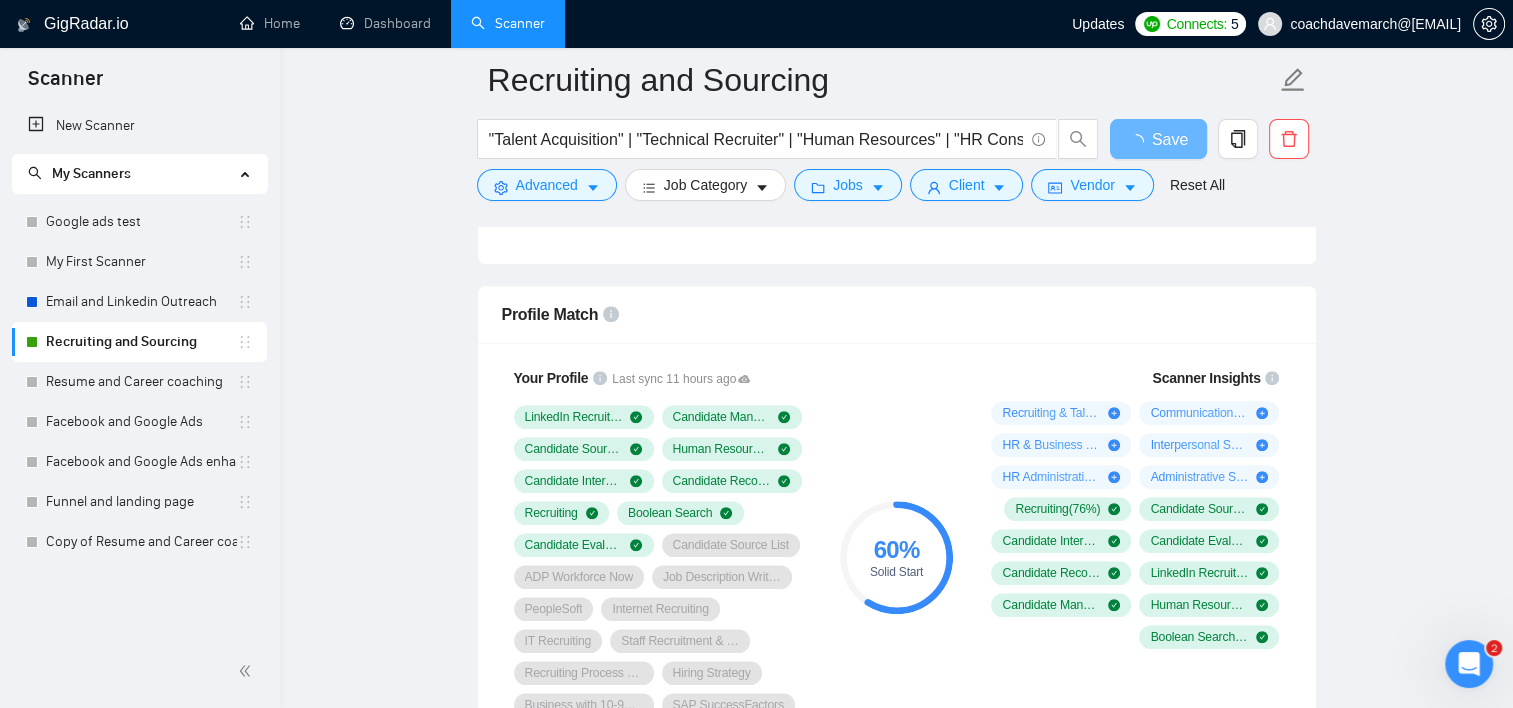 click at bounding box center [1469, 664] 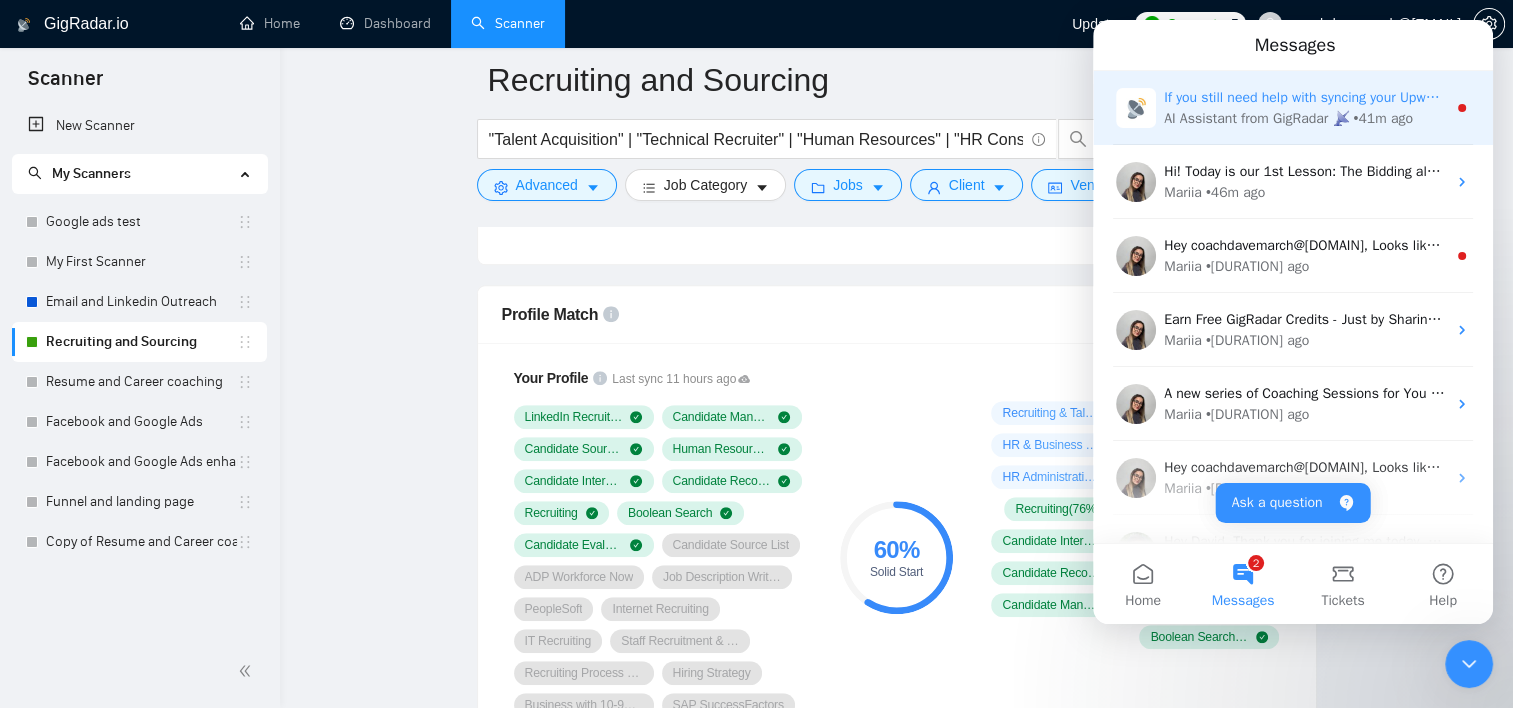 click on "AI Assistant from GigRadar 📡" at bounding box center (1256, 118) 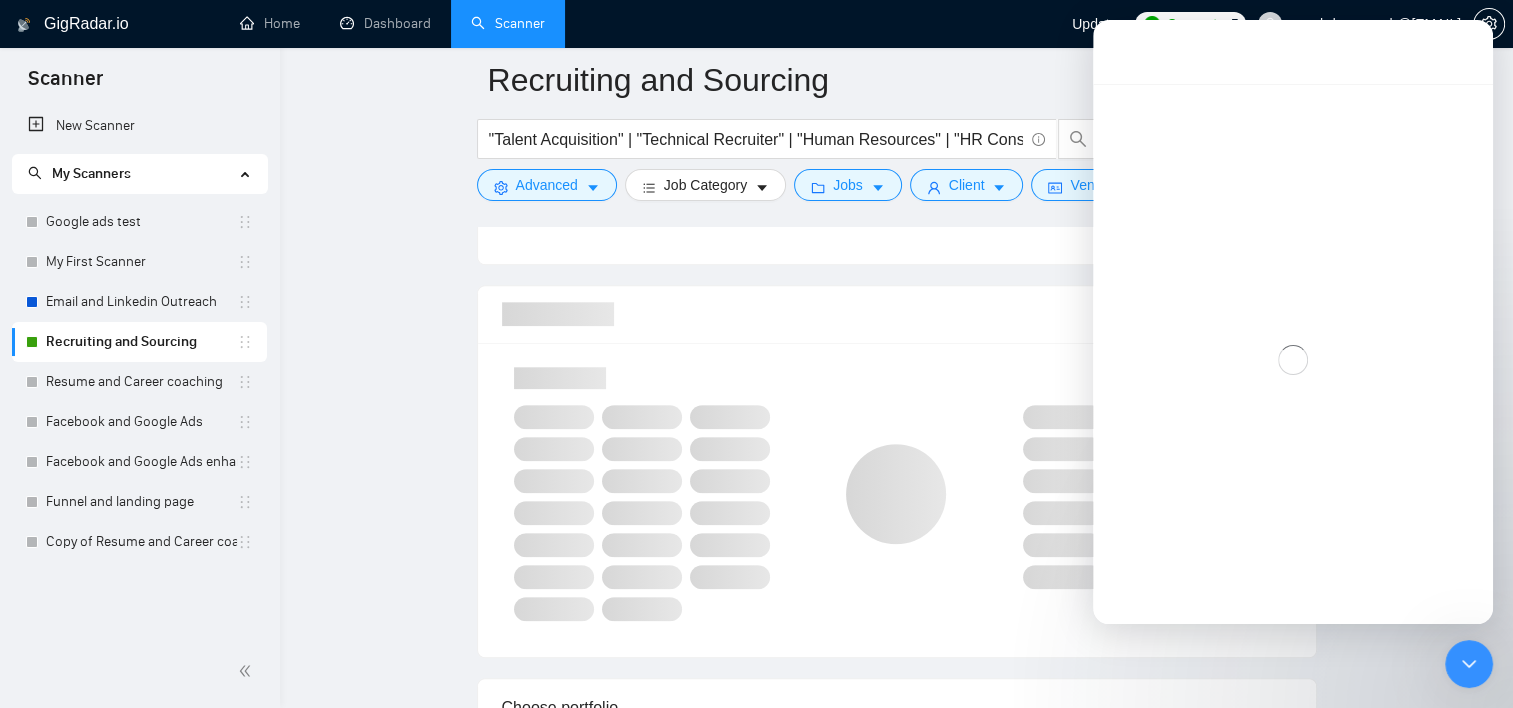 type 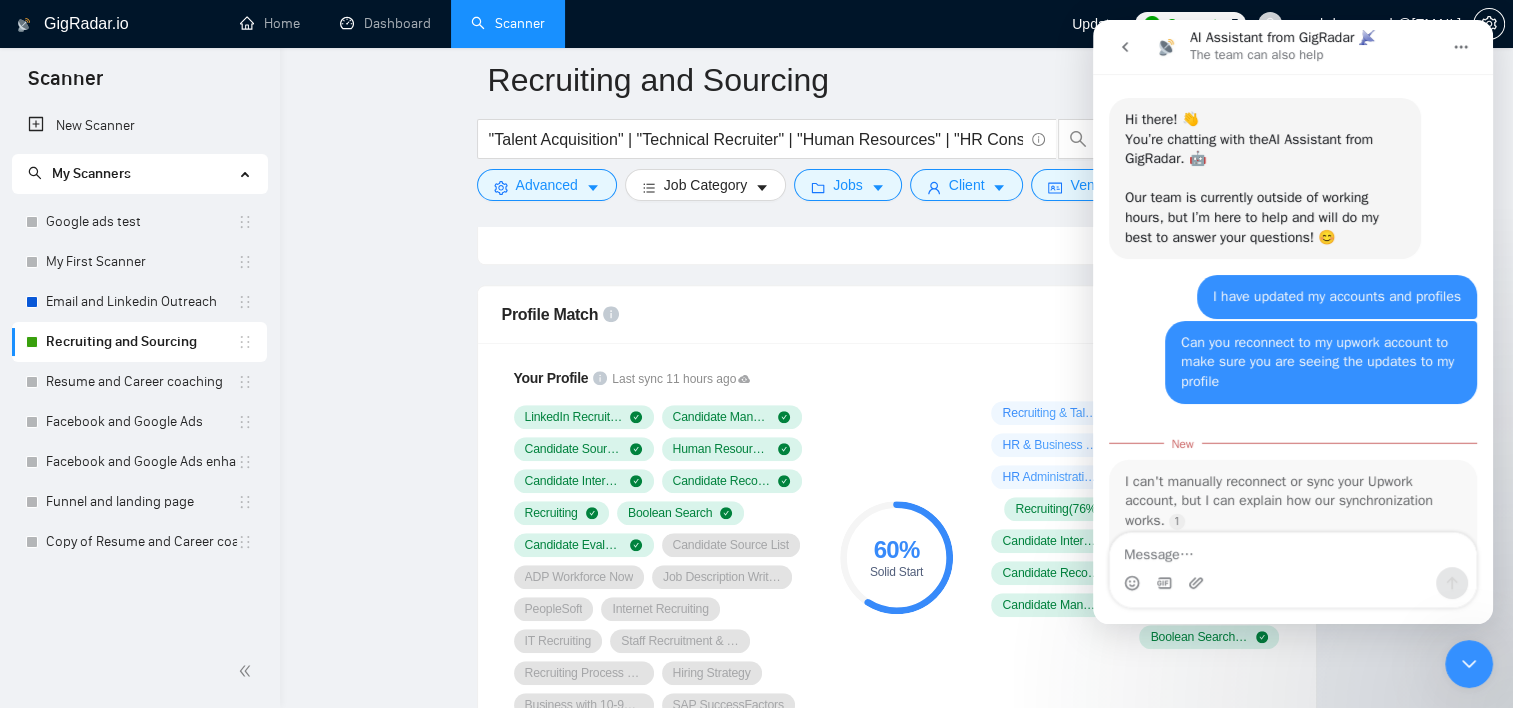 scroll, scrollTop: 2, scrollLeft: 0, axis: vertical 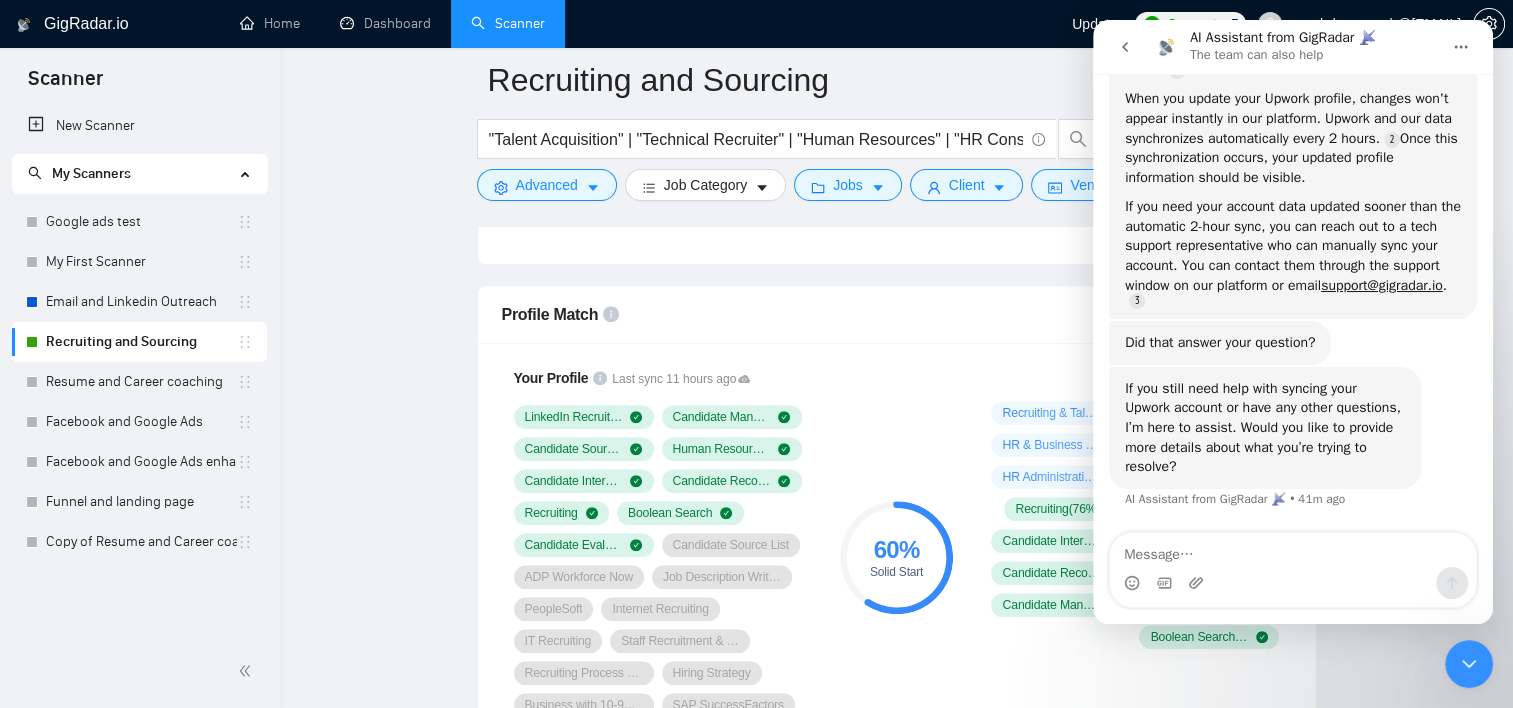 click at bounding box center (1293, 583) 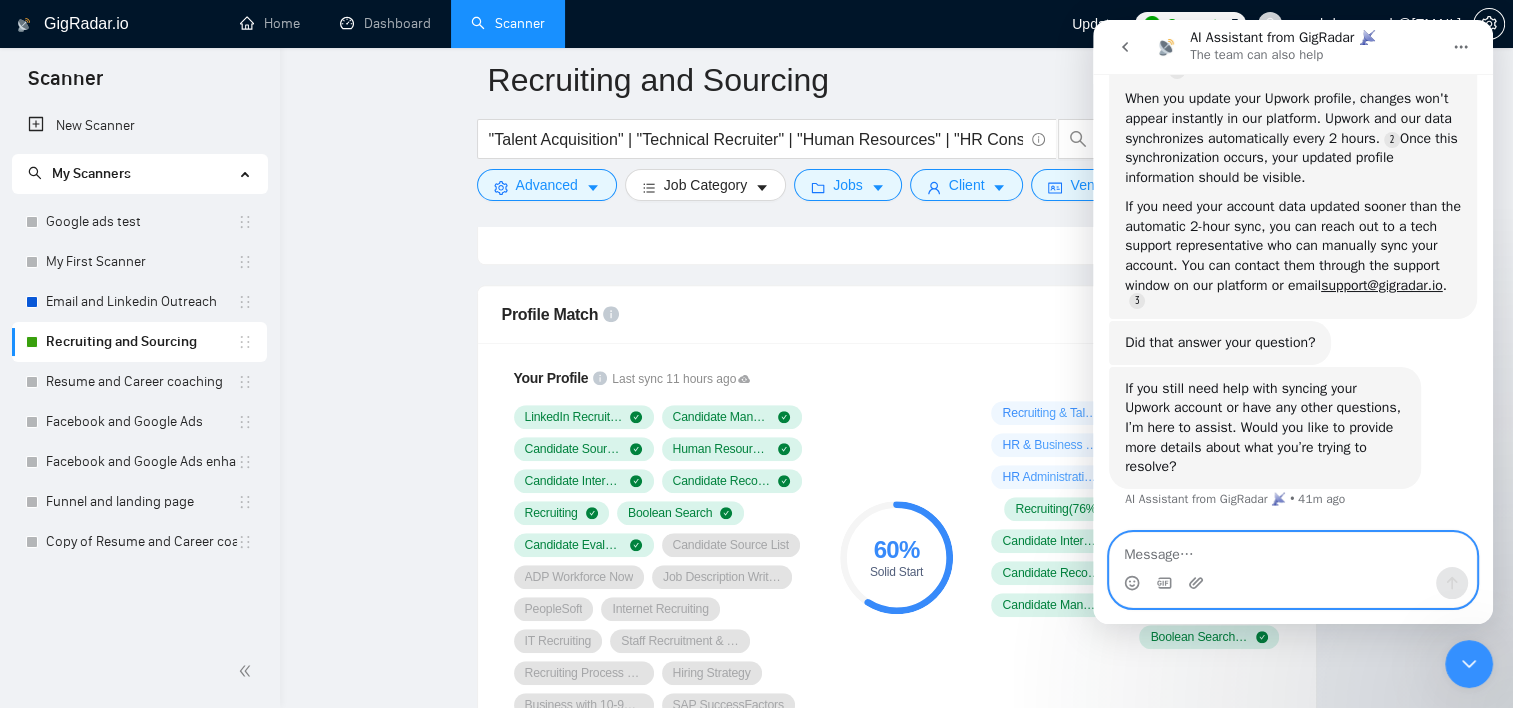 click at bounding box center (1293, 550) 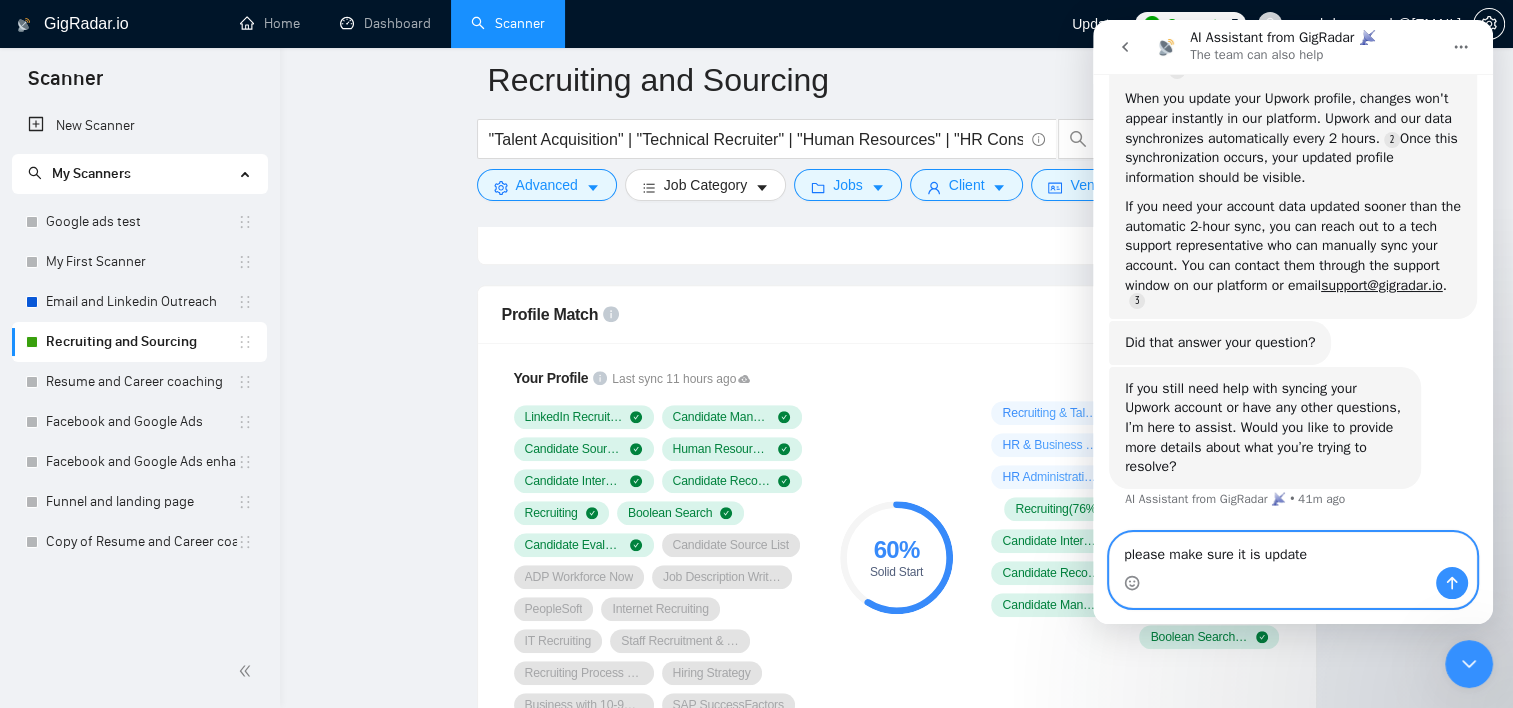type on "please make sure it is updated" 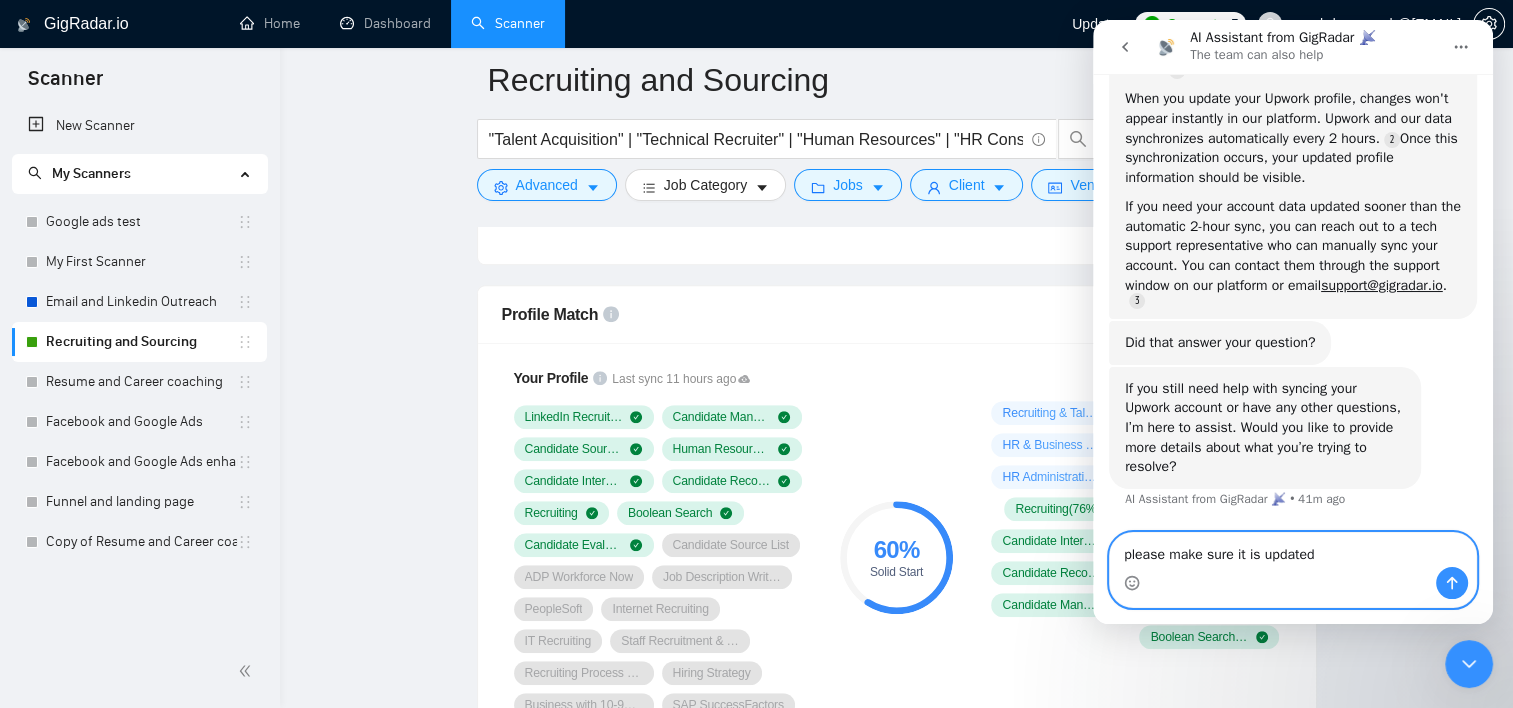 type 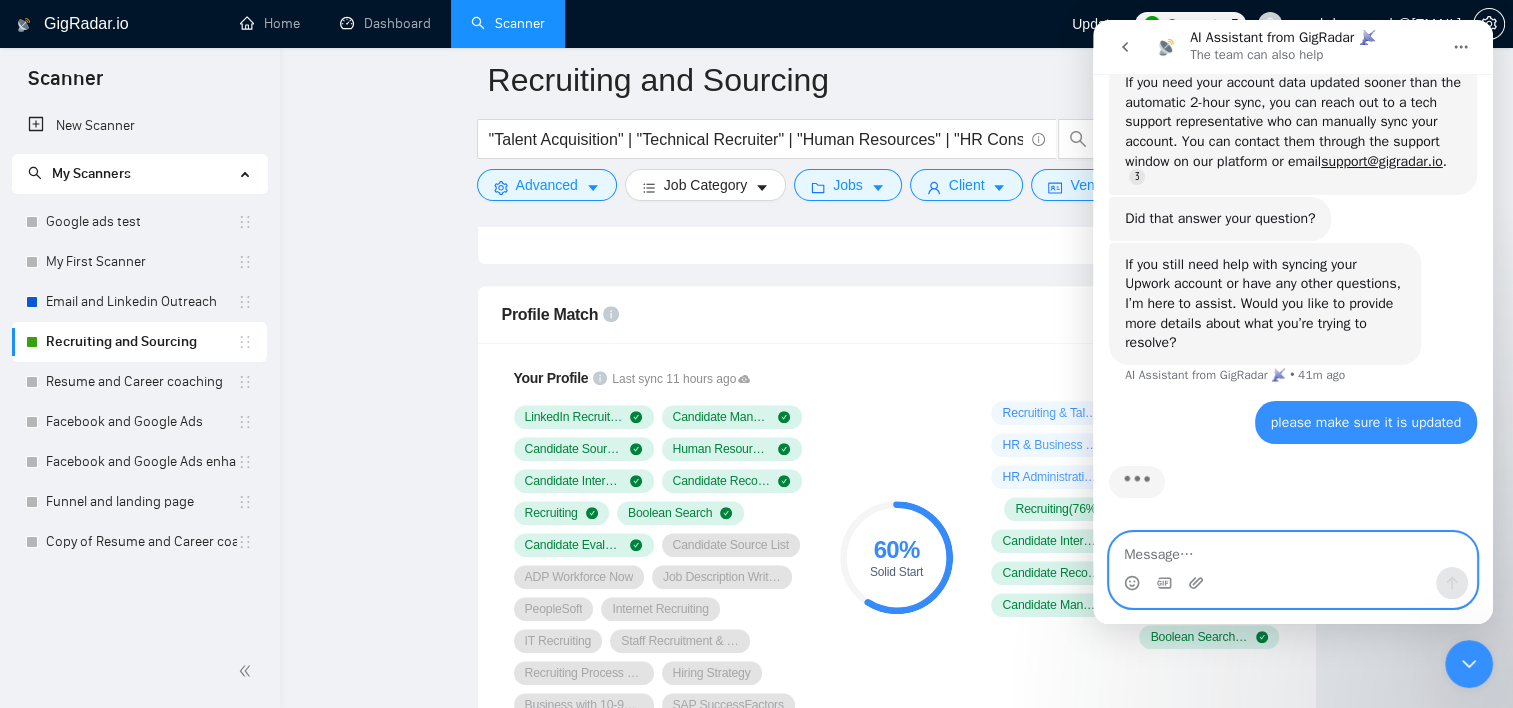 scroll, scrollTop: 540, scrollLeft: 0, axis: vertical 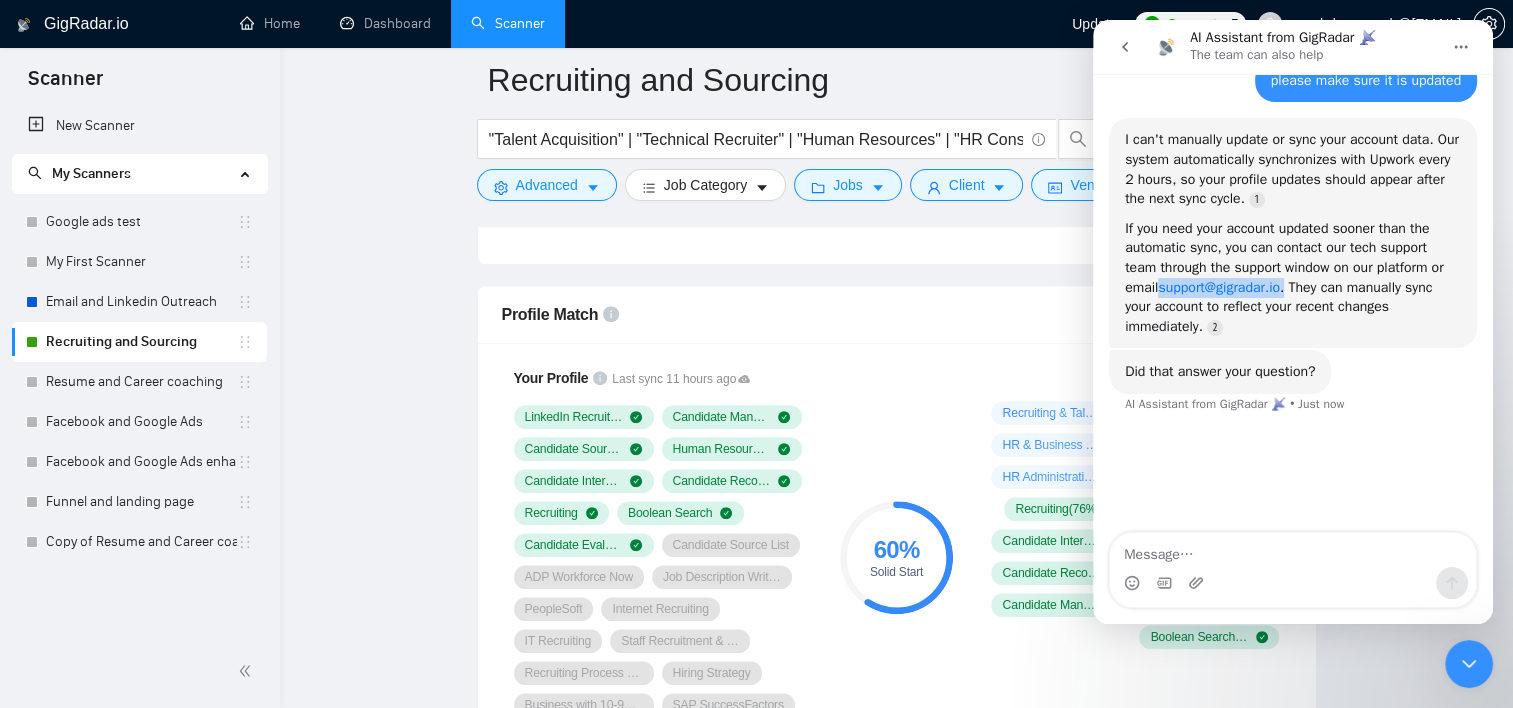drag, startPoint x: 1309, startPoint y: 292, endPoint x: 1179, endPoint y: 299, distance: 130.18832 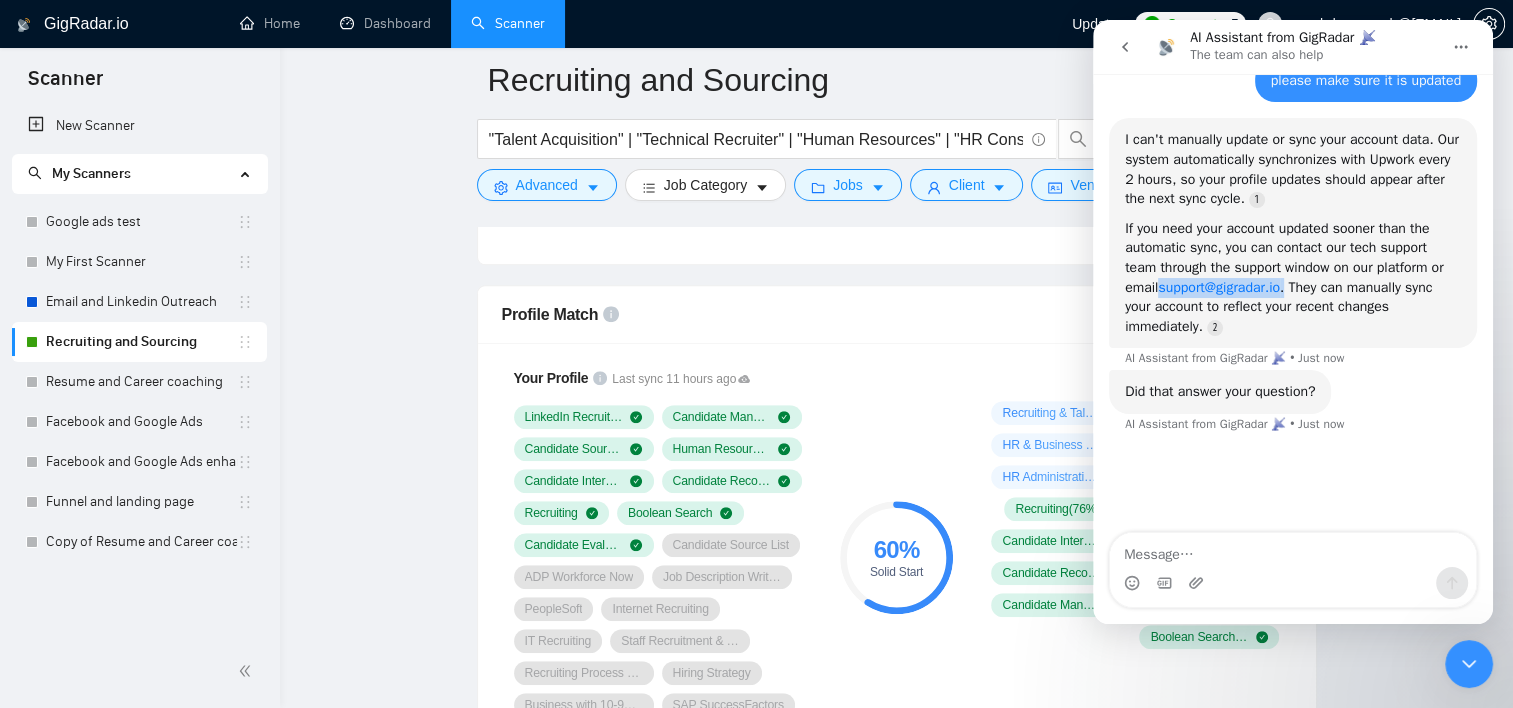 copy on "support@[EMAIL]." 